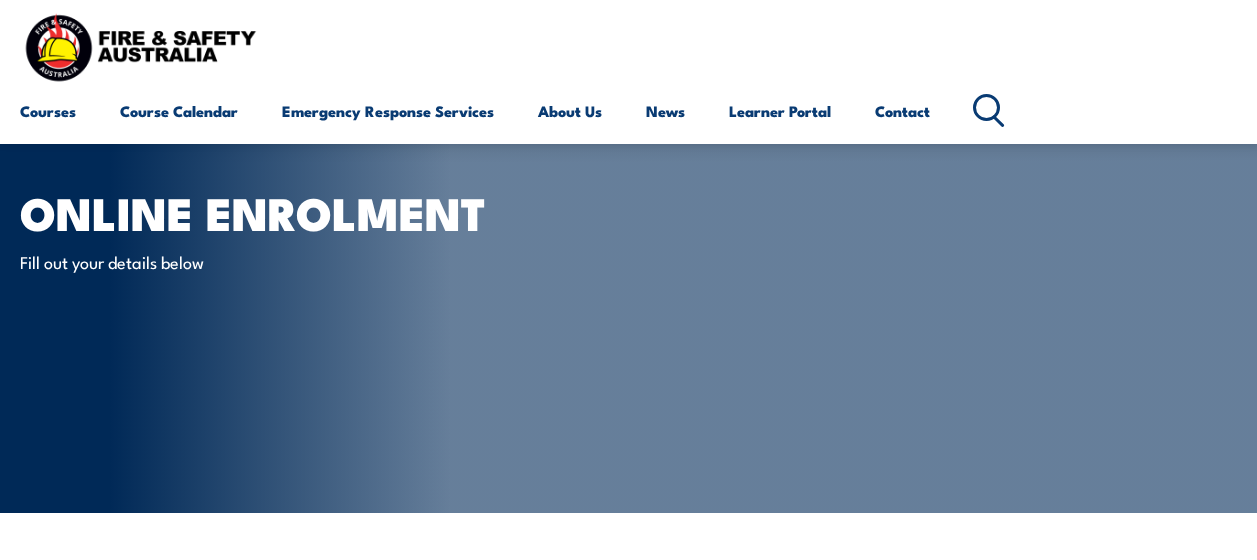 select on "Mrs" 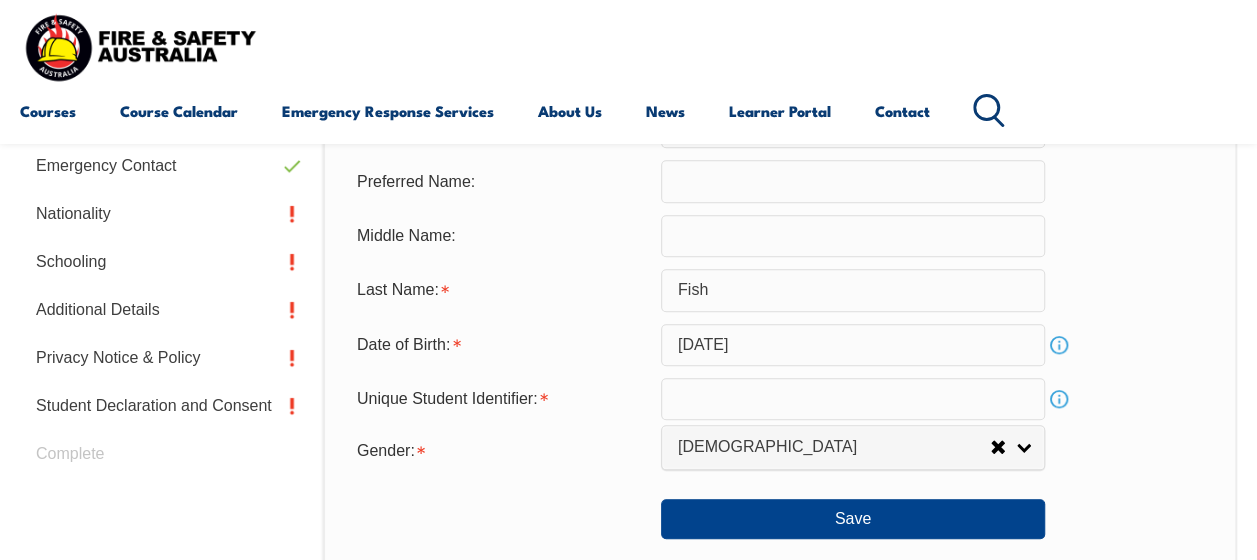 scroll, scrollTop: 0, scrollLeft: 0, axis: both 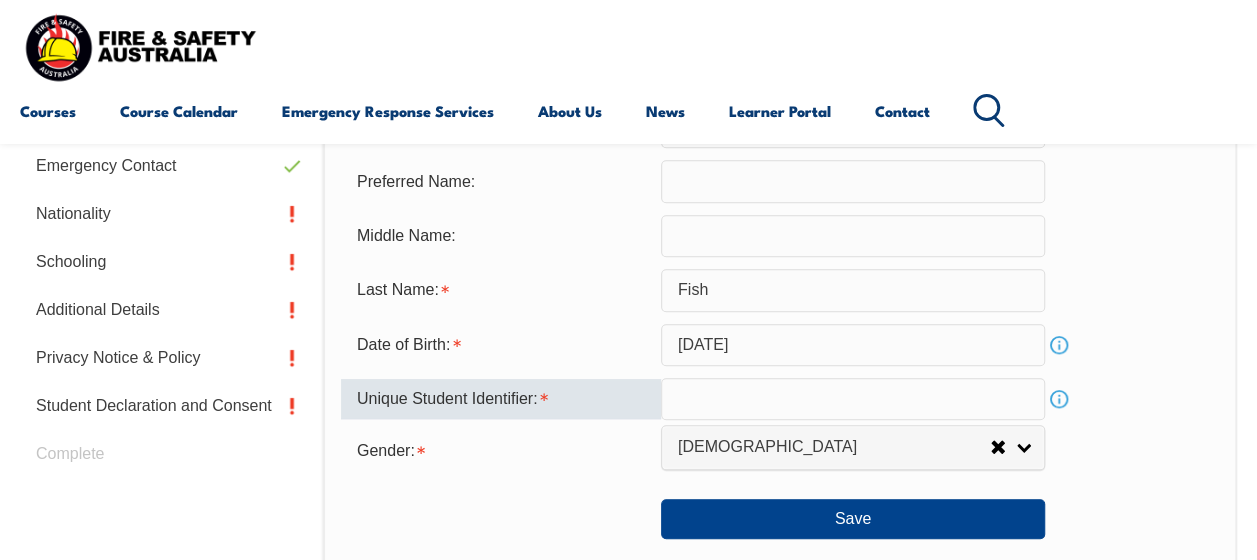 click on "Info" at bounding box center (1059, 399) 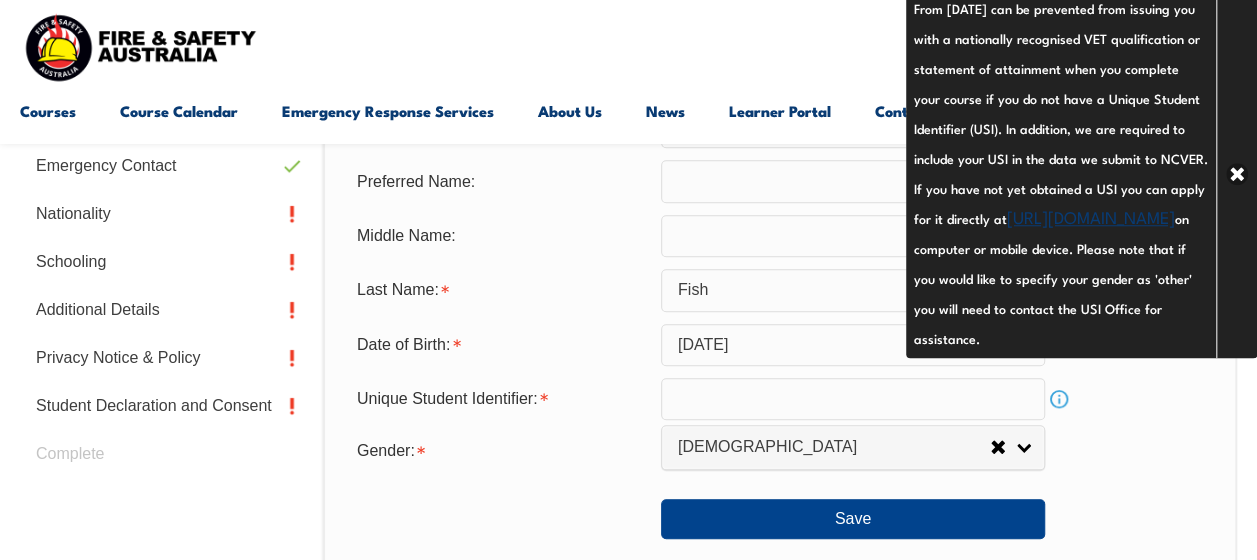 click on "https://www.usi.gov.au/your-usi/create-usi" at bounding box center [1091, 216] 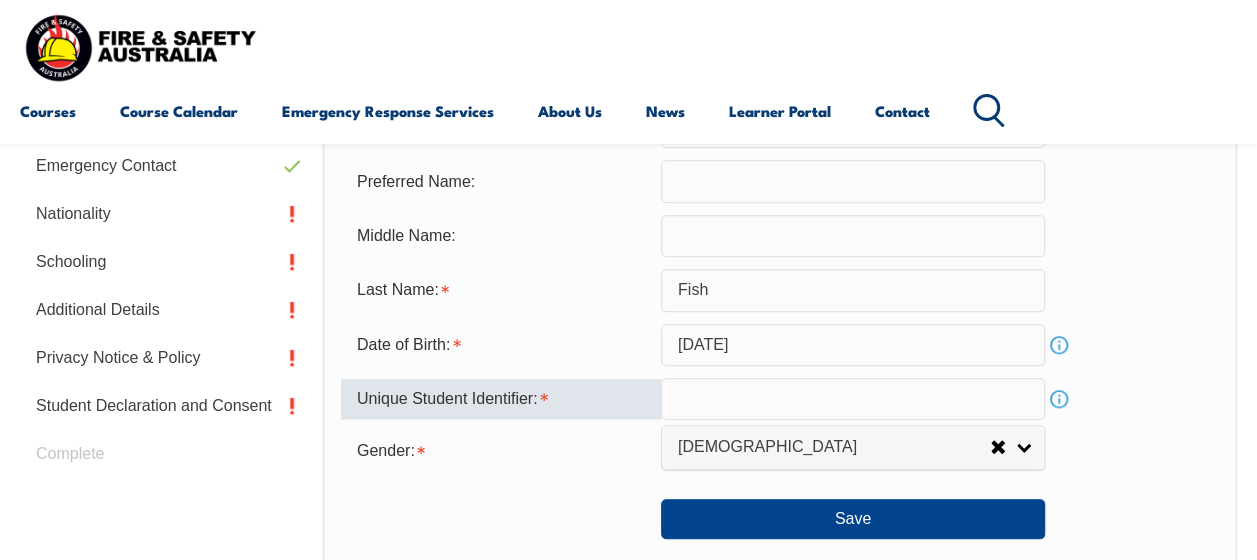 click at bounding box center [853, 399] 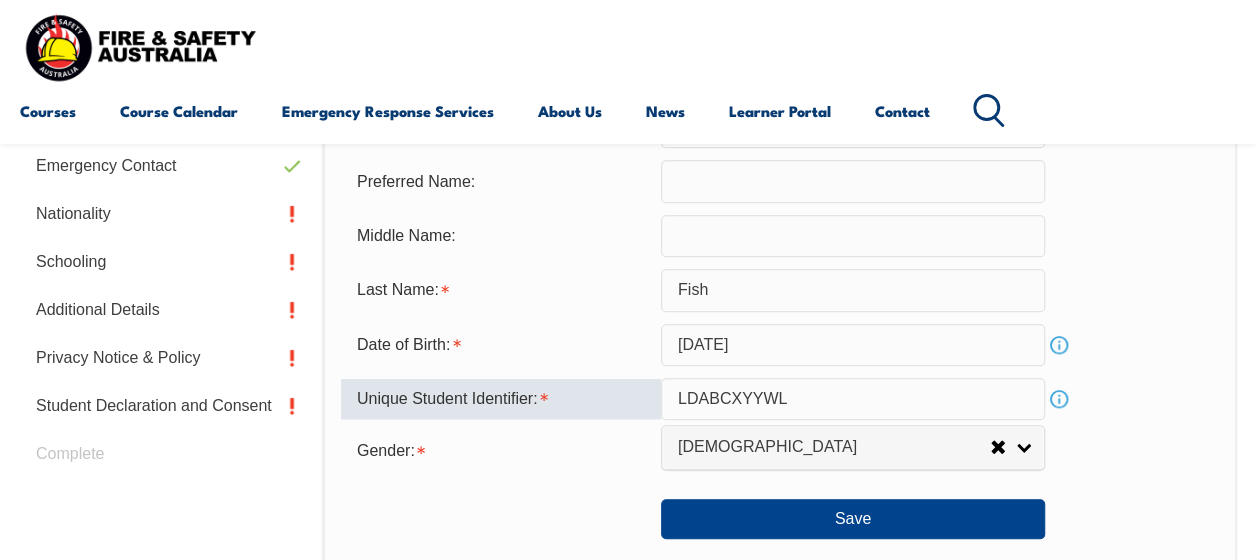 type on "LDABCXYYWL" 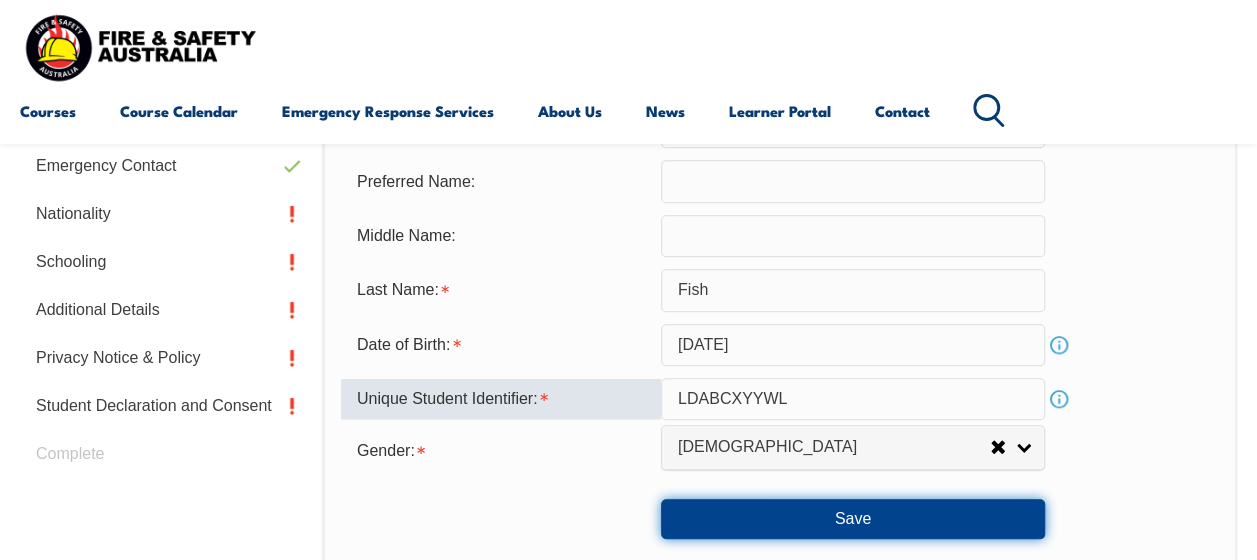 click on "Save" at bounding box center [853, 519] 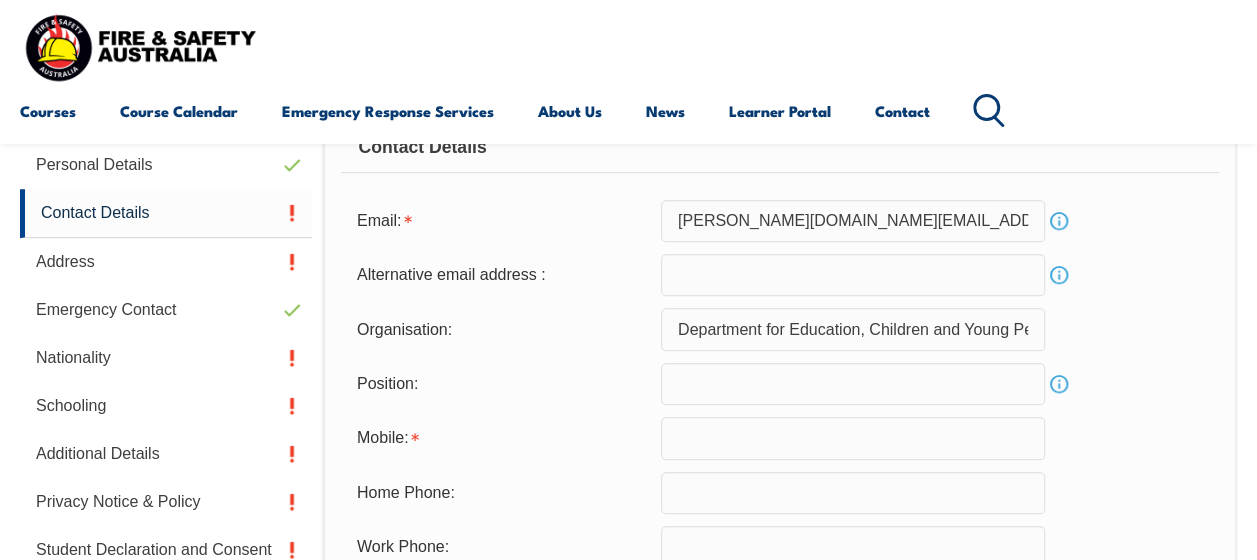 scroll, scrollTop: 585, scrollLeft: 0, axis: vertical 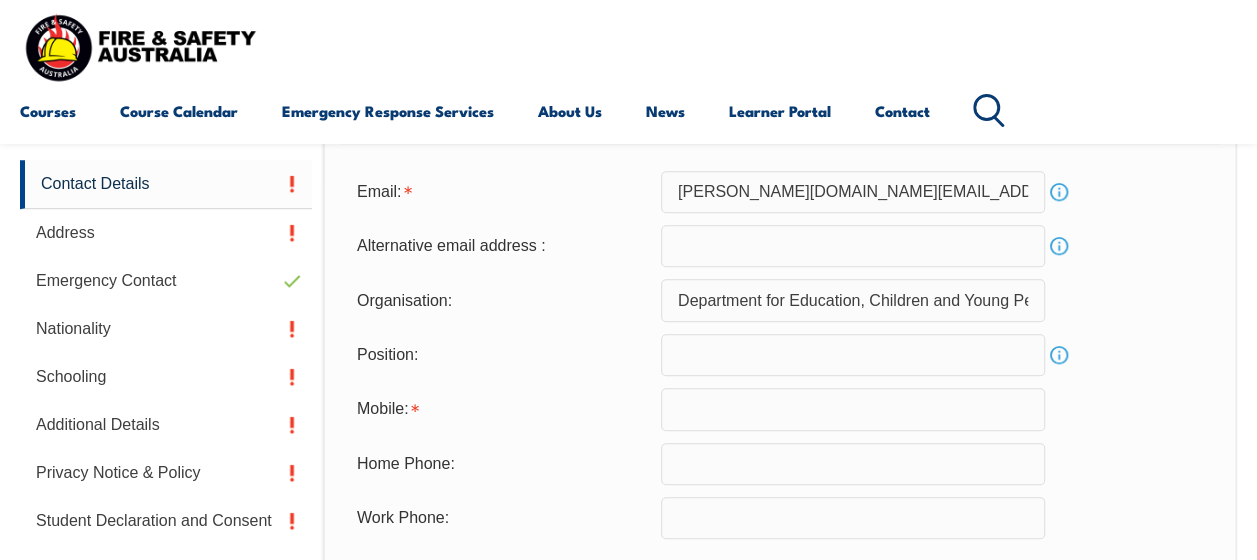 click at bounding box center [853, 409] 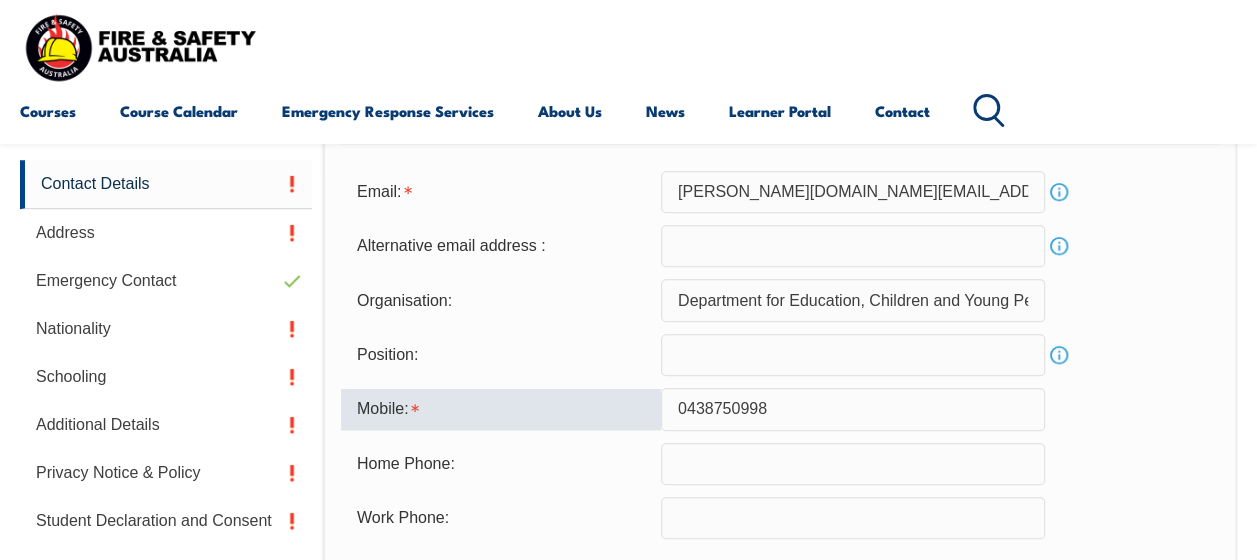 type on "0438750998" 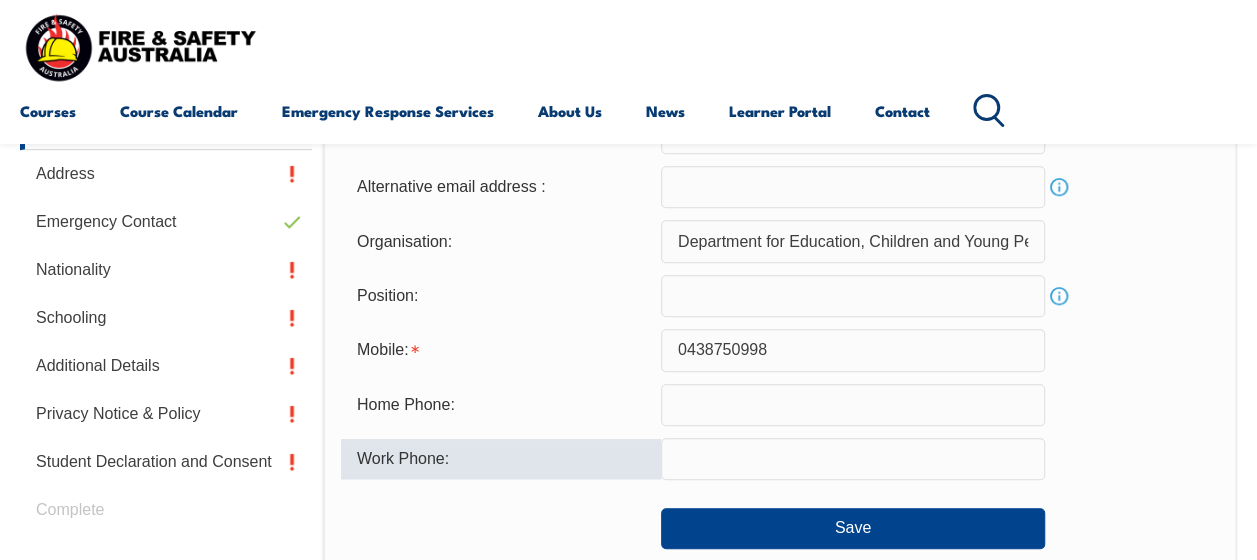 scroll, scrollTop: 685, scrollLeft: 0, axis: vertical 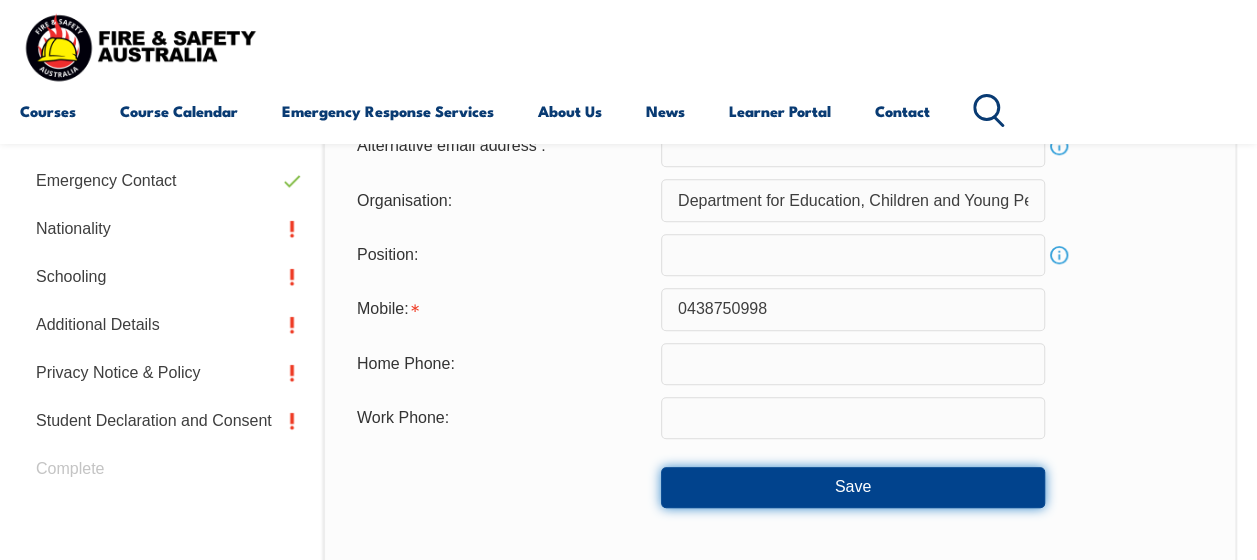 click on "Save" at bounding box center [853, 487] 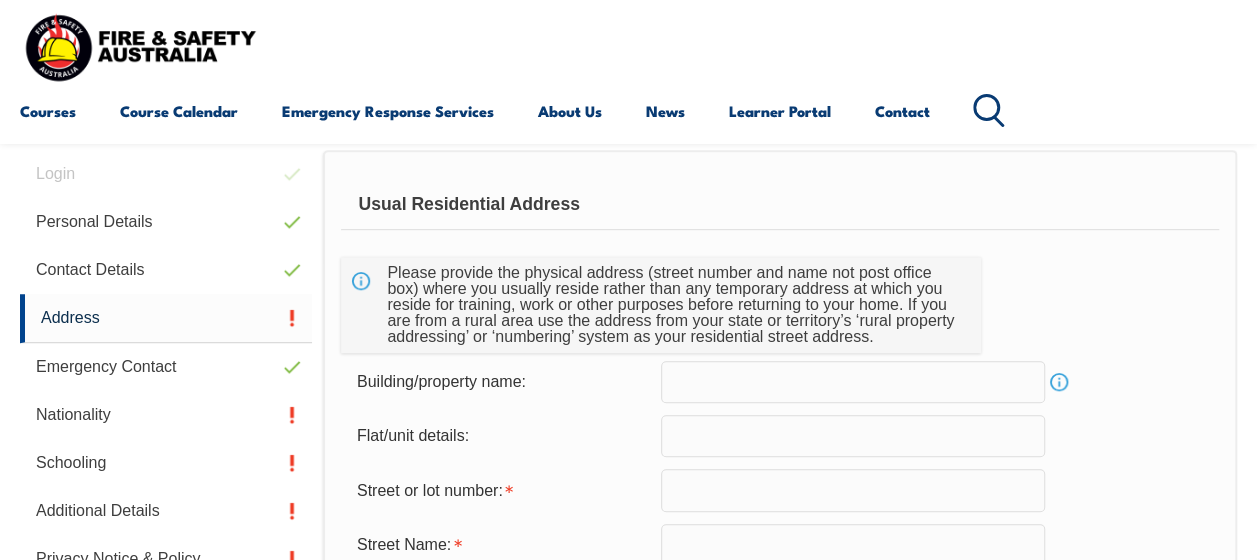 scroll, scrollTop: 484, scrollLeft: 0, axis: vertical 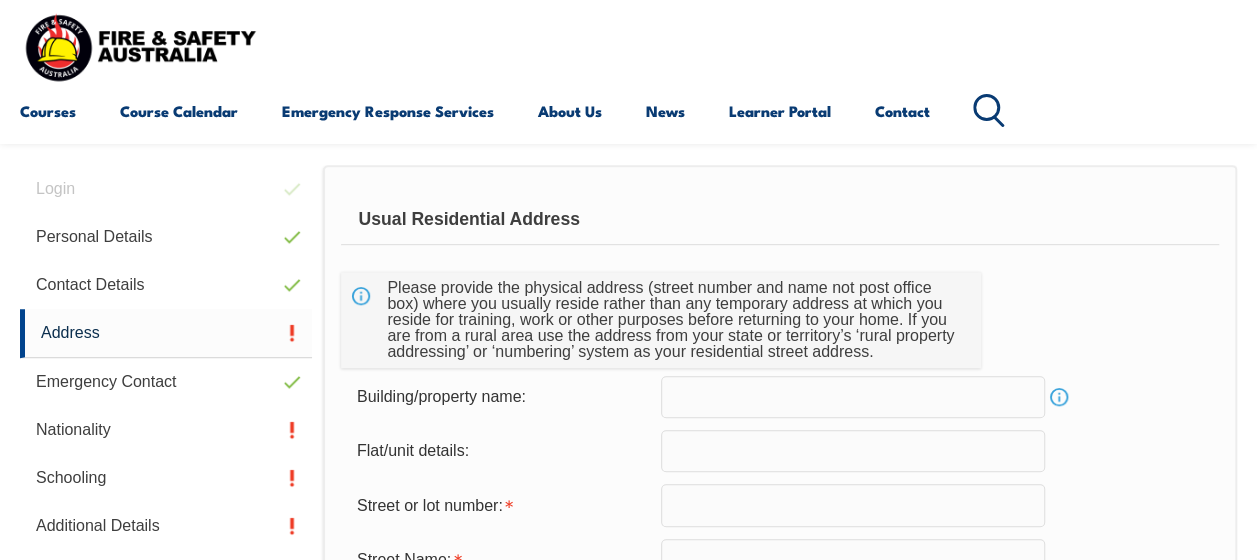 click on "Usual Residential Address Please provide the physical address (street number and name not post office box) where you usually reside rather than any temporary address at which you reside for training, work or other purposes before returning to your home.  If you are from a rural area use the address from your state or territory’s ‘rural property addressing’ or ‘numbering’ system as your residential street address.  Building/property name: Info Flat/unit details: Street or lot number: Street Name: Street Address - Postal delivery information (PO box): Suburb, locality or town: Postcode: State/Territory: NSW VIC QLD SA WA TAS NT ACT Other Australian Territory Overseas
Select
Country: Adelie Land (France) Afghanistan Aland Islands Albania Algeria Andorra Angola Anguilla Antigua and Barbuda Argentina Argentinian Antarctic Territory Armenia Aruba Australia Australian Antarctic Territory Austria Azerbaijan Bahamas Bahrain Bangladesh Barbados Belarus Belgium Belize Benin Chad" at bounding box center [780, 835] 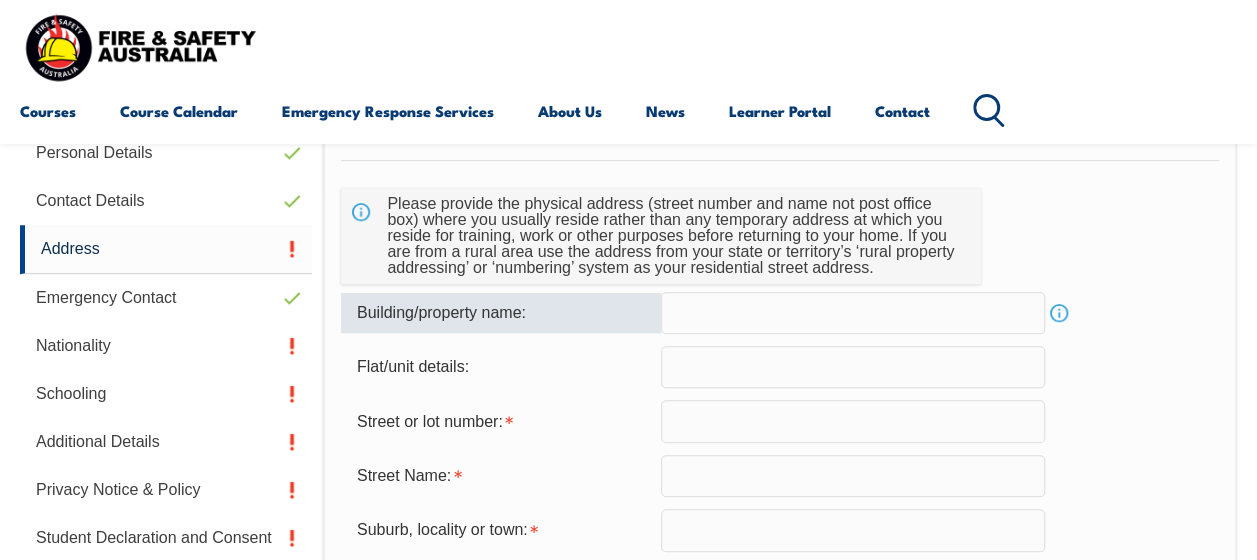 scroll, scrollTop: 684, scrollLeft: 0, axis: vertical 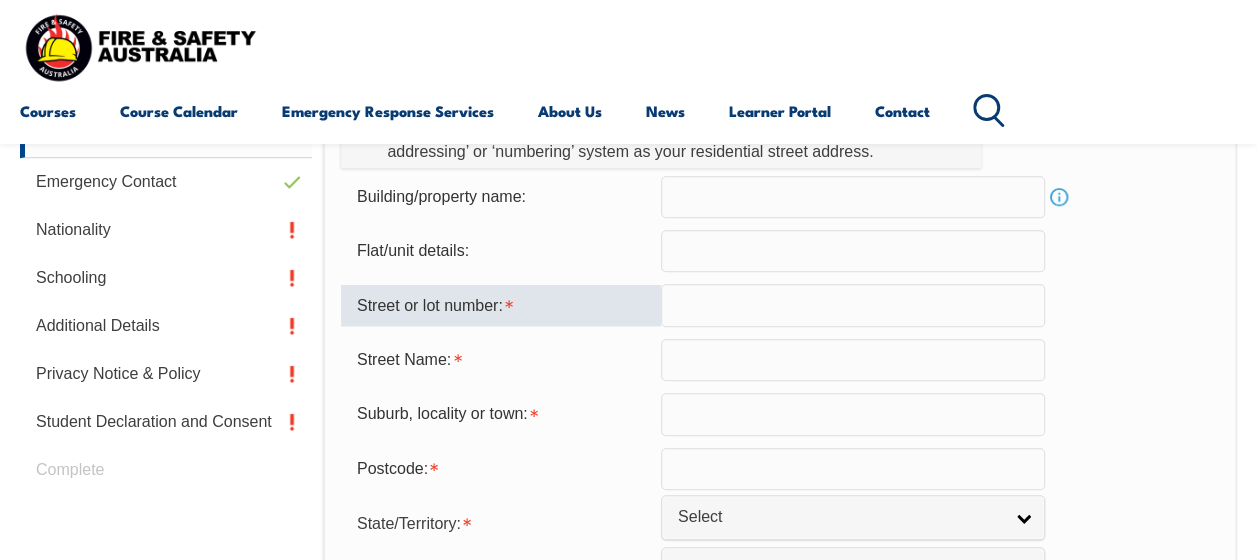 click at bounding box center (853, 305) 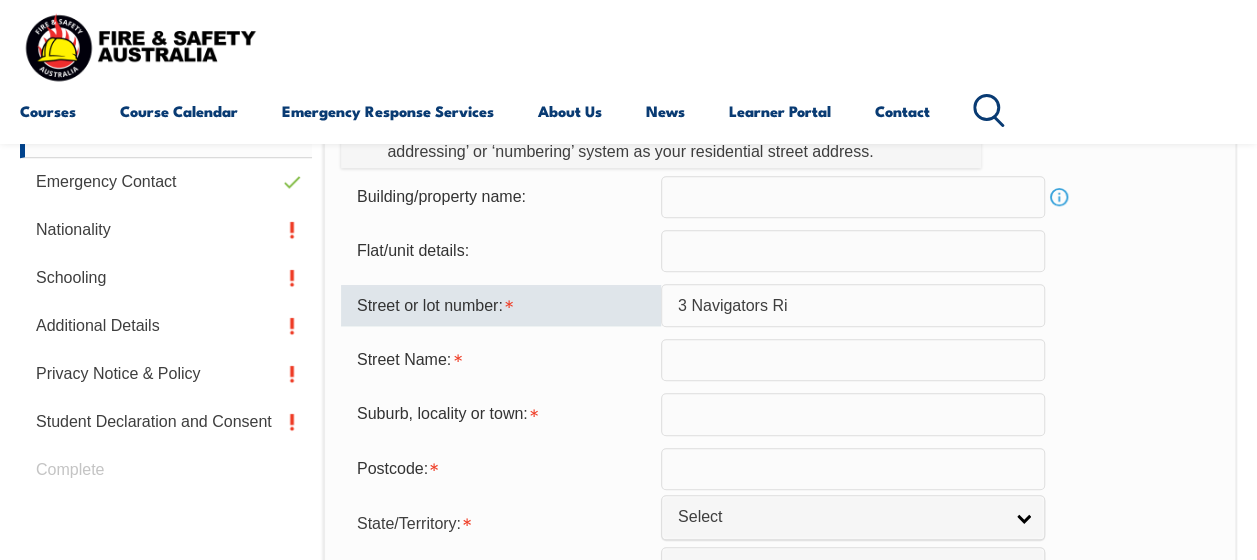 type on "Granton" 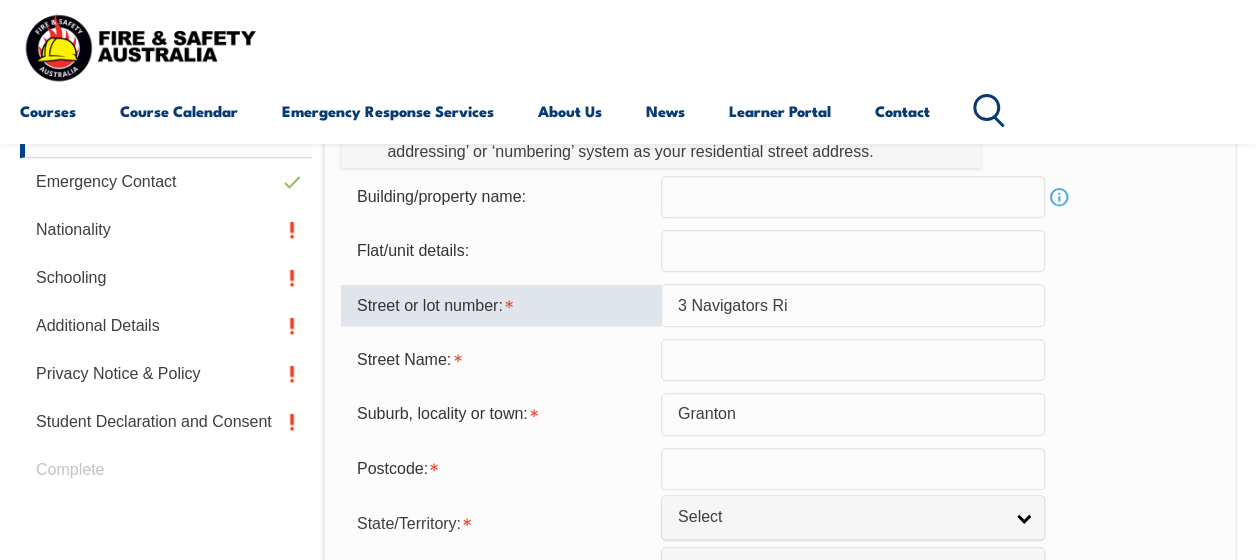 type on "7030" 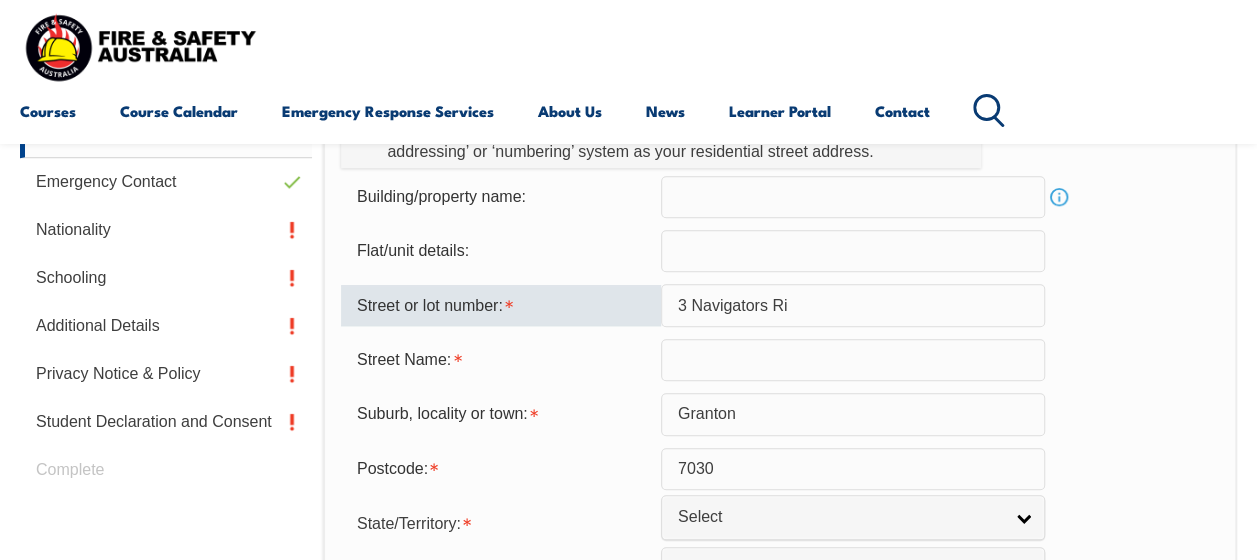 select on "1101" 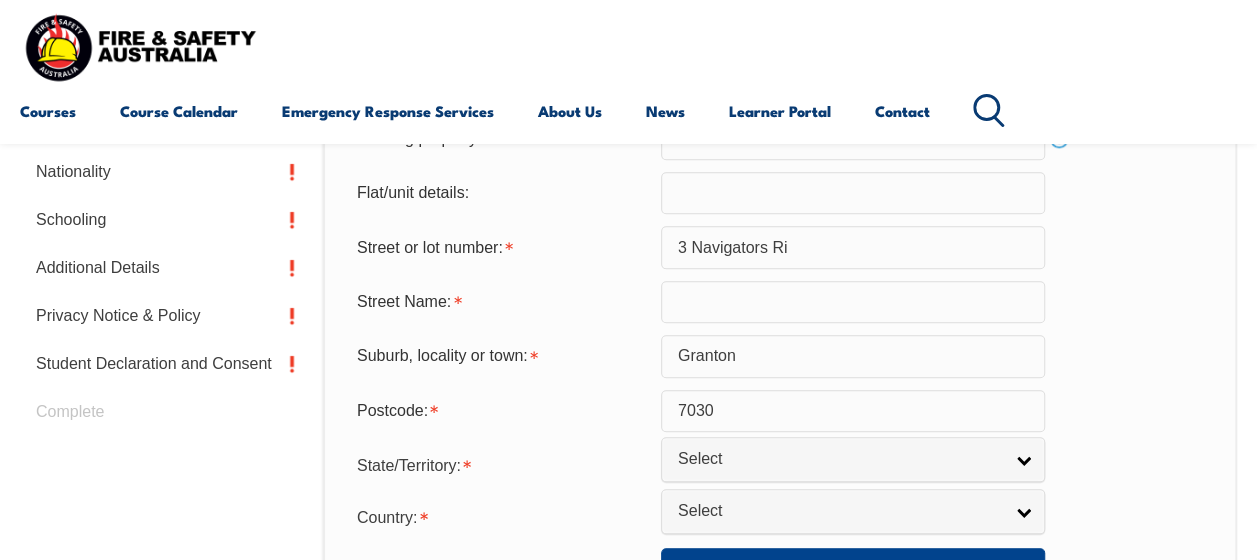 scroll, scrollTop: 784, scrollLeft: 0, axis: vertical 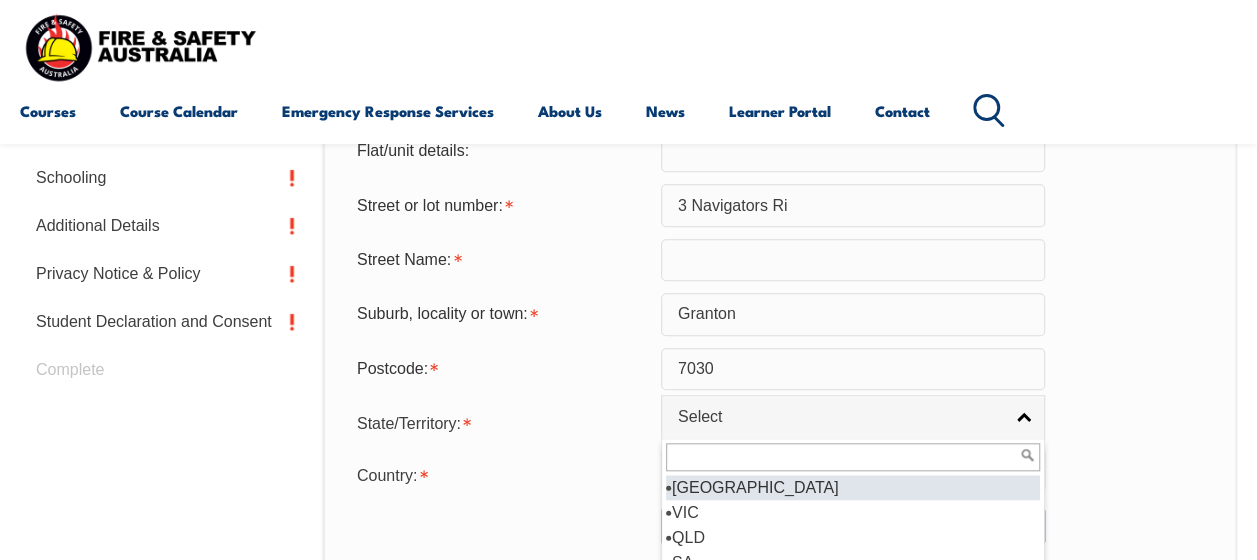 click on "Select" at bounding box center [840, 417] 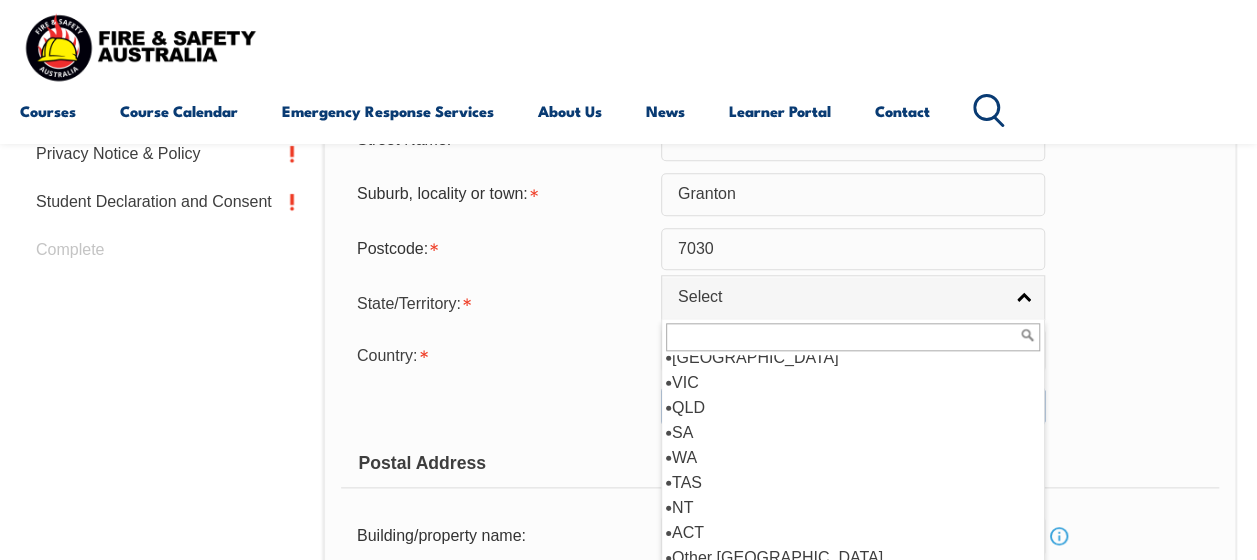 scroll, scrollTop: 904, scrollLeft: 0, axis: vertical 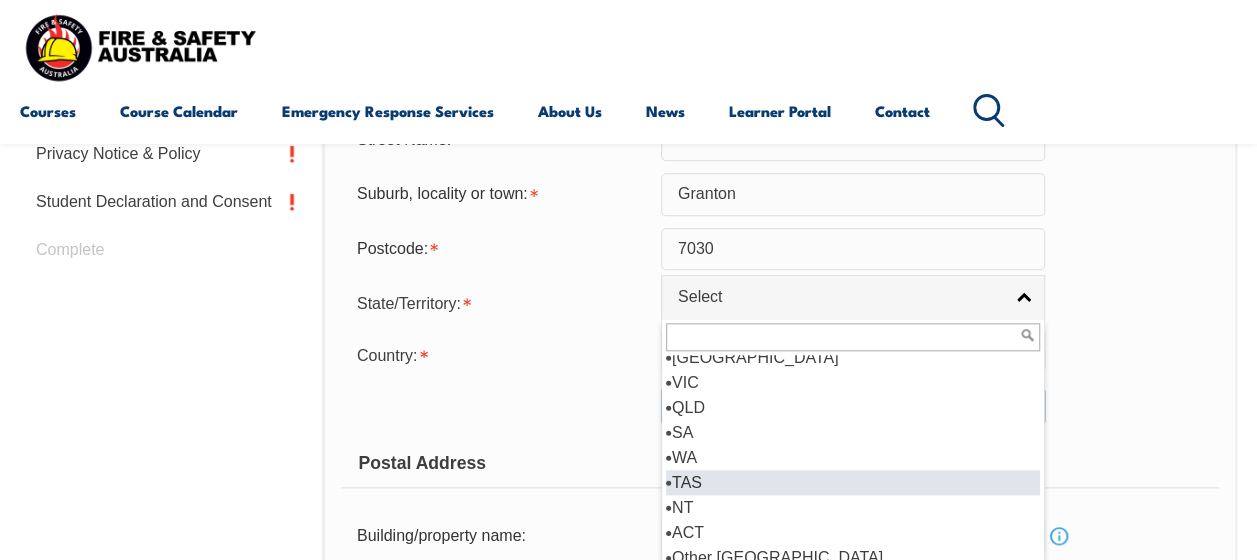 click on "TAS" at bounding box center [853, 482] 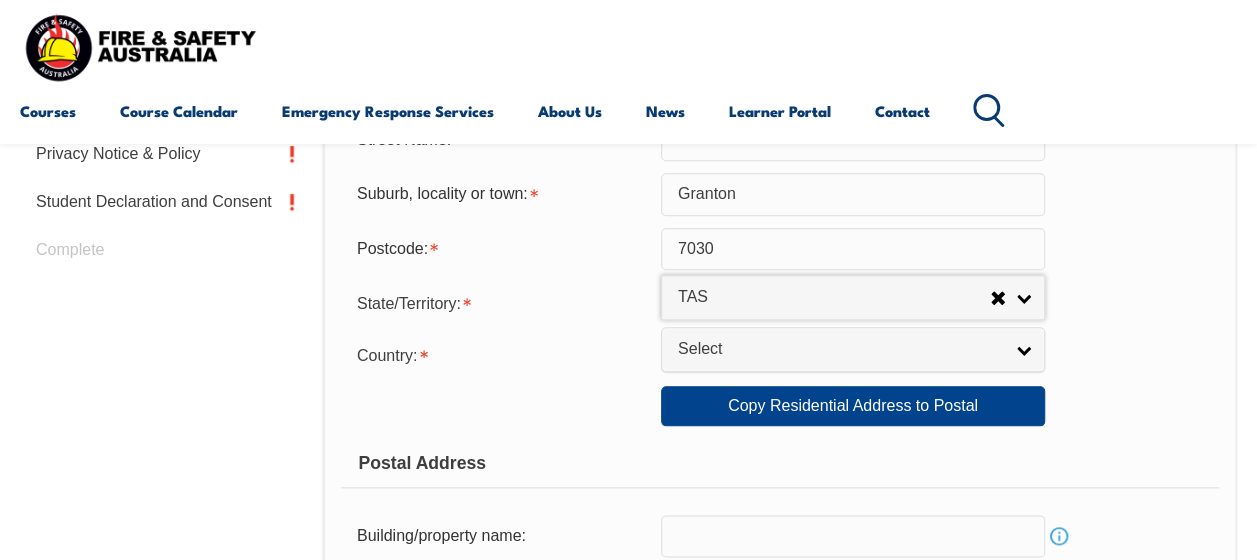 click on "Select" at bounding box center [840, 349] 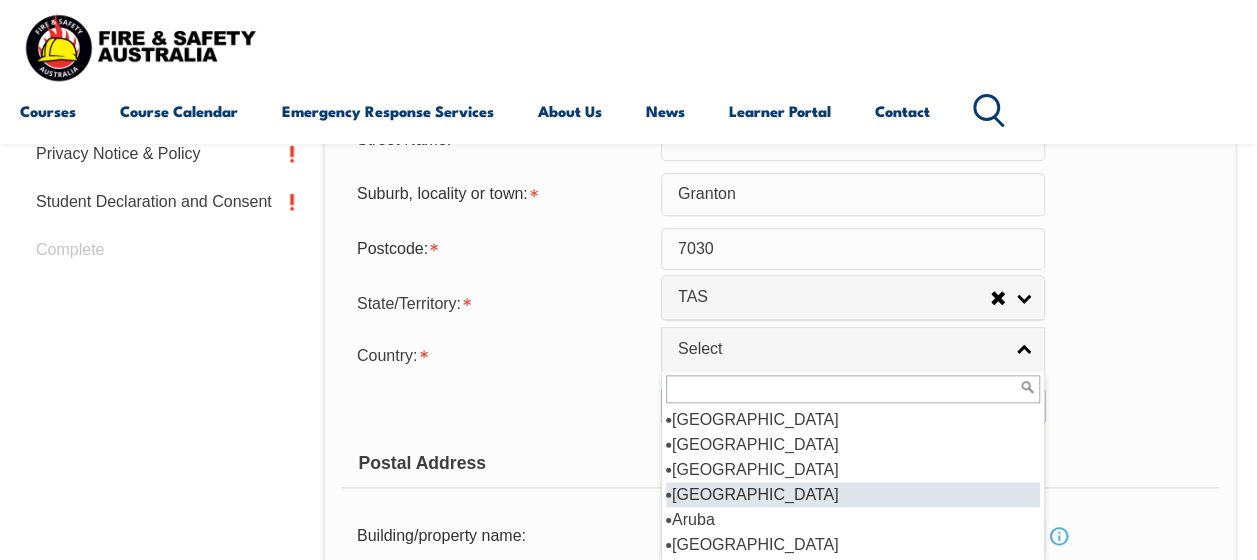scroll, scrollTop: 300, scrollLeft: 0, axis: vertical 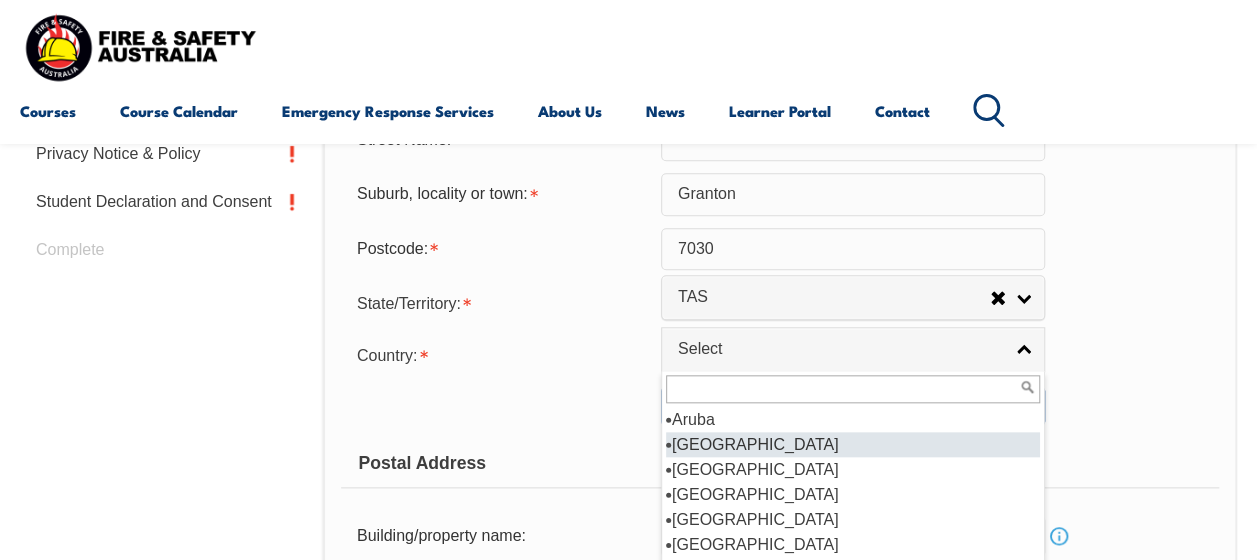click on "Australia" at bounding box center [853, 444] 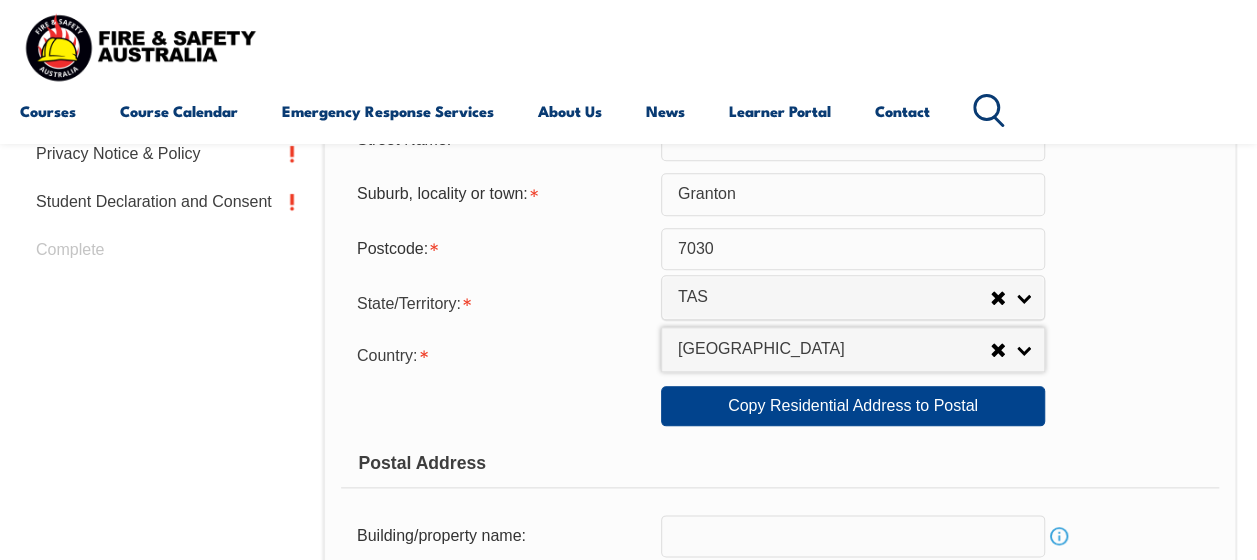 click on "Postal Address" at bounding box center [780, 463] 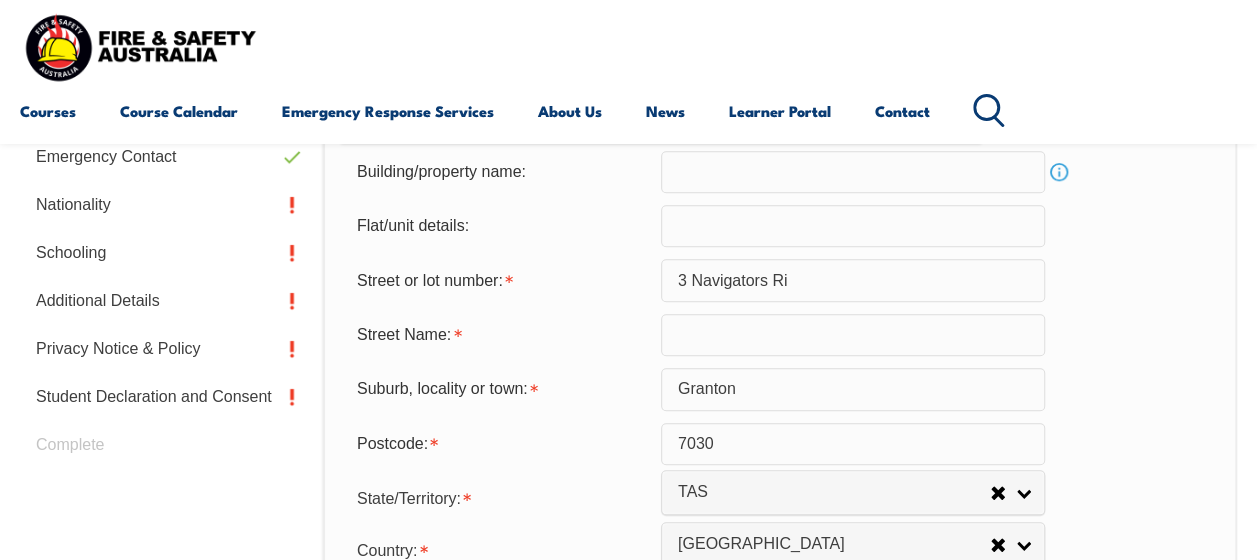 scroll, scrollTop: 704, scrollLeft: 0, axis: vertical 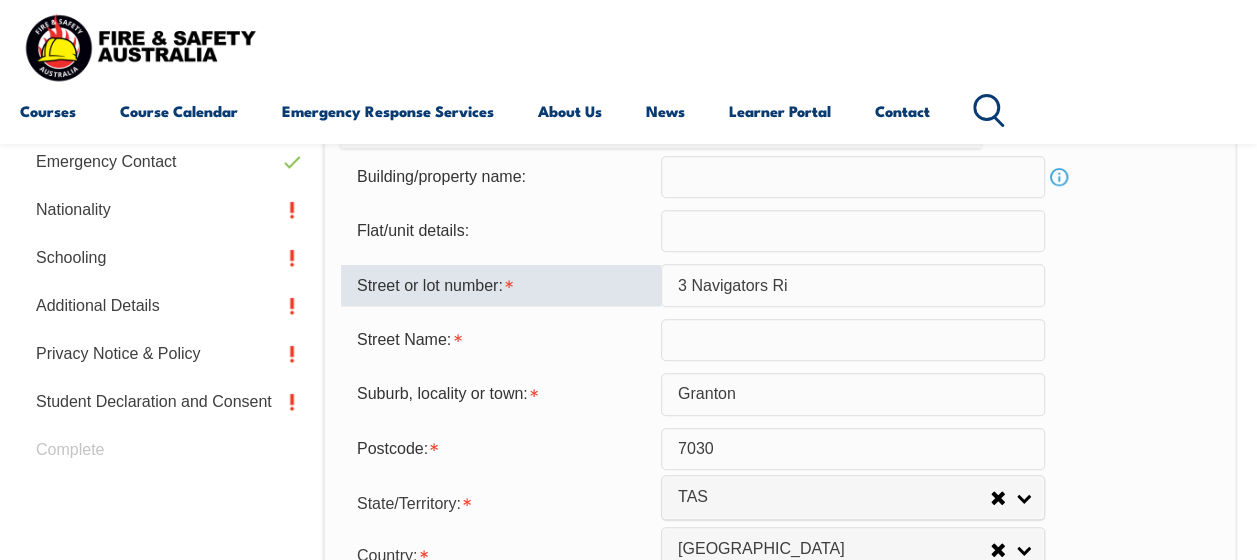 drag, startPoint x: 816, startPoint y: 286, endPoint x: 592, endPoint y: 289, distance: 224.0201 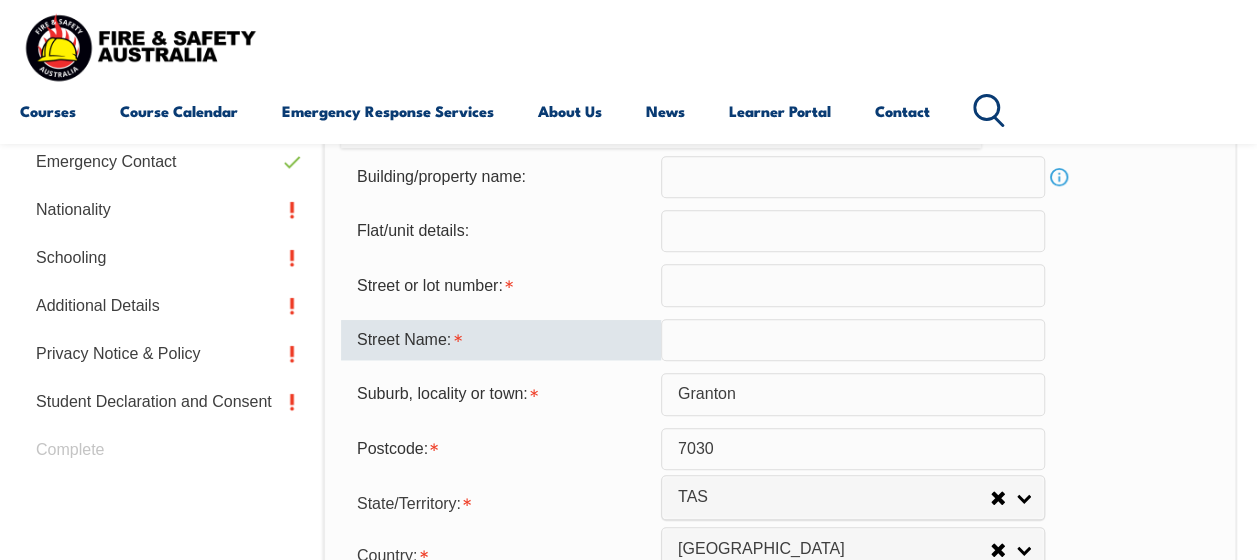 click at bounding box center [853, 340] 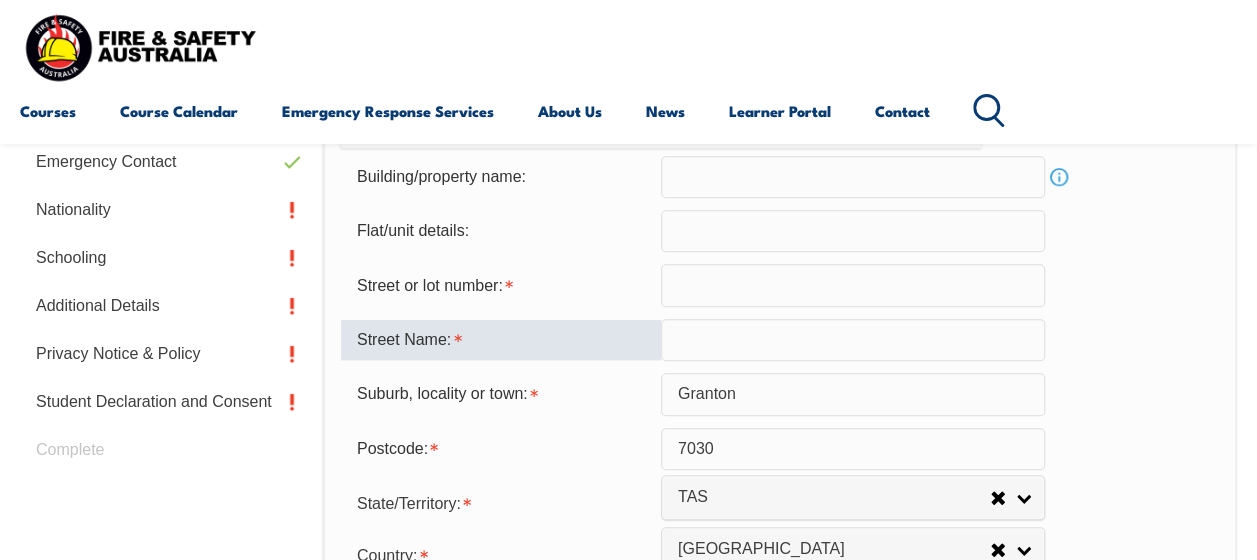 click at bounding box center (853, 285) 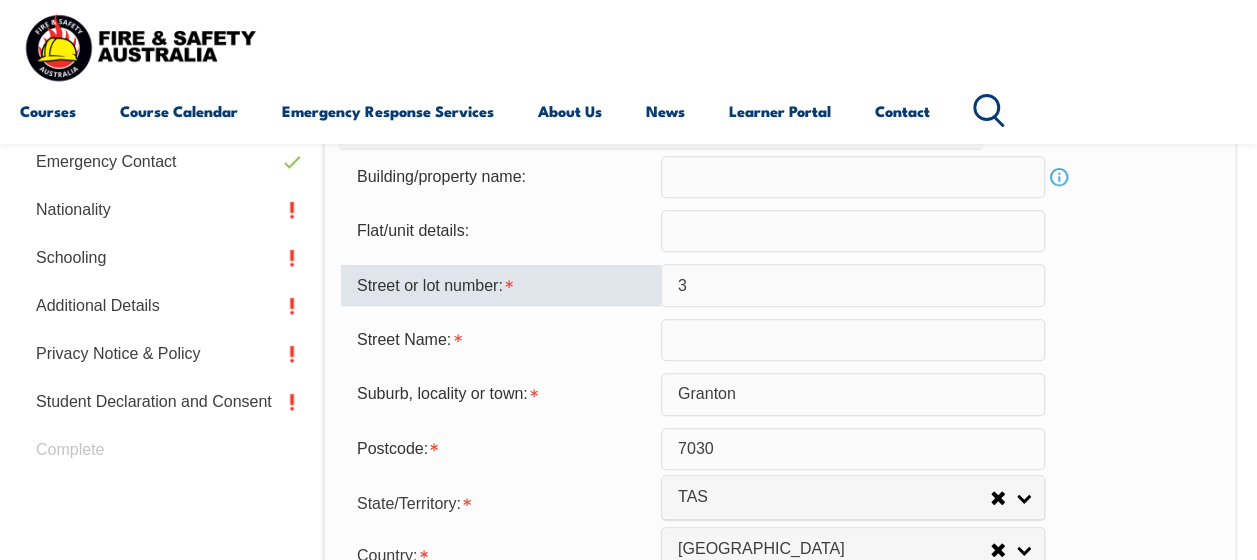type on "3" 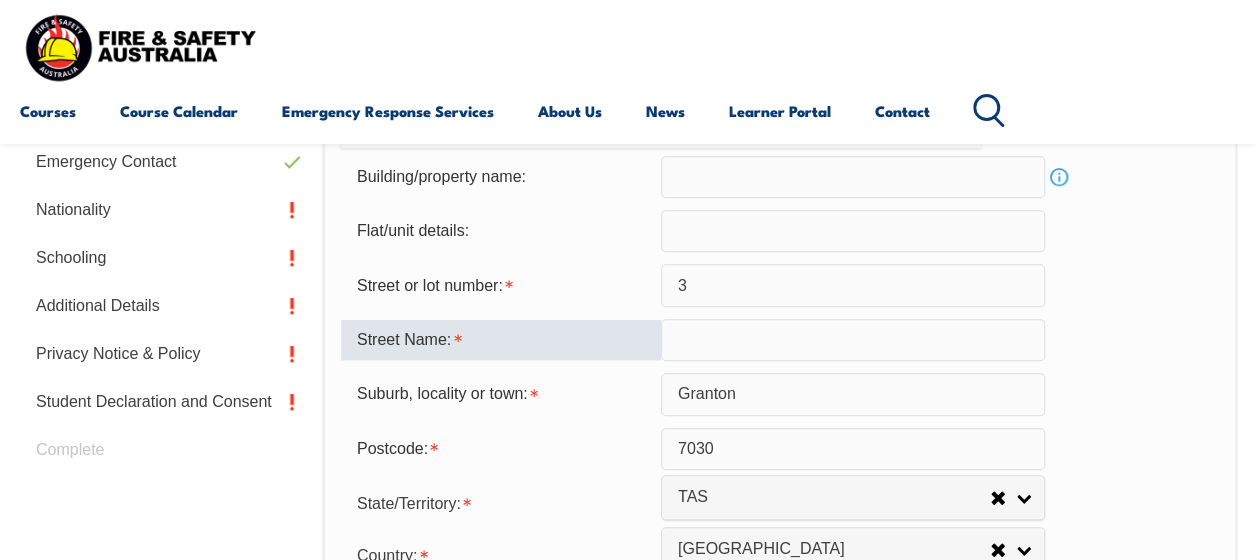click at bounding box center (853, 340) 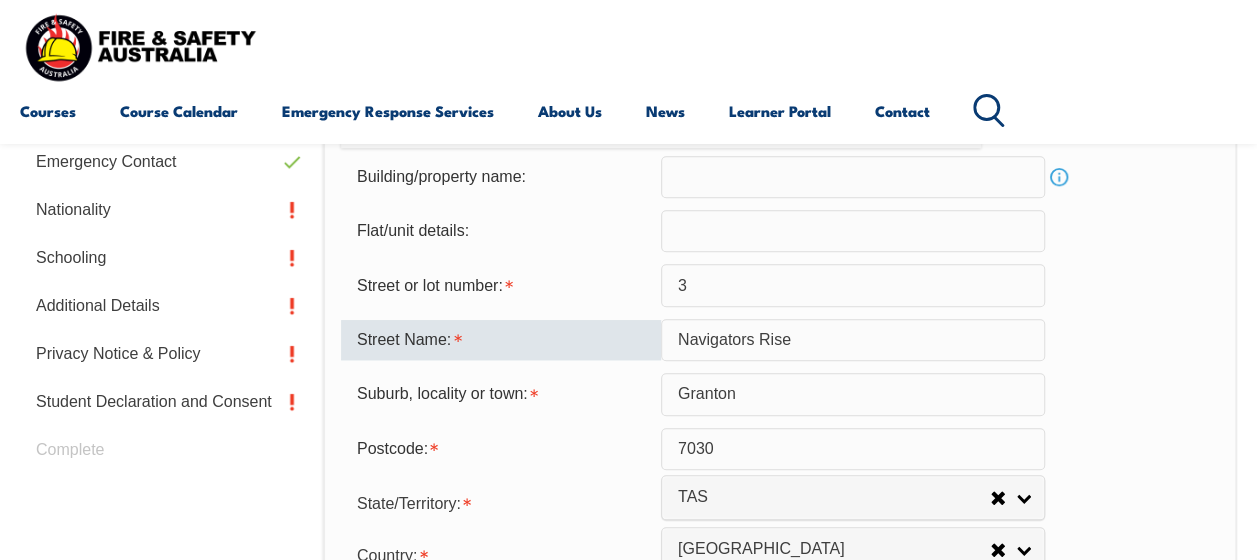 type on "Navigators Rise" 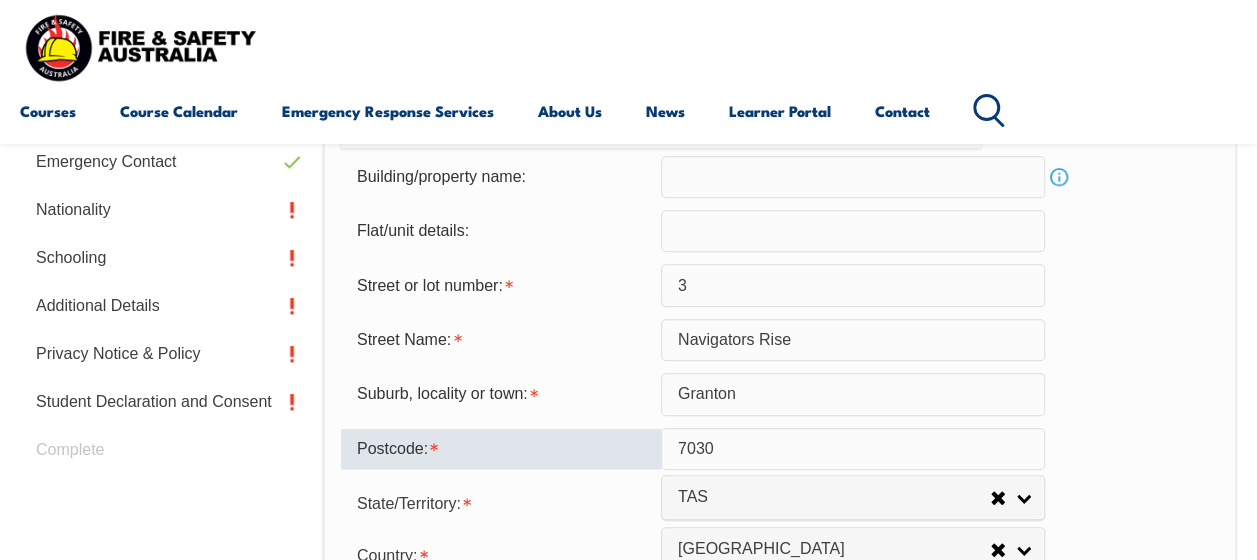 click on "7030" at bounding box center [853, 449] 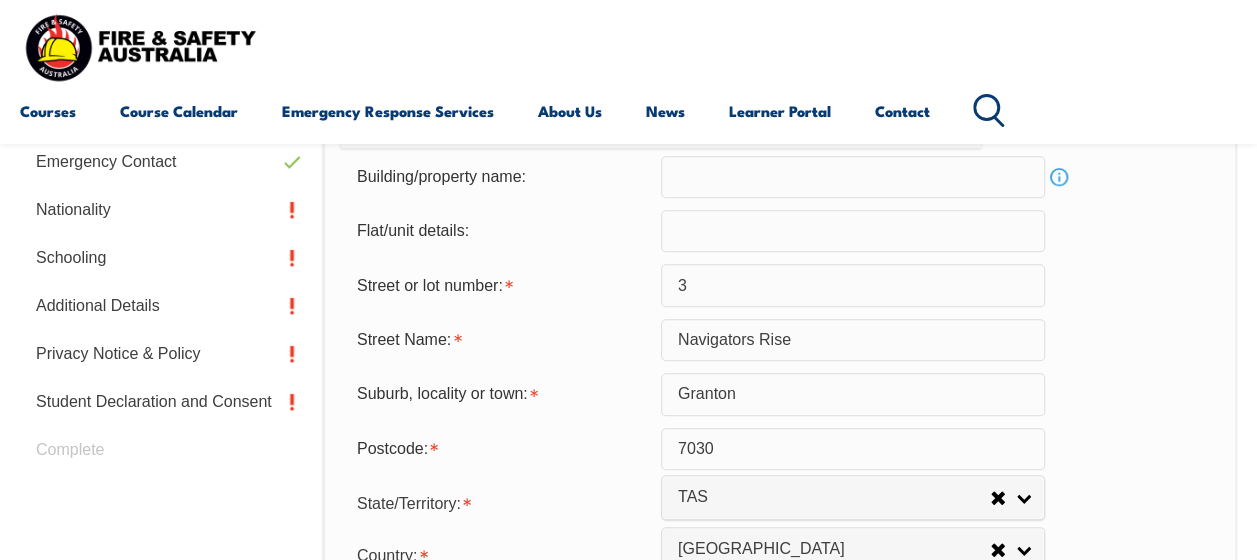 click on "Street Name: Navigators Rise" at bounding box center [780, 340] 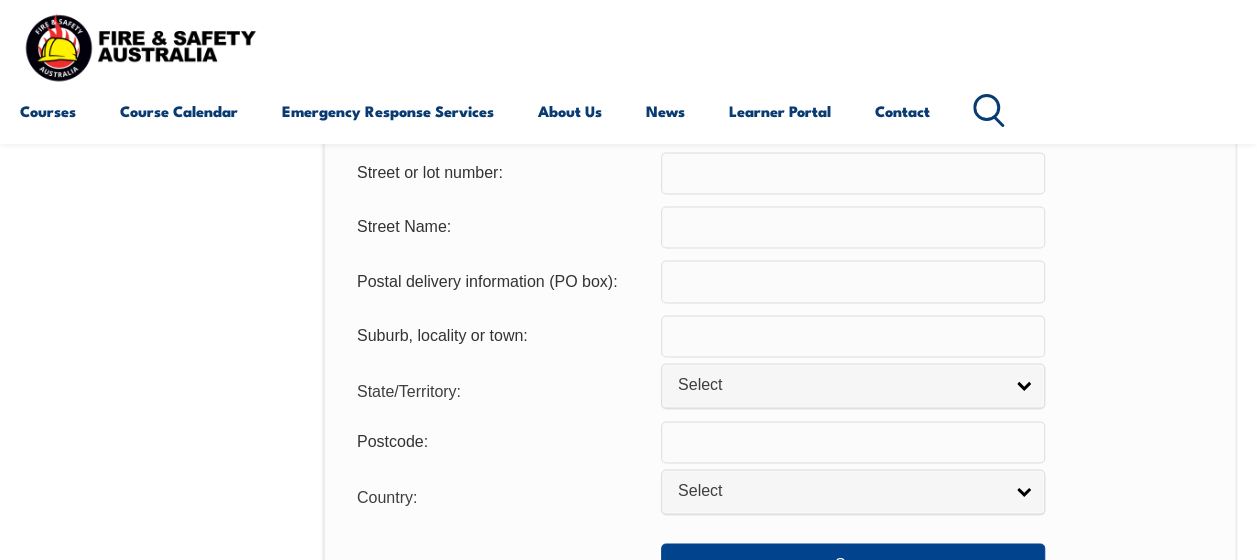 scroll, scrollTop: 1404, scrollLeft: 0, axis: vertical 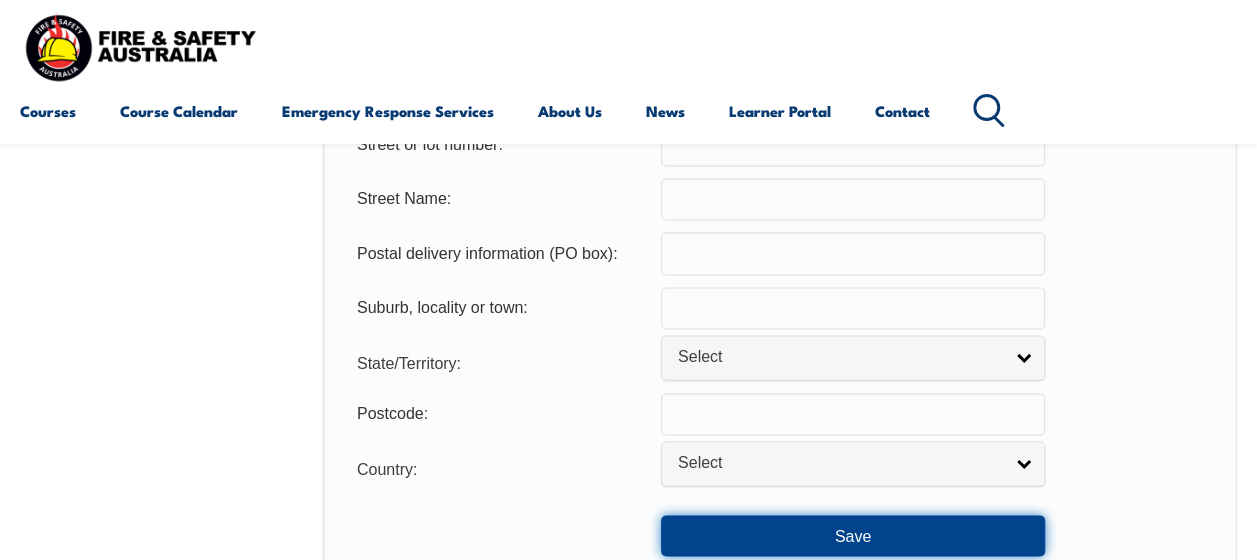 click on "Save" at bounding box center (853, 535) 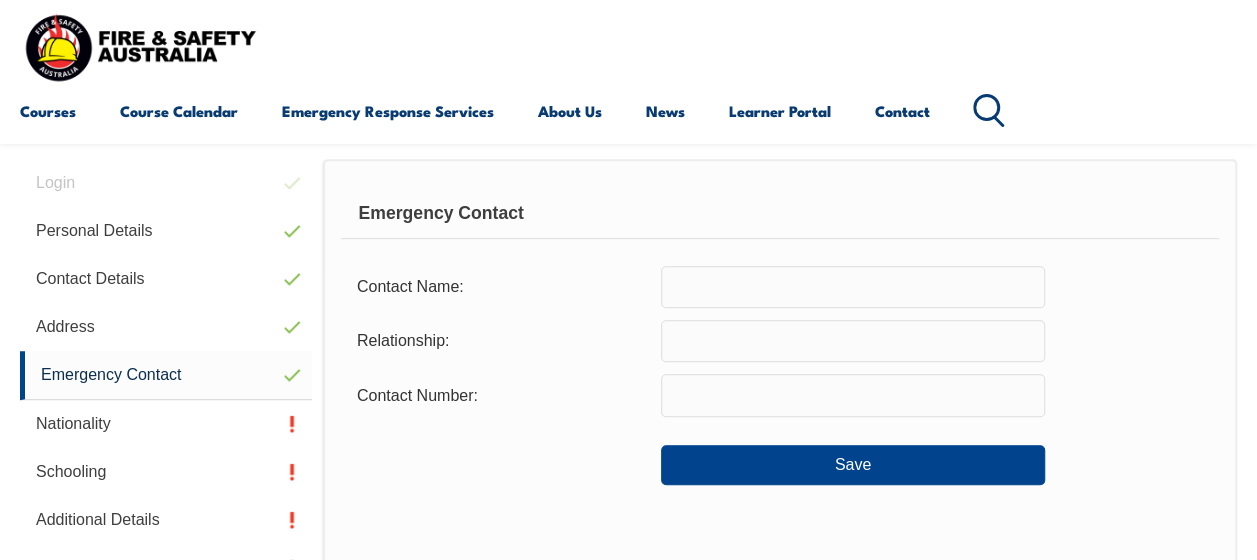 scroll, scrollTop: 484, scrollLeft: 0, axis: vertical 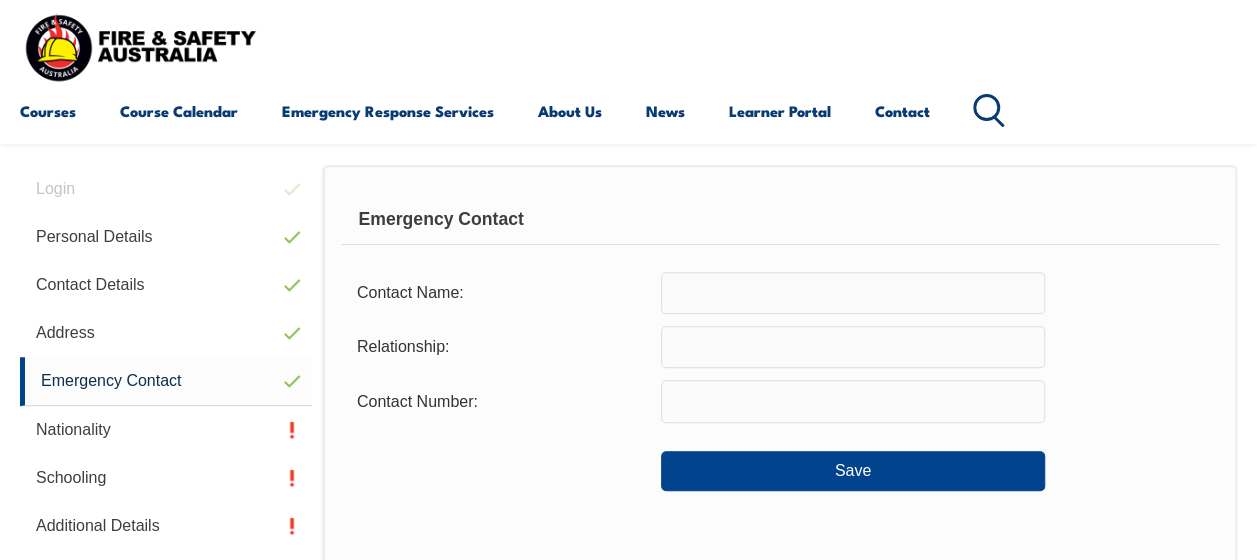 click at bounding box center (853, 293) 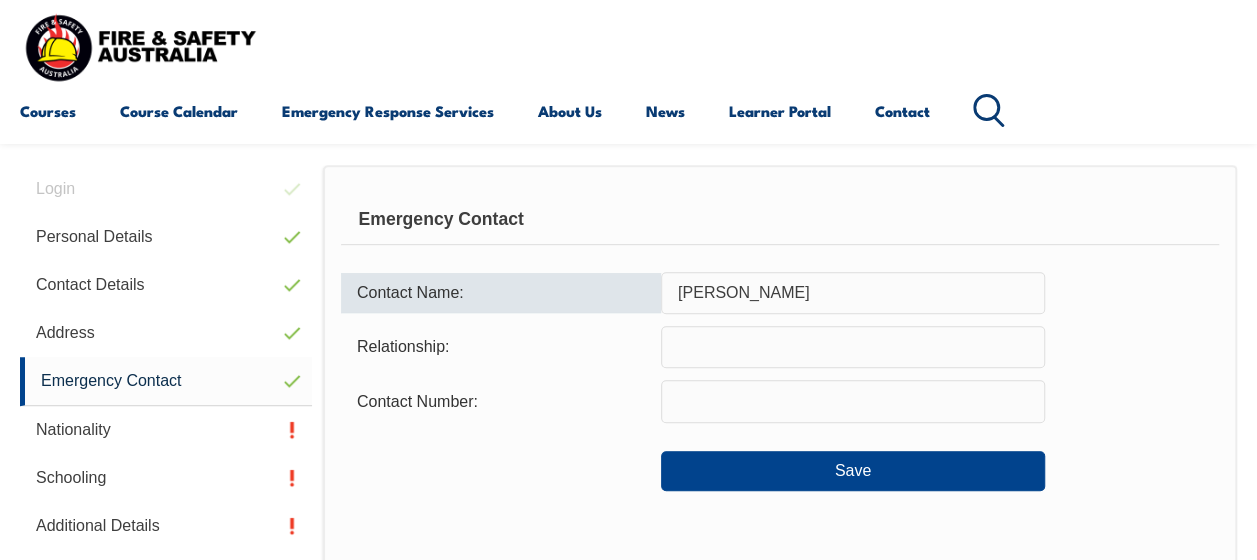 type on "Dean Fish" 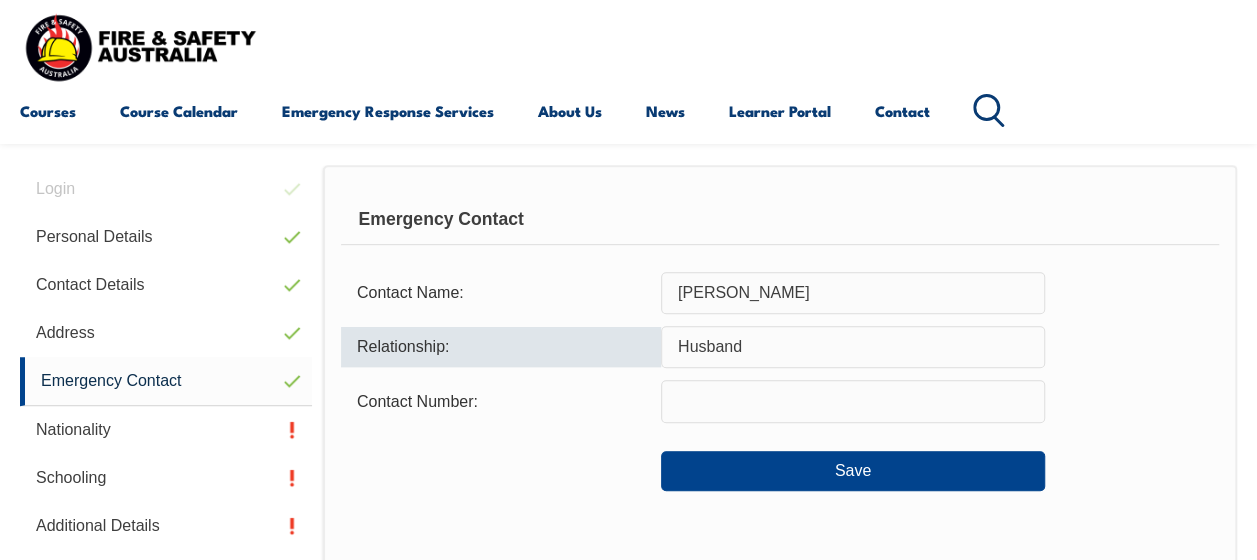 type on "Husband" 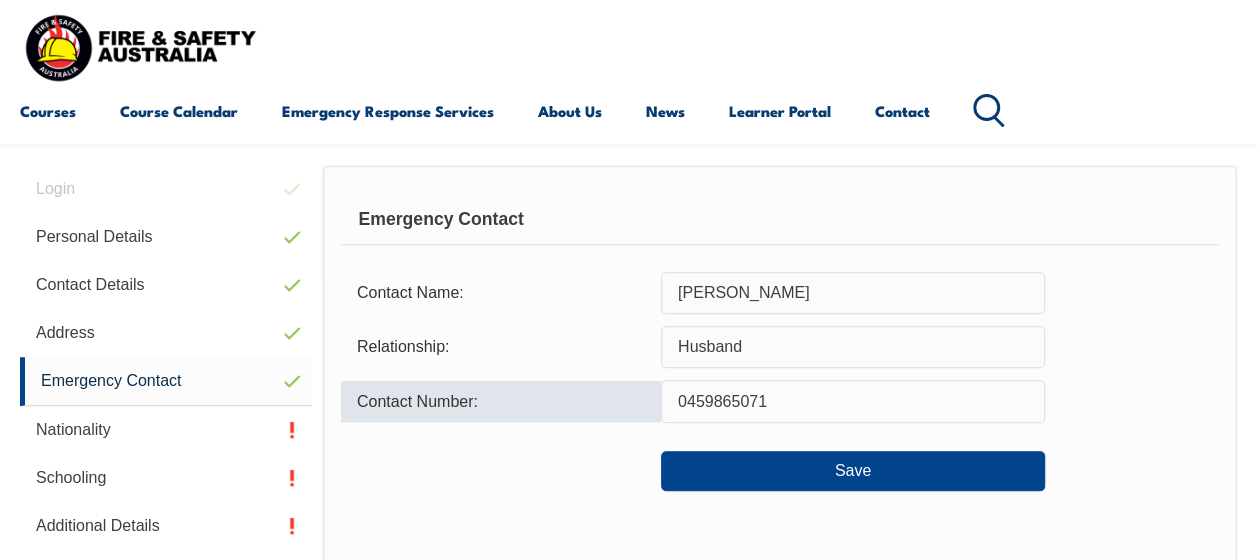 type on "0459865071" 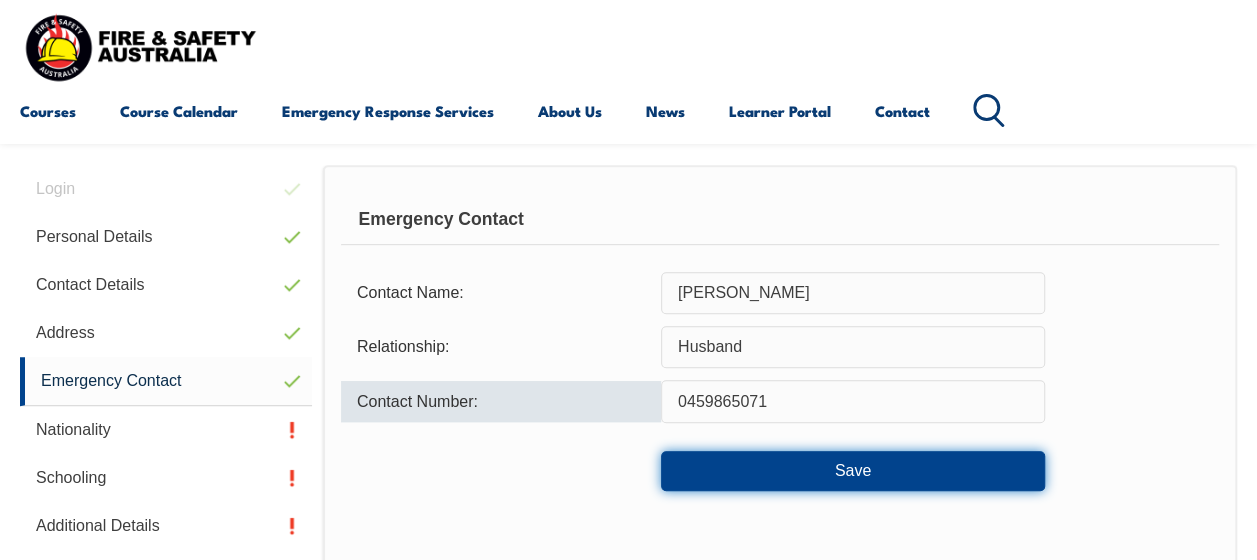 click on "Save" at bounding box center [853, 471] 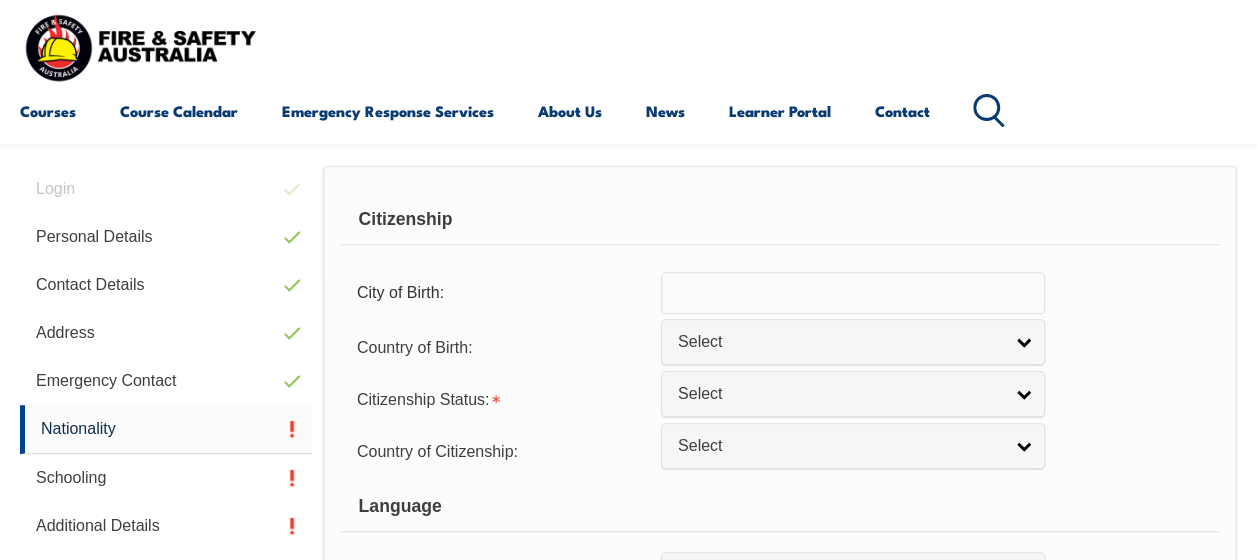 scroll, scrollTop: 485, scrollLeft: 0, axis: vertical 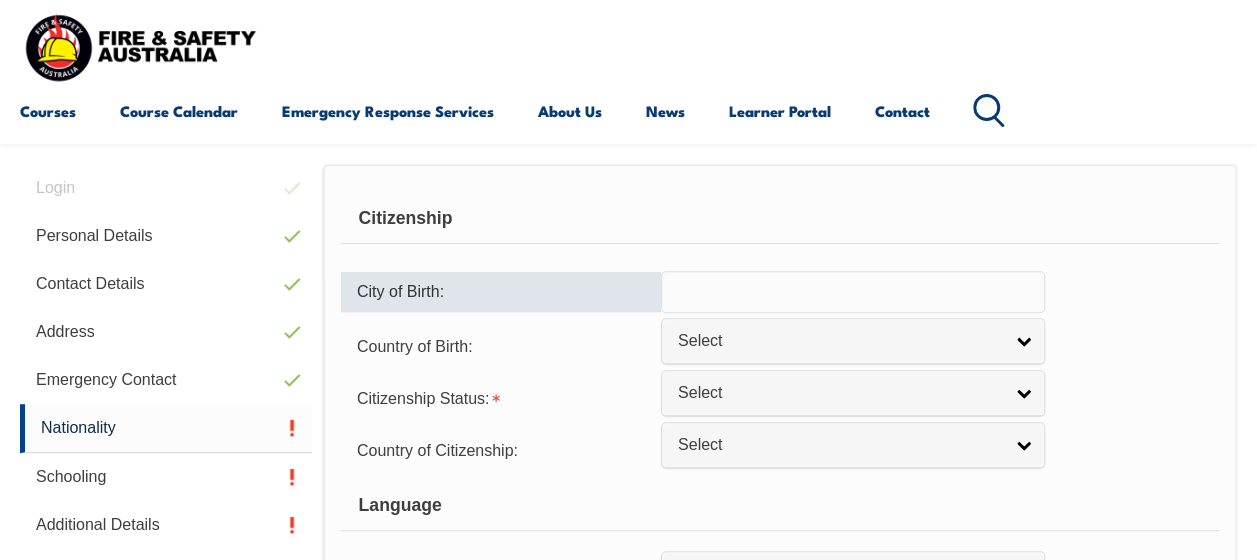 click at bounding box center [853, 292] 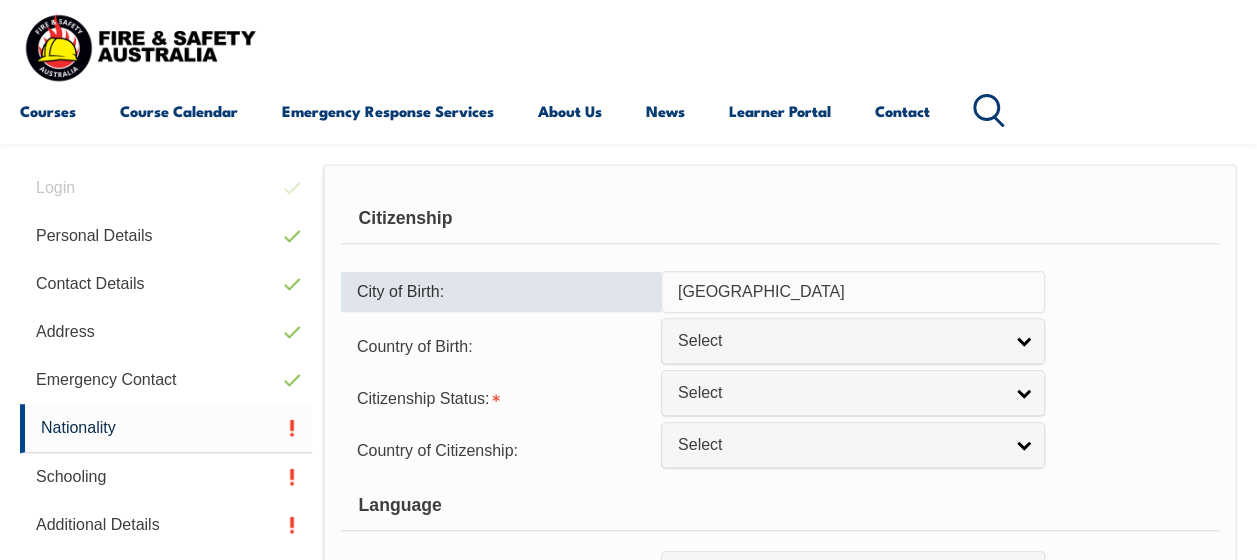 type on "Hobart" 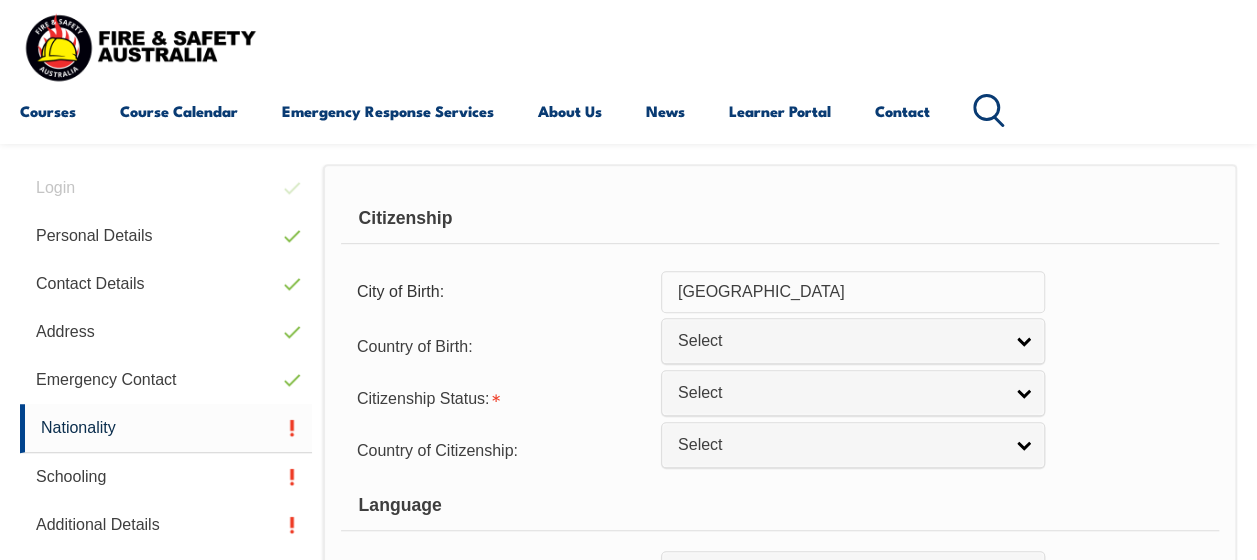 click on "Select" at bounding box center (840, 341) 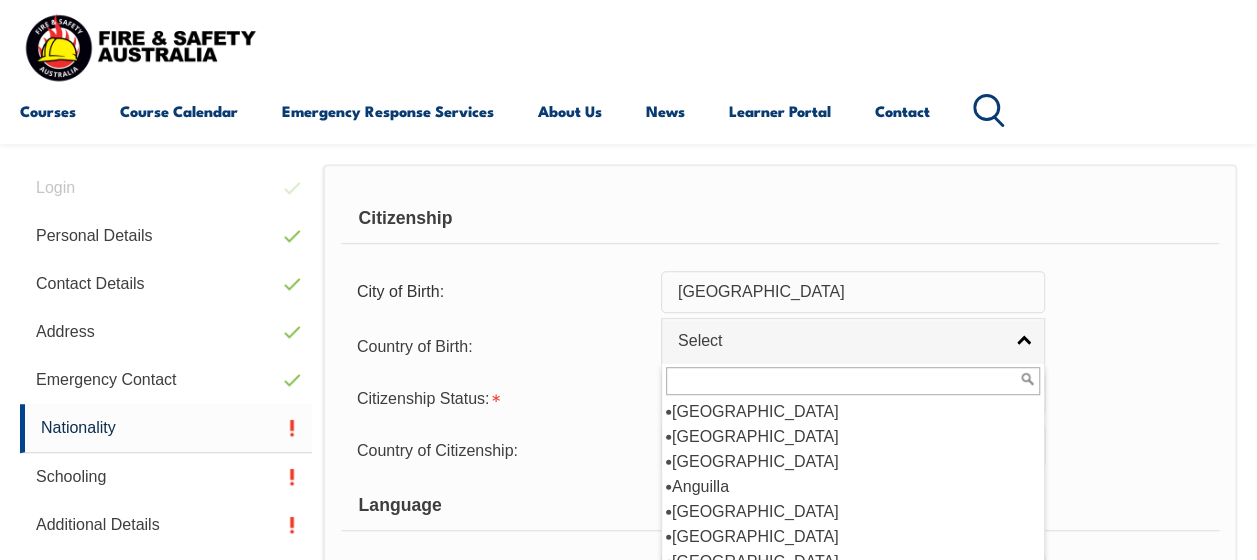 scroll, scrollTop: 200, scrollLeft: 0, axis: vertical 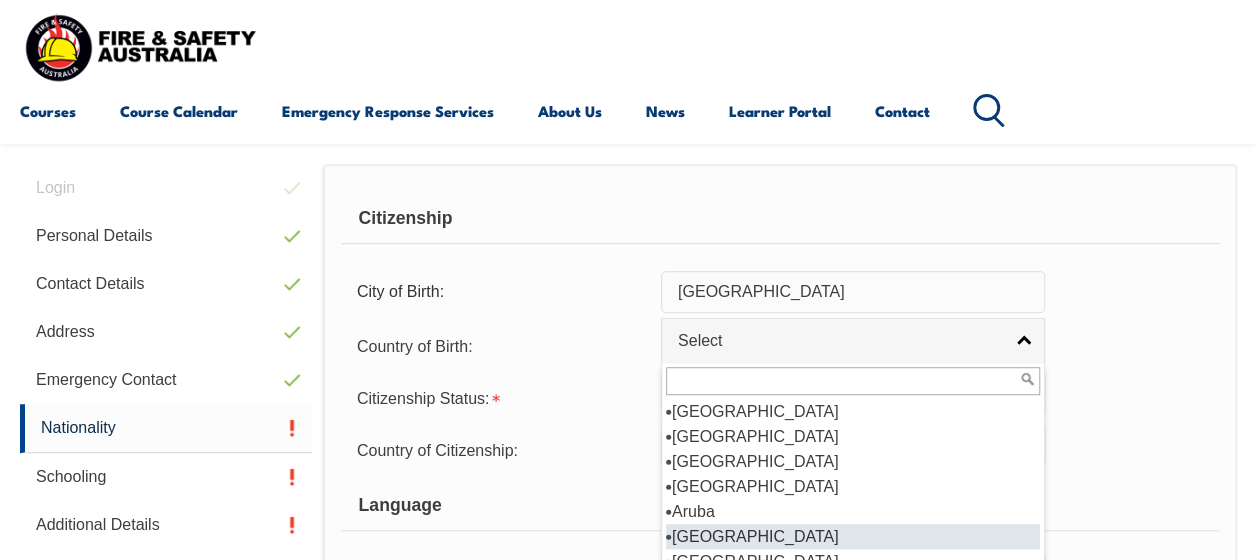 click on "Australia" at bounding box center (853, 536) 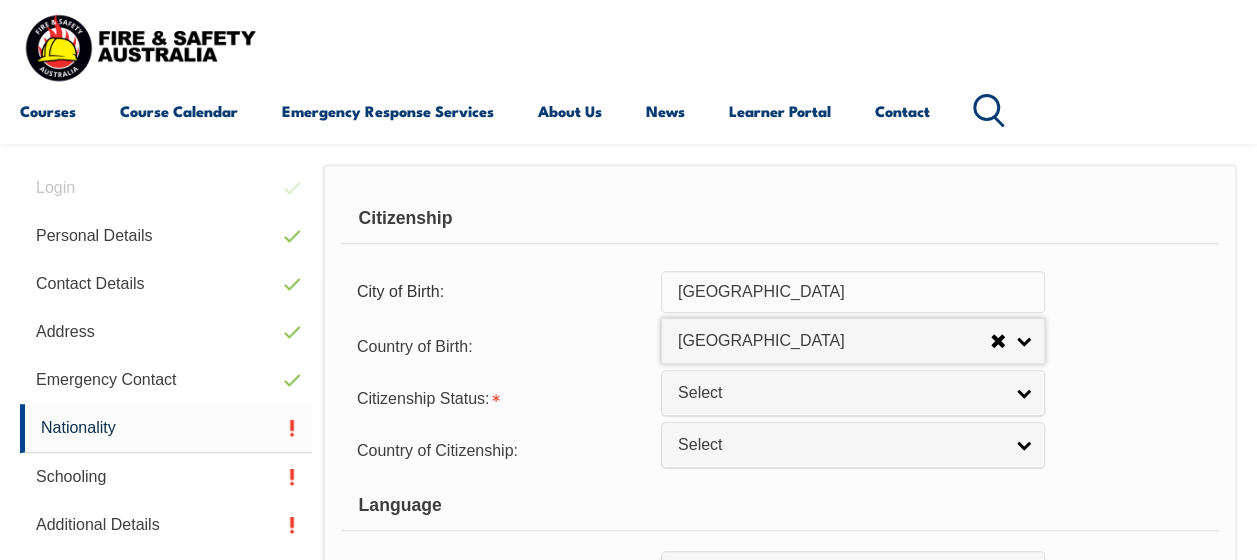 click on "Select" at bounding box center (840, 393) 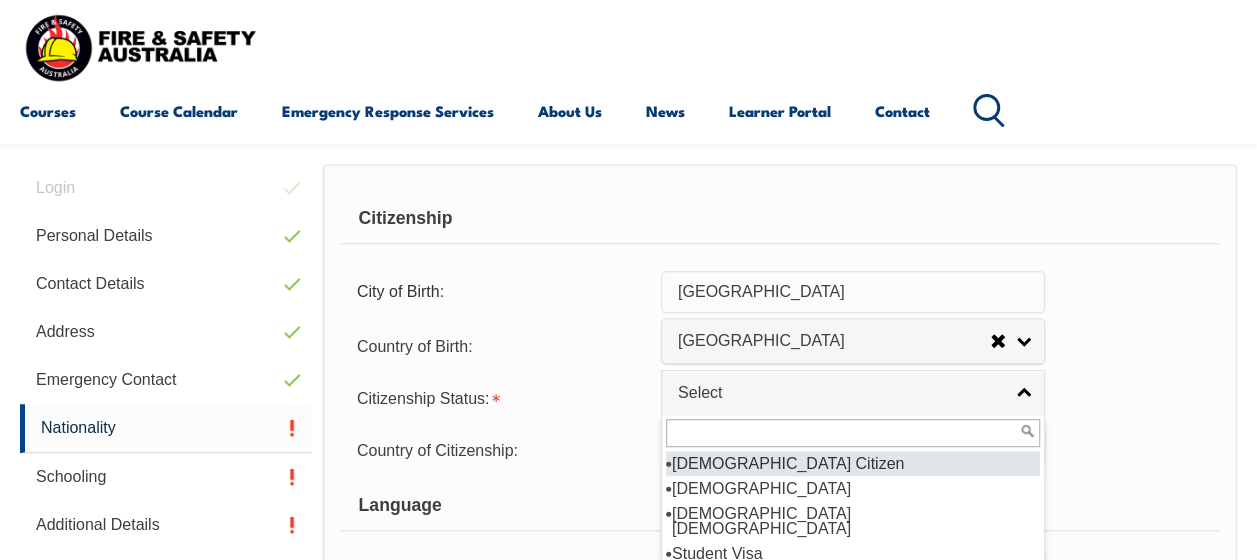 click on "Australian Citizen" at bounding box center (853, 463) 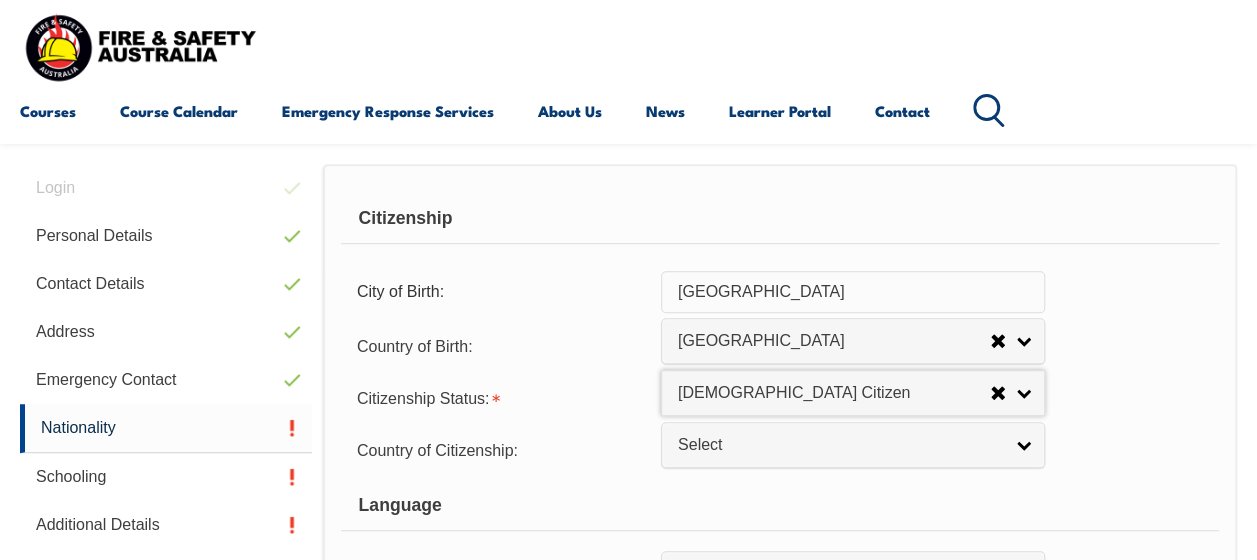 click on "Select" at bounding box center (840, 445) 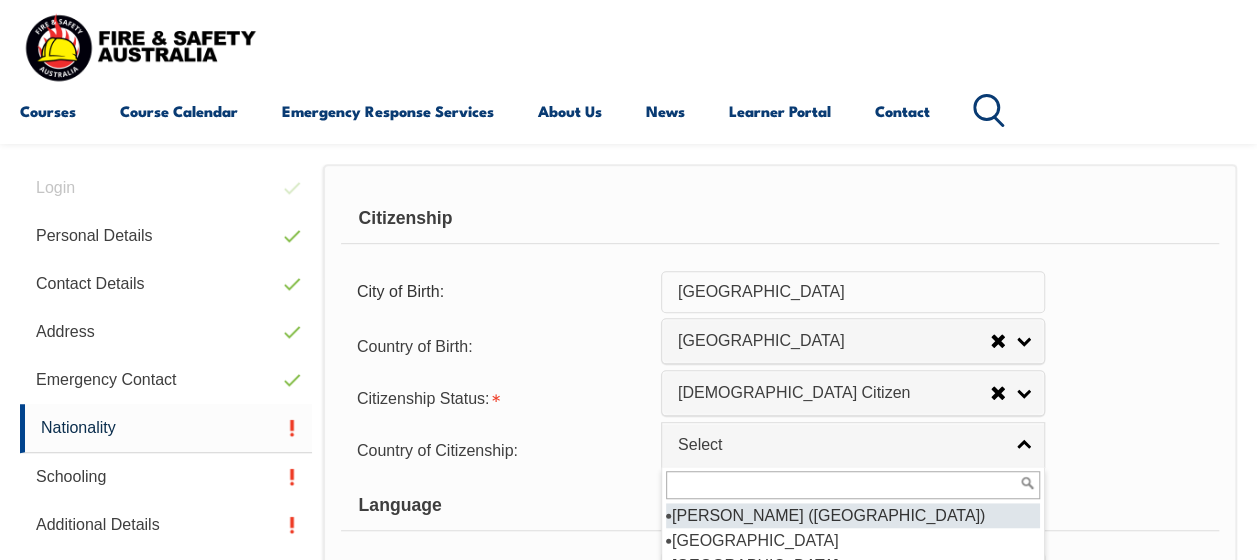 click on "Language" at bounding box center [780, 506] 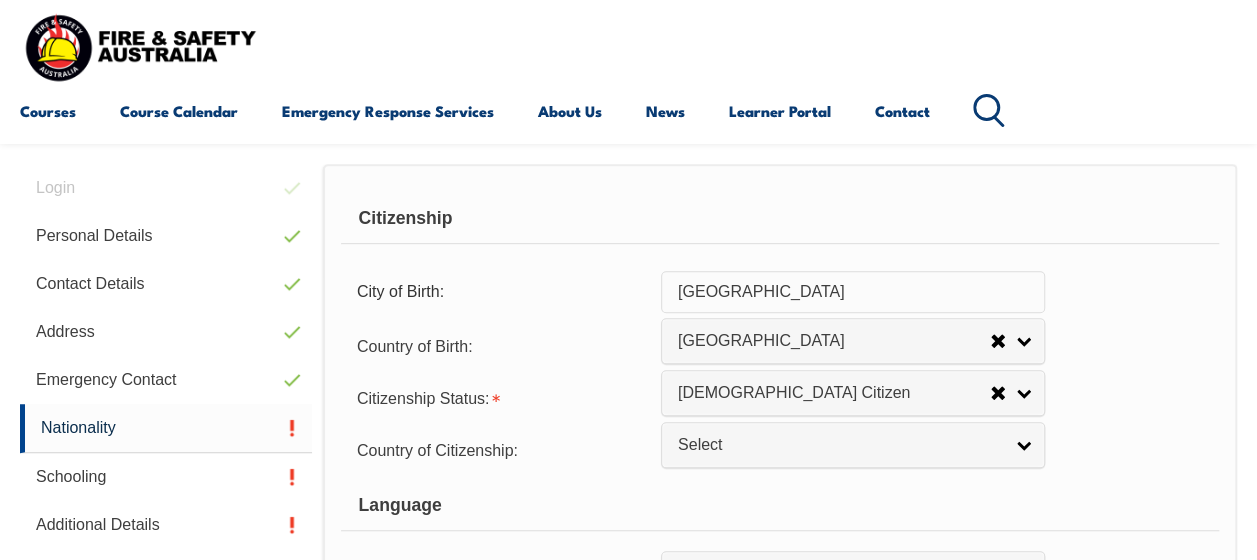 click on "Select" at bounding box center [840, 445] 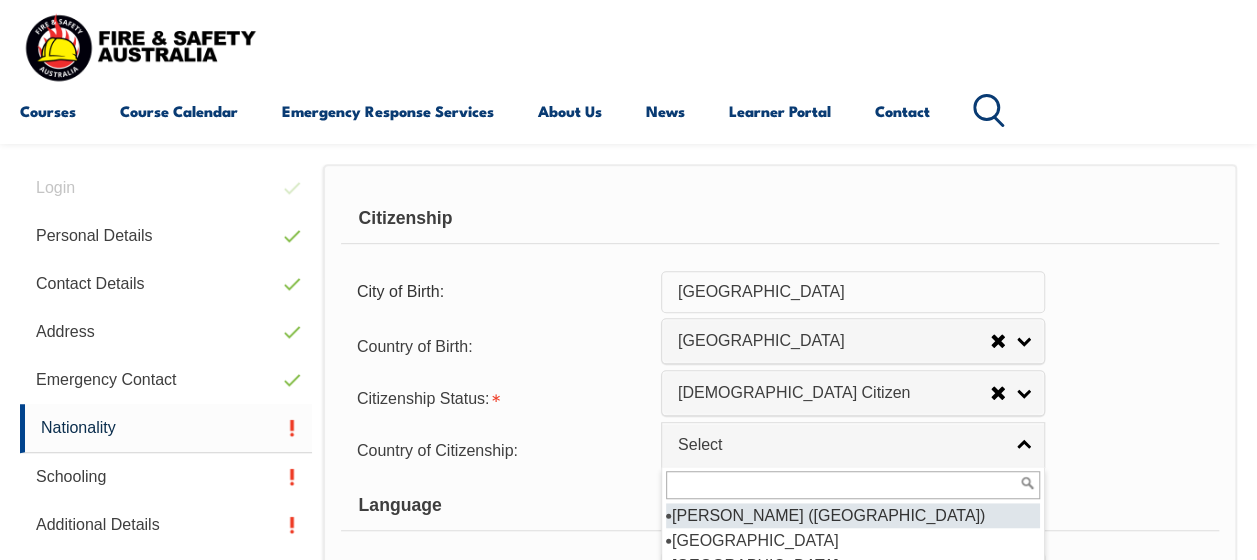 scroll, scrollTop: 585, scrollLeft: 0, axis: vertical 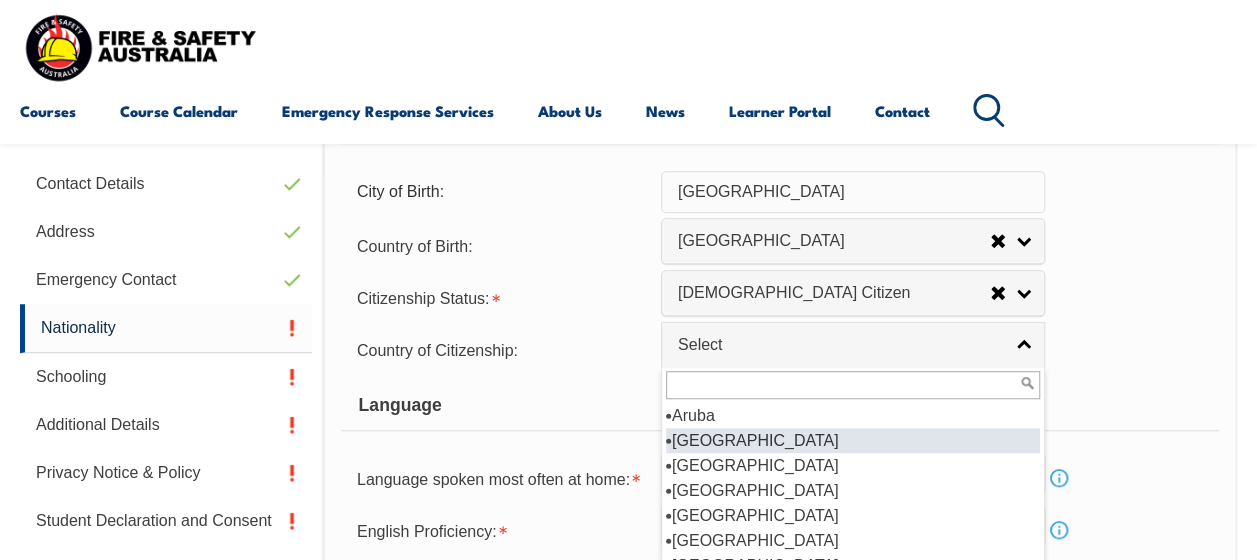 click on "Australia" at bounding box center [853, 440] 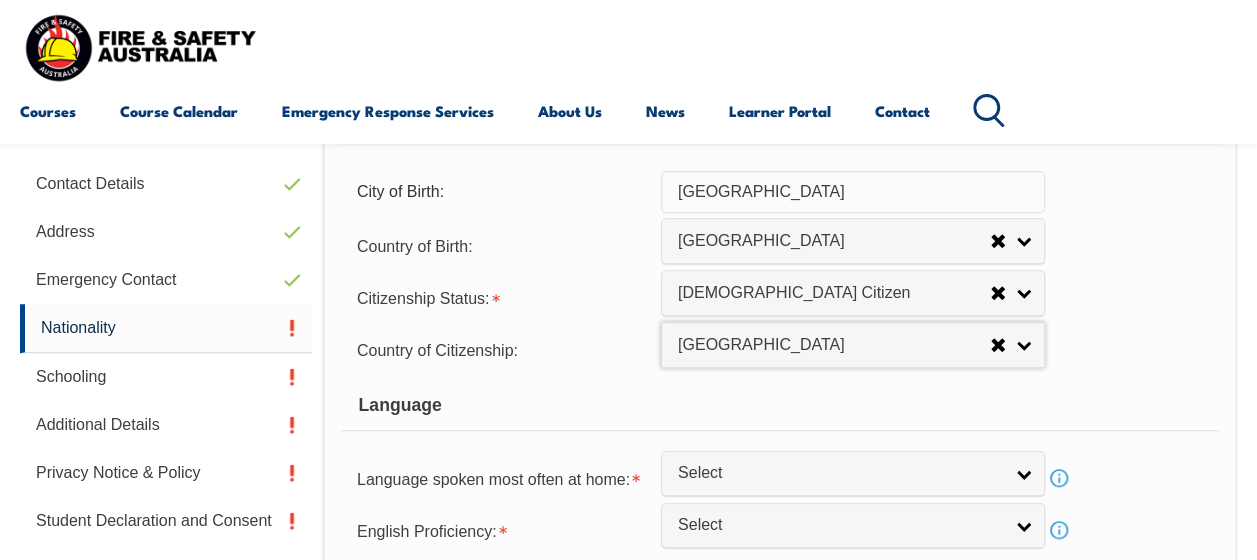 click on "Language" at bounding box center [780, 406] 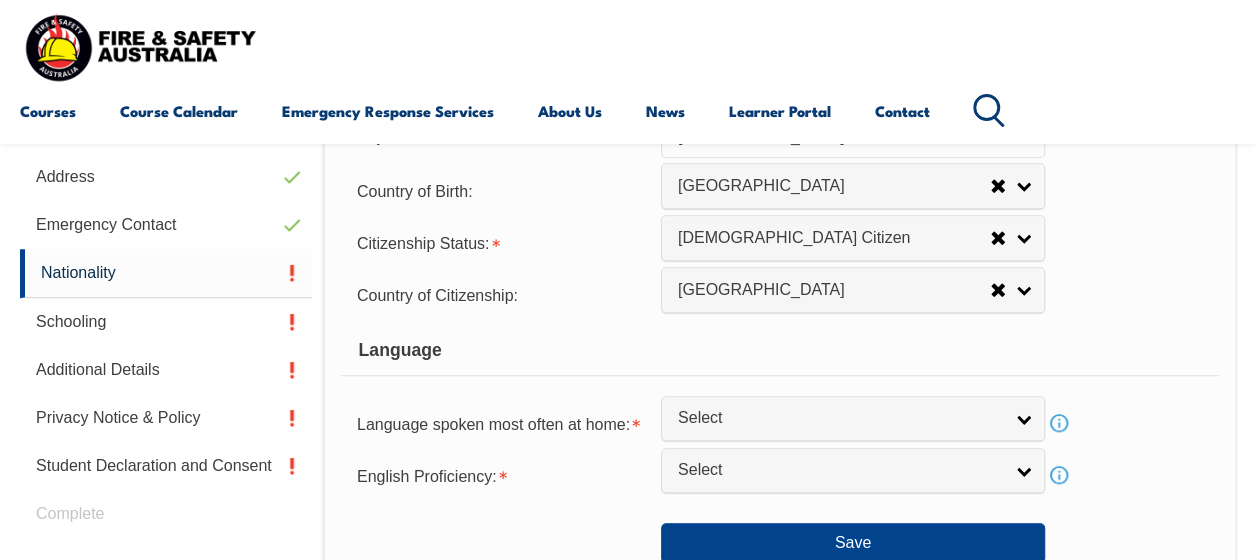scroll, scrollTop: 685, scrollLeft: 0, axis: vertical 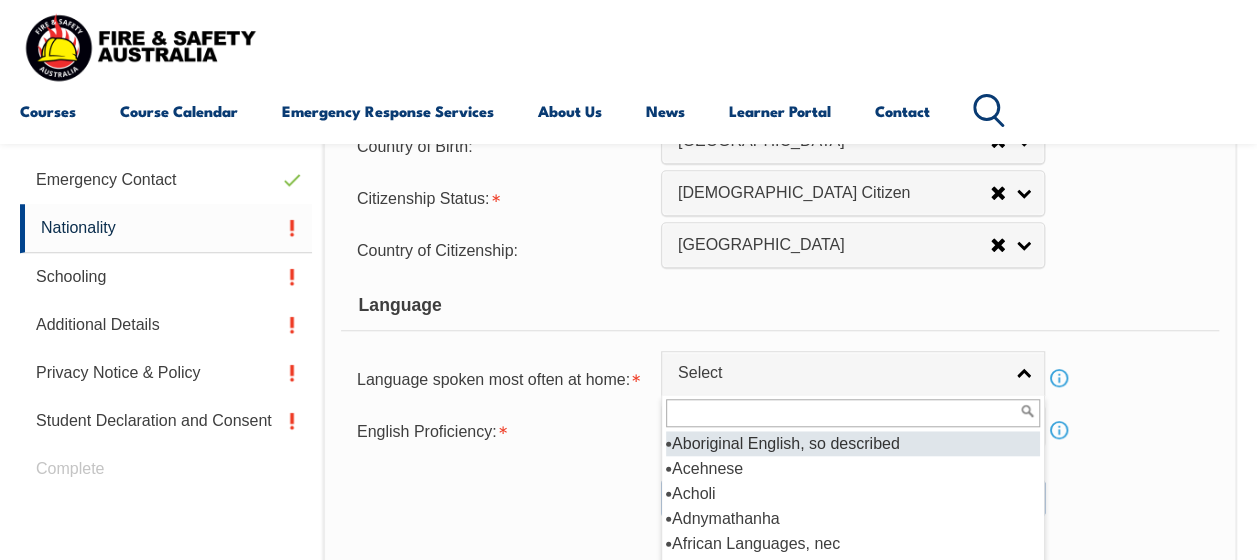 click on "Select" at bounding box center (840, 373) 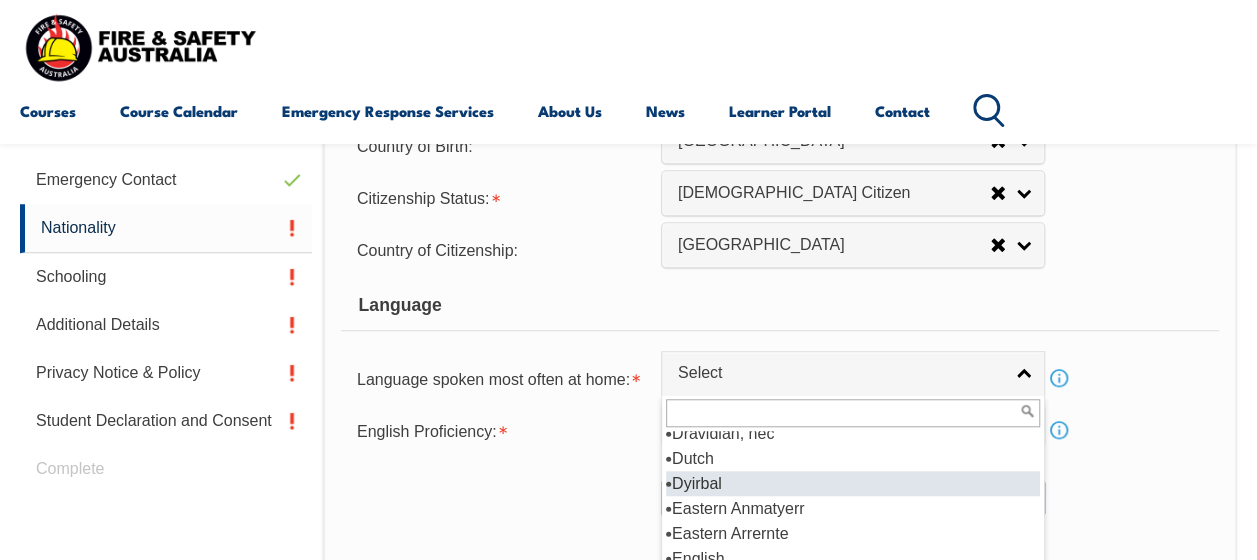 scroll, scrollTop: 2500, scrollLeft: 0, axis: vertical 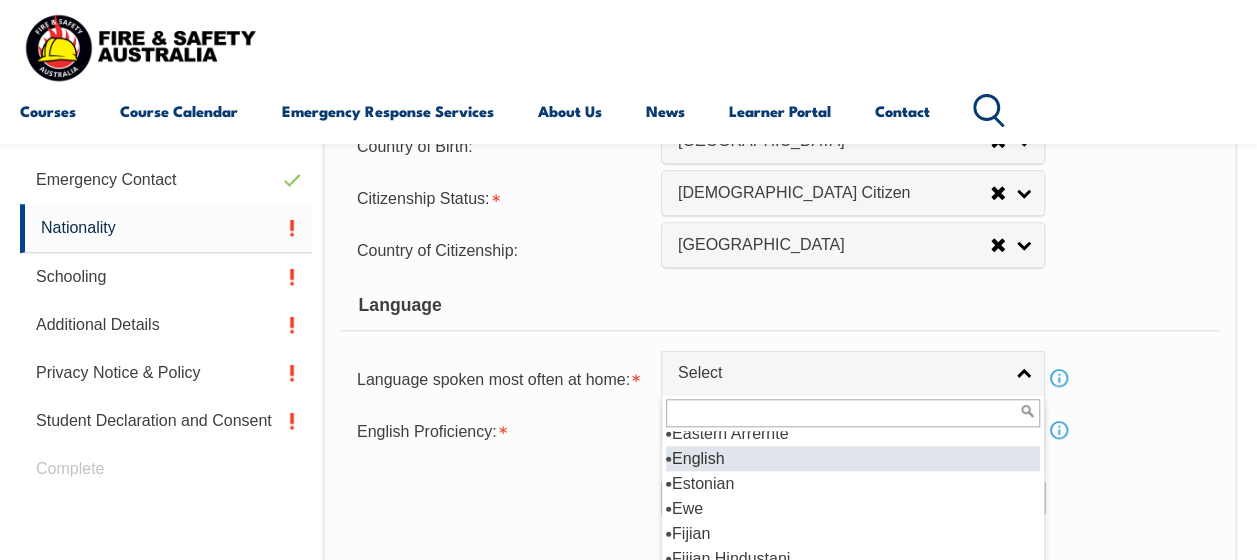 click on "English" at bounding box center (853, 458) 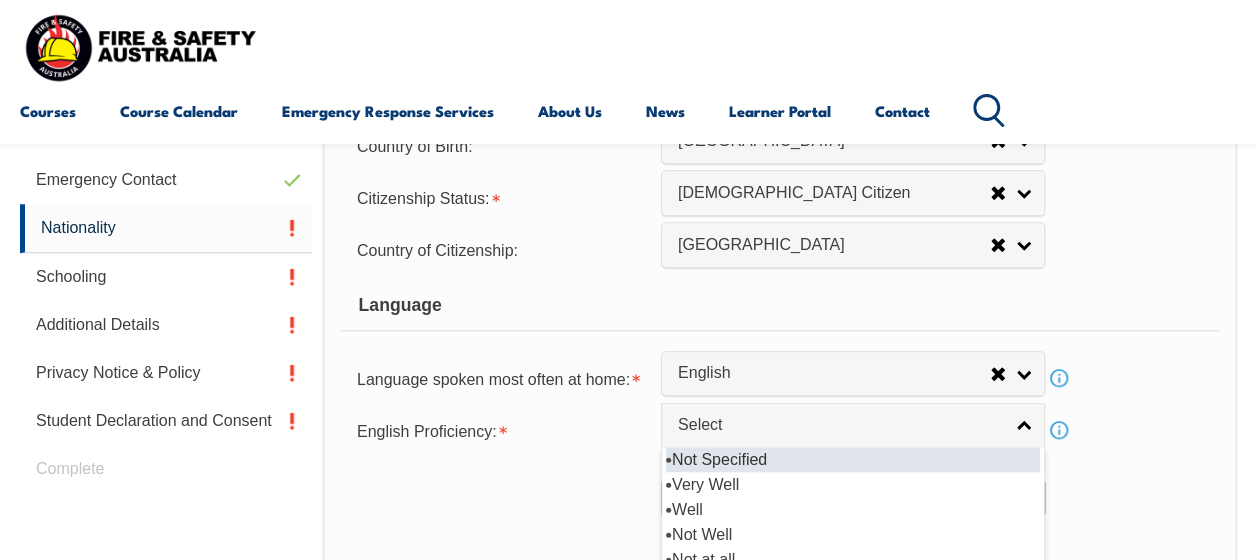 click on "Select" at bounding box center [840, 425] 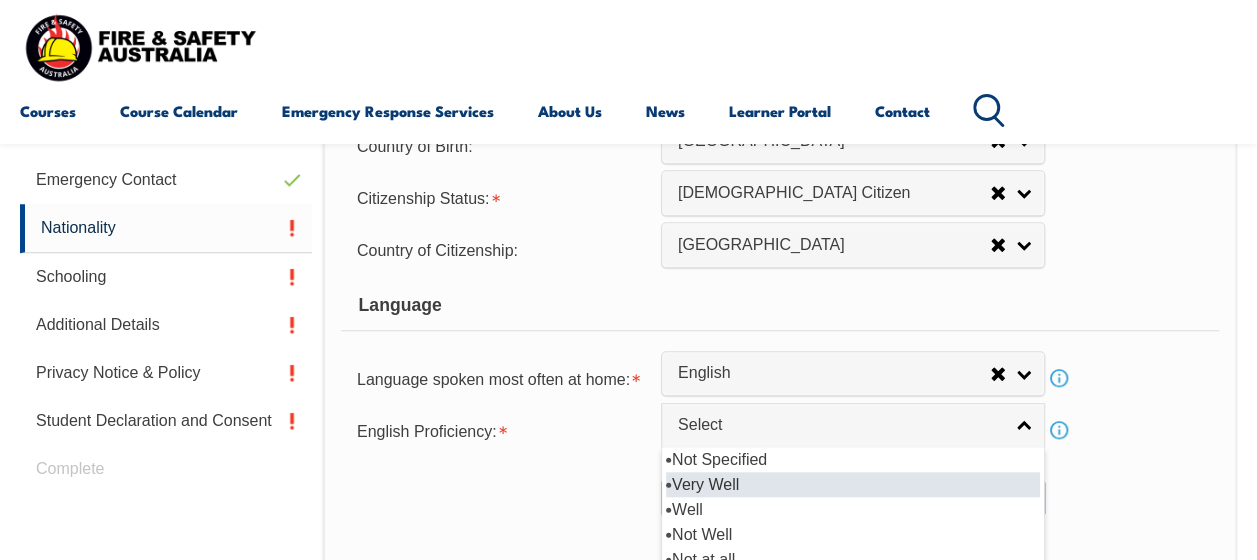 click on "Very Well" at bounding box center [853, 484] 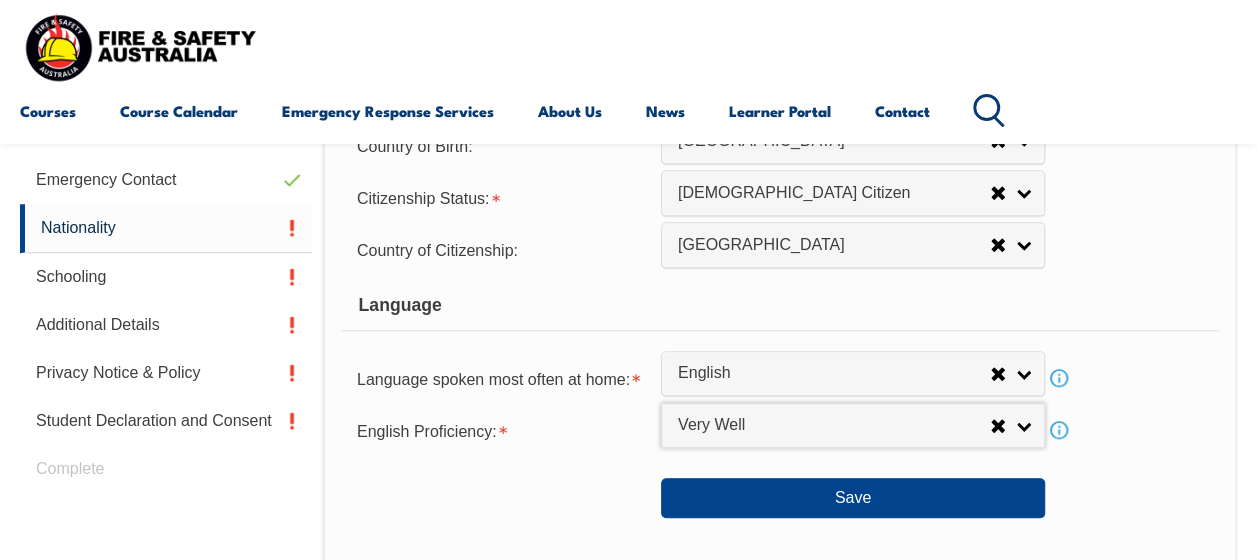 click on "Save" at bounding box center [780, 490] 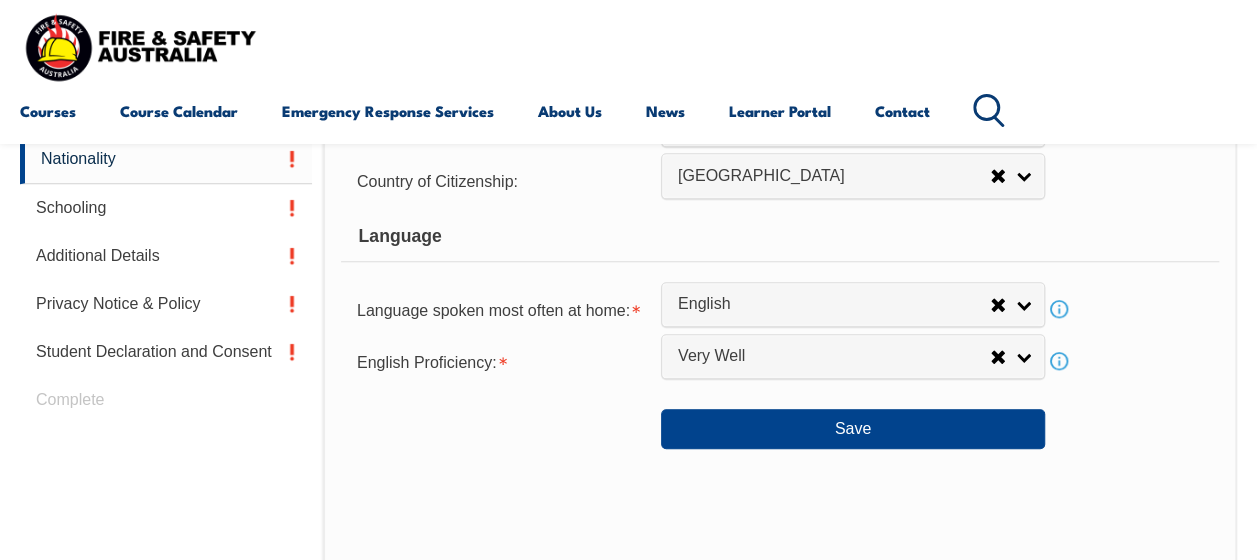 scroll, scrollTop: 785, scrollLeft: 0, axis: vertical 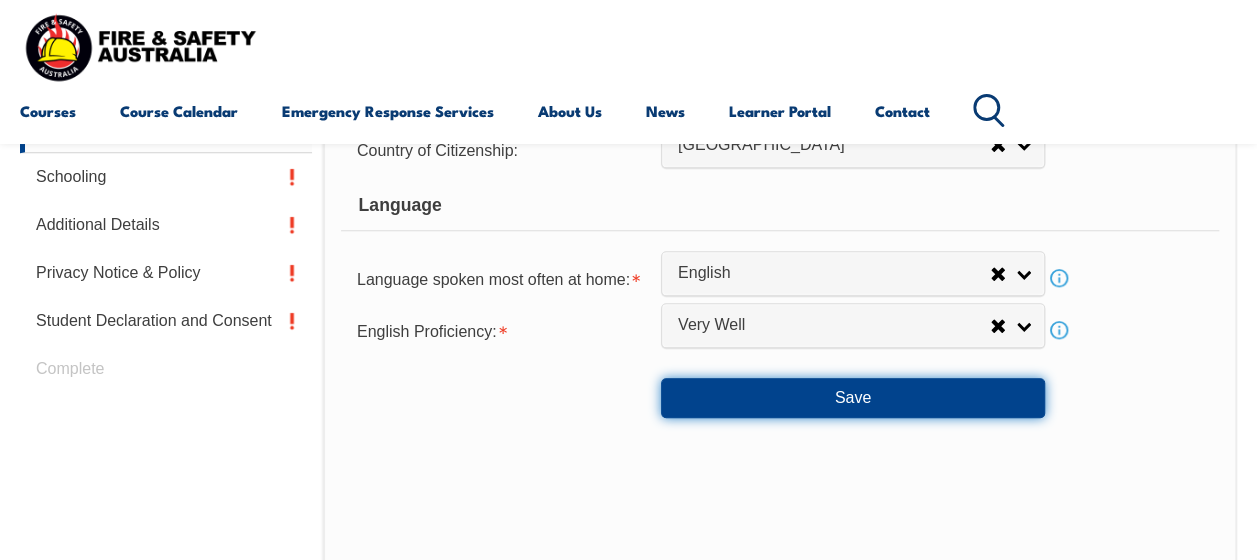 click on "Save" at bounding box center [853, 398] 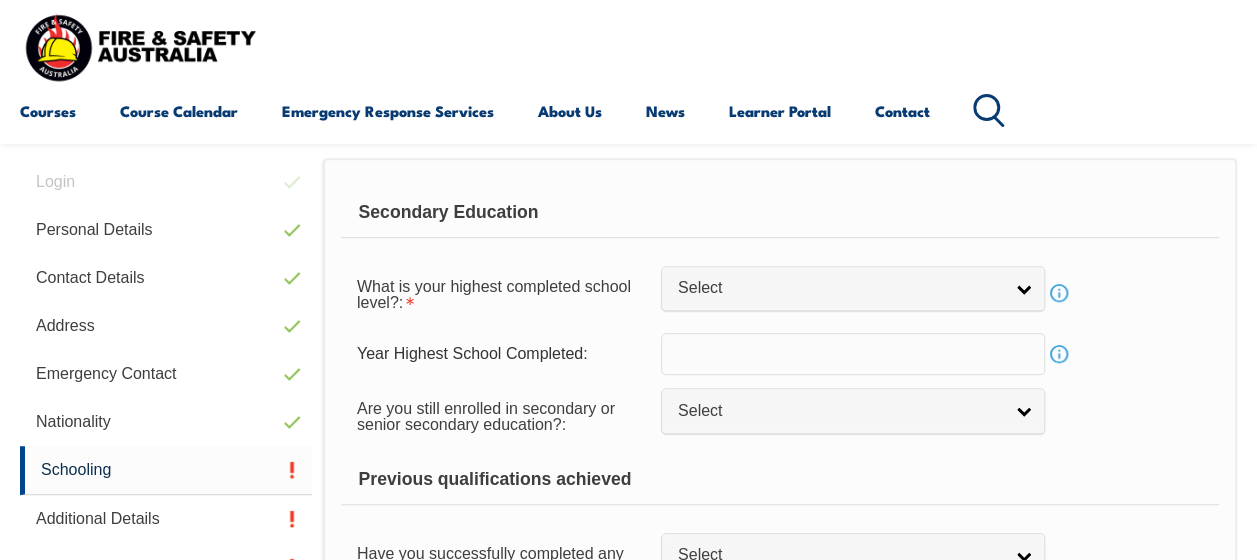scroll, scrollTop: 484, scrollLeft: 0, axis: vertical 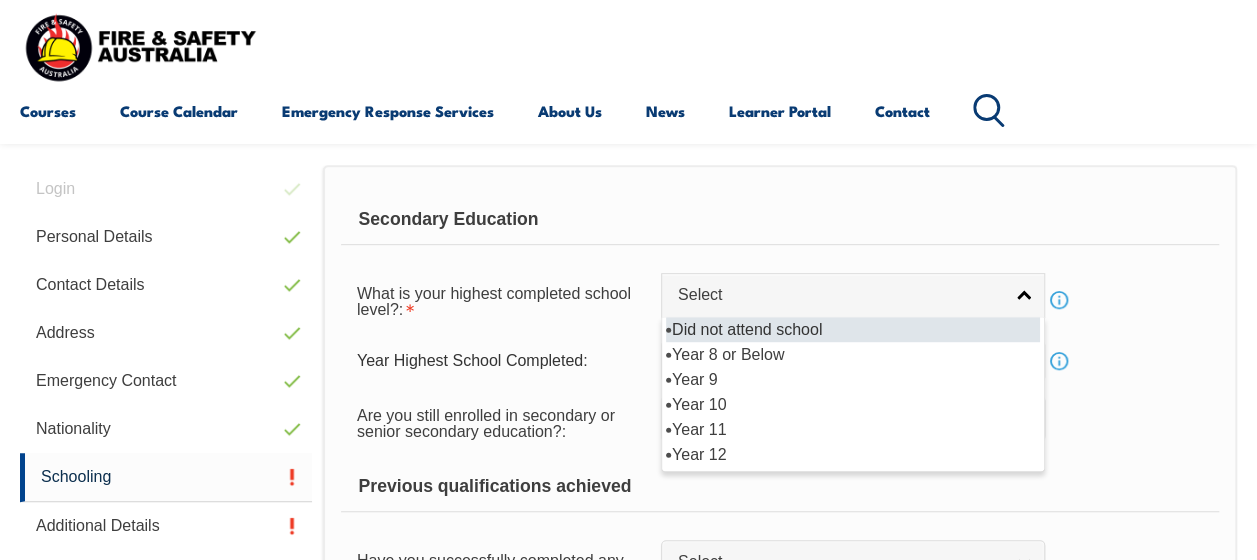 click on "Select" at bounding box center [840, 295] 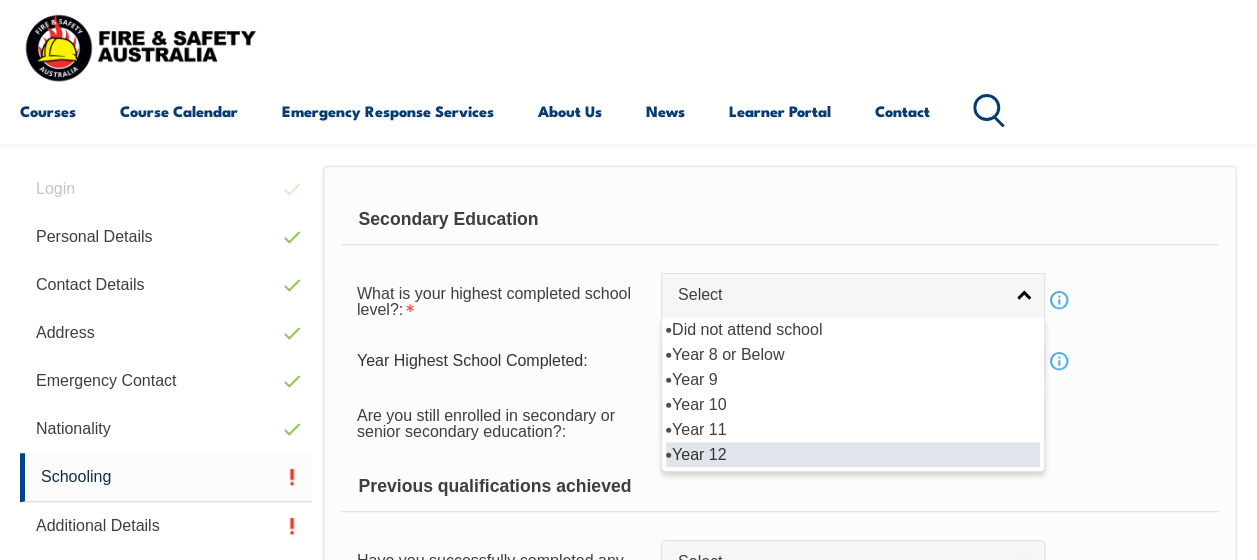 click on "Year 12" at bounding box center (853, 454) 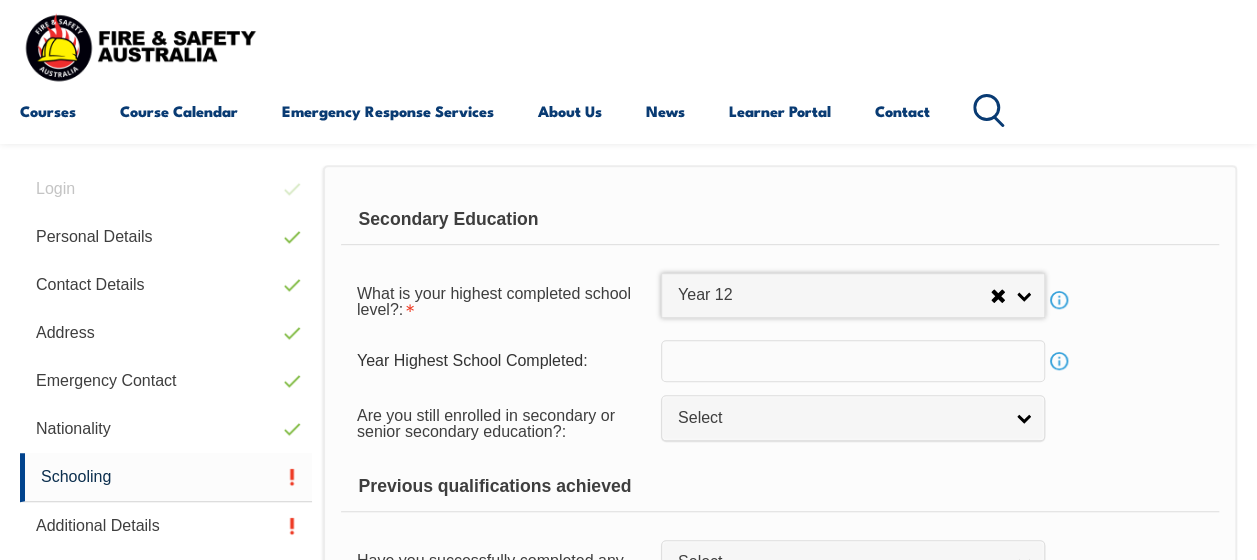 click at bounding box center [853, 361] 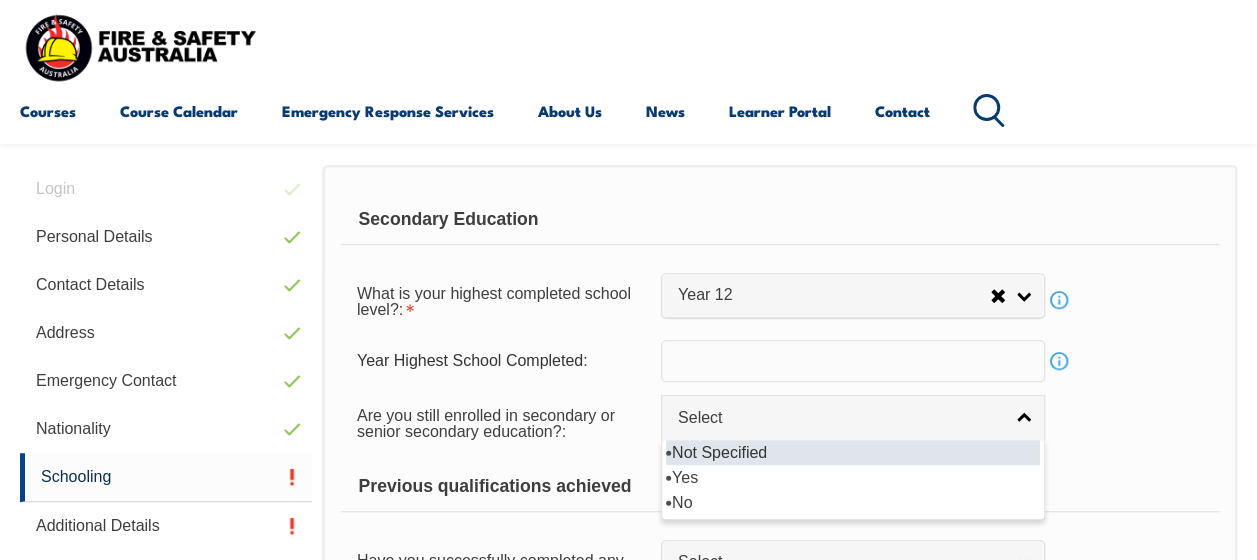 click on "Select" at bounding box center (840, 418) 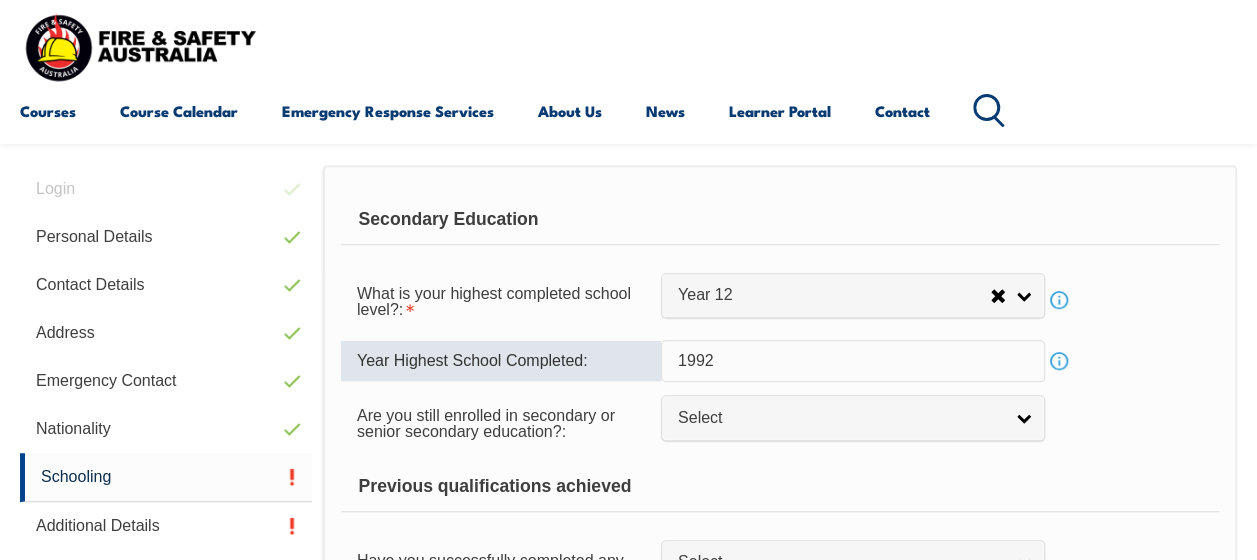 type on "1992" 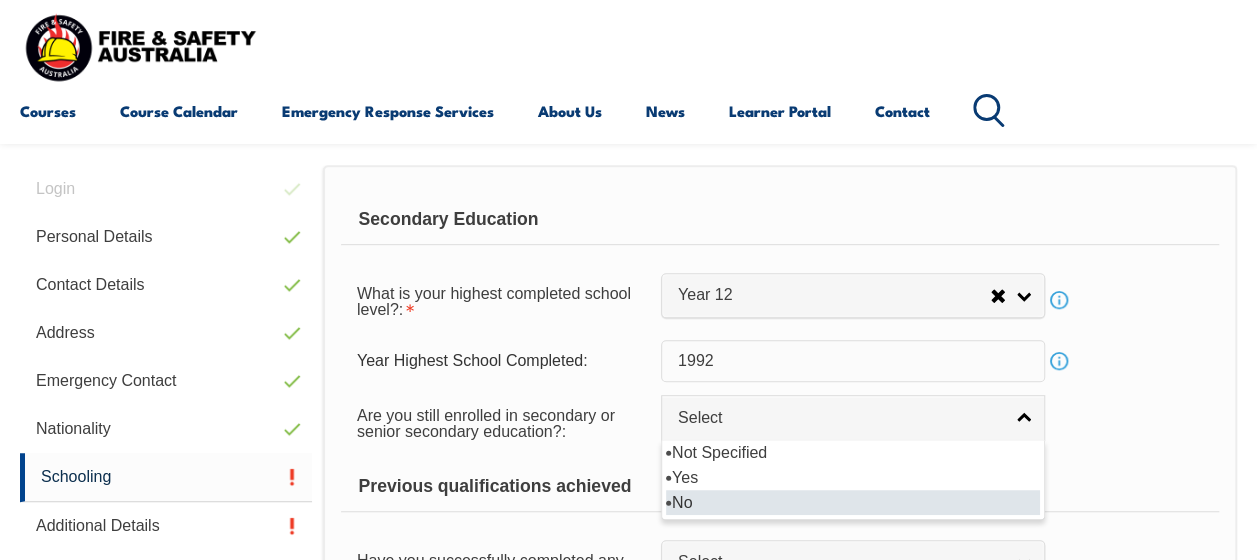 click on "No" at bounding box center (853, 502) 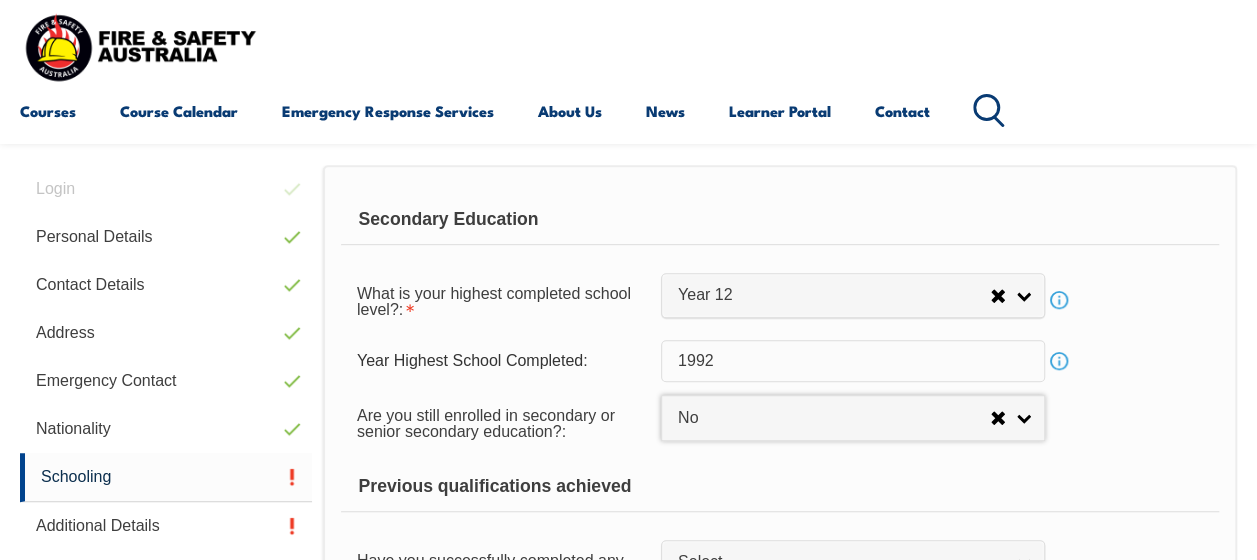 click on "Previous qualifications achieved" at bounding box center [780, 487] 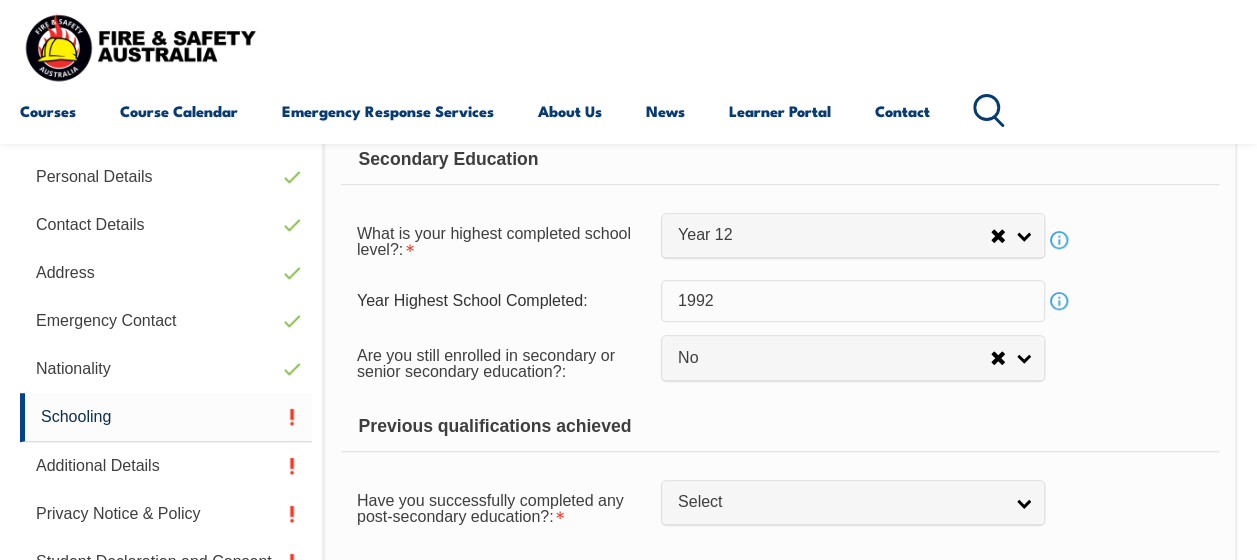 scroll, scrollTop: 584, scrollLeft: 0, axis: vertical 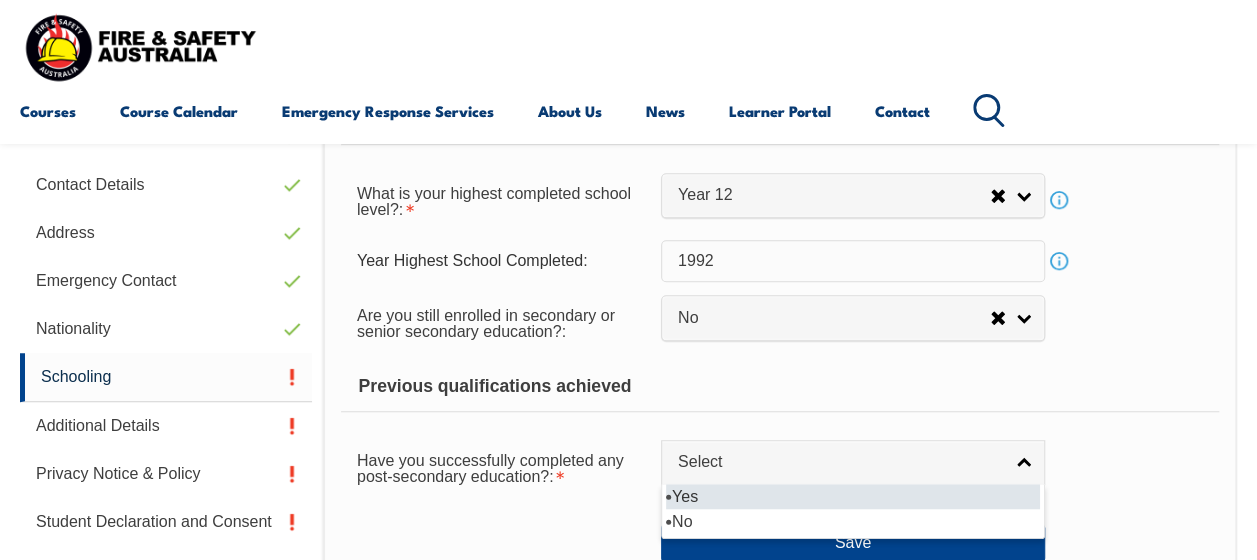 click on "Select" at bounding box center [840, 462] 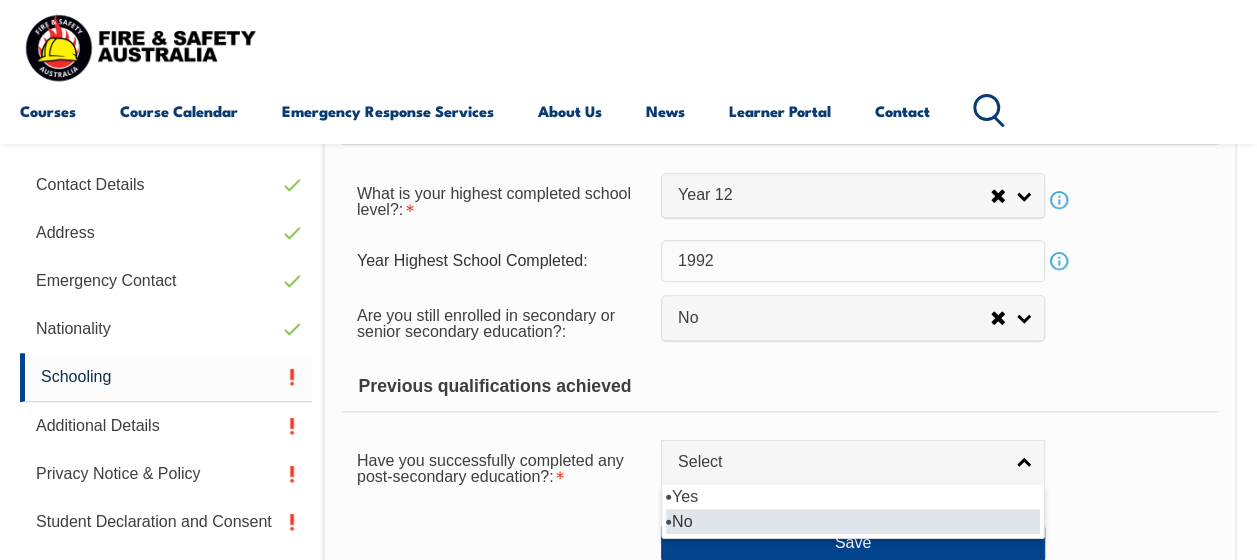 click on "No" at bounding box center [853, 521] 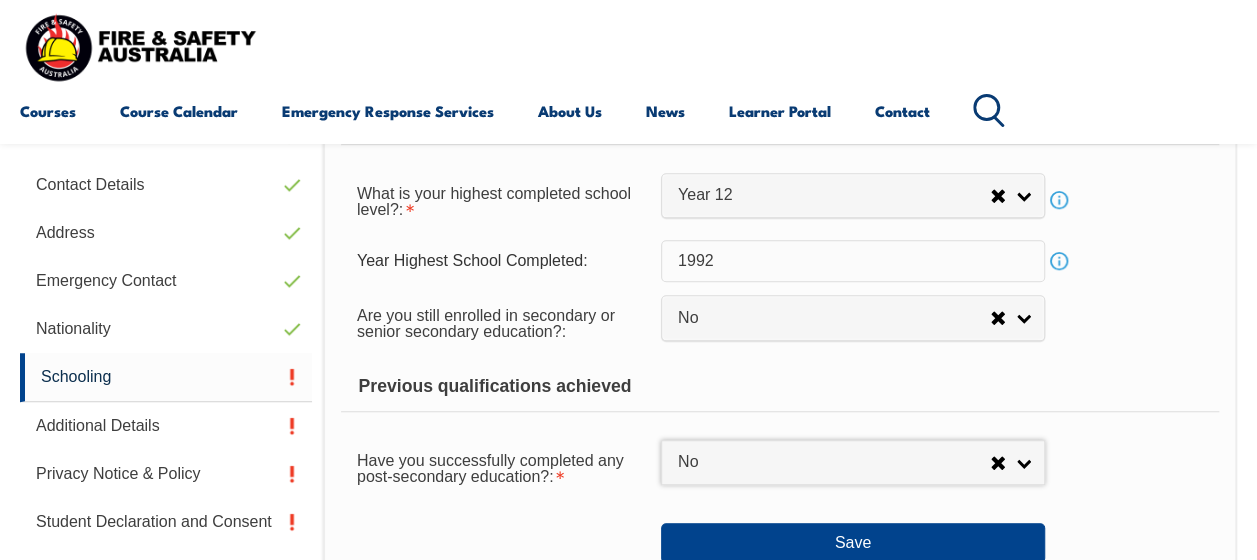 click on "Save" at bounding box center [780, 535] 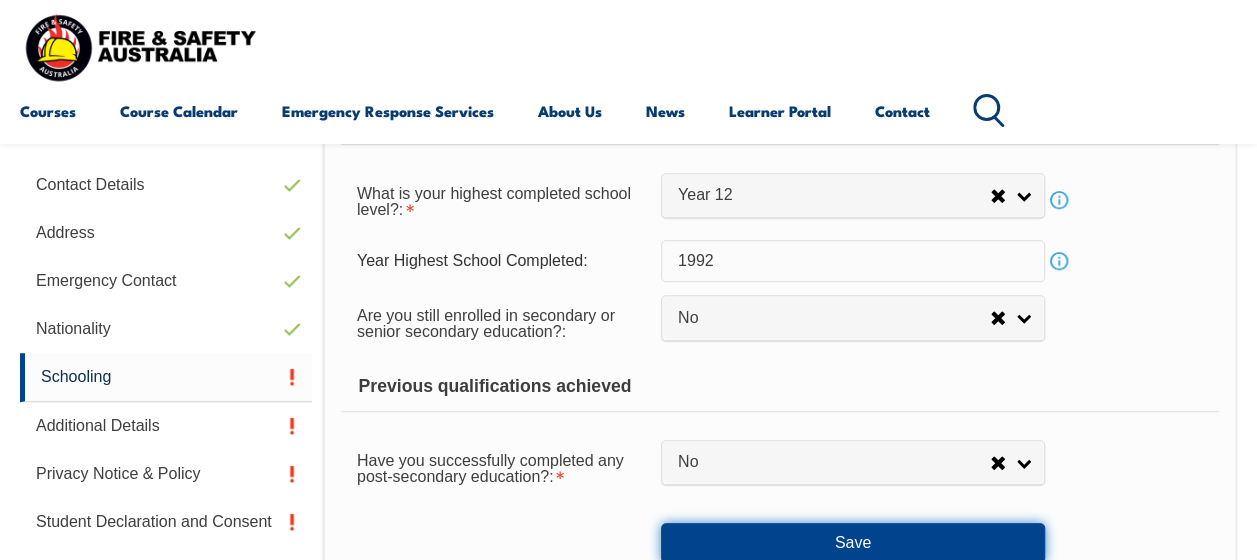 click on "Save" at bounding box center (853, 543) 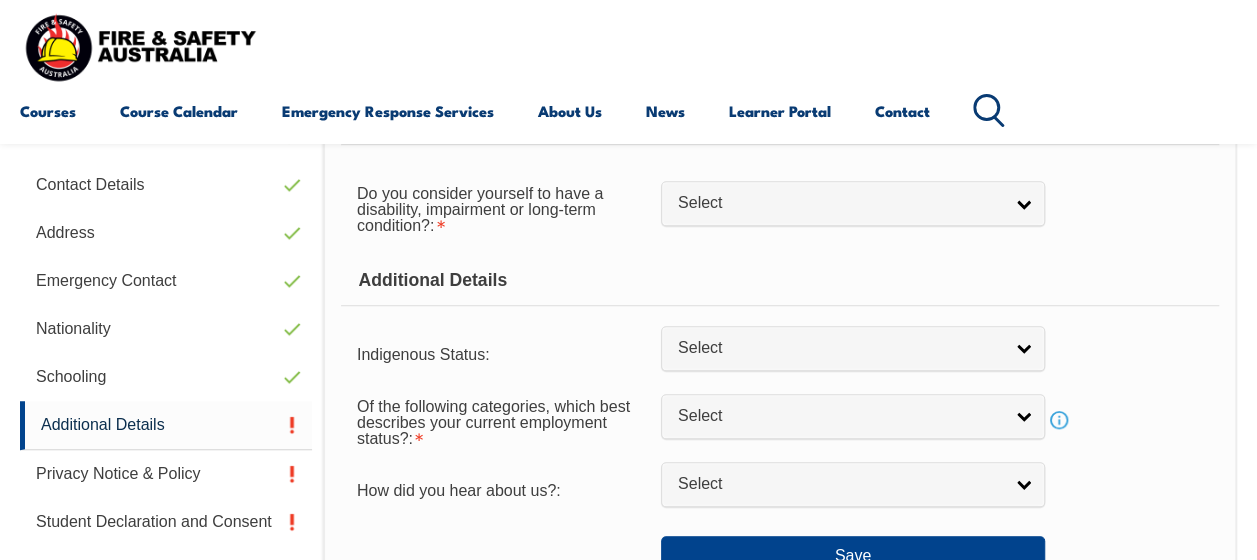 scroll, scrollTop: 485, scrollLeft: 0, axis: vertical 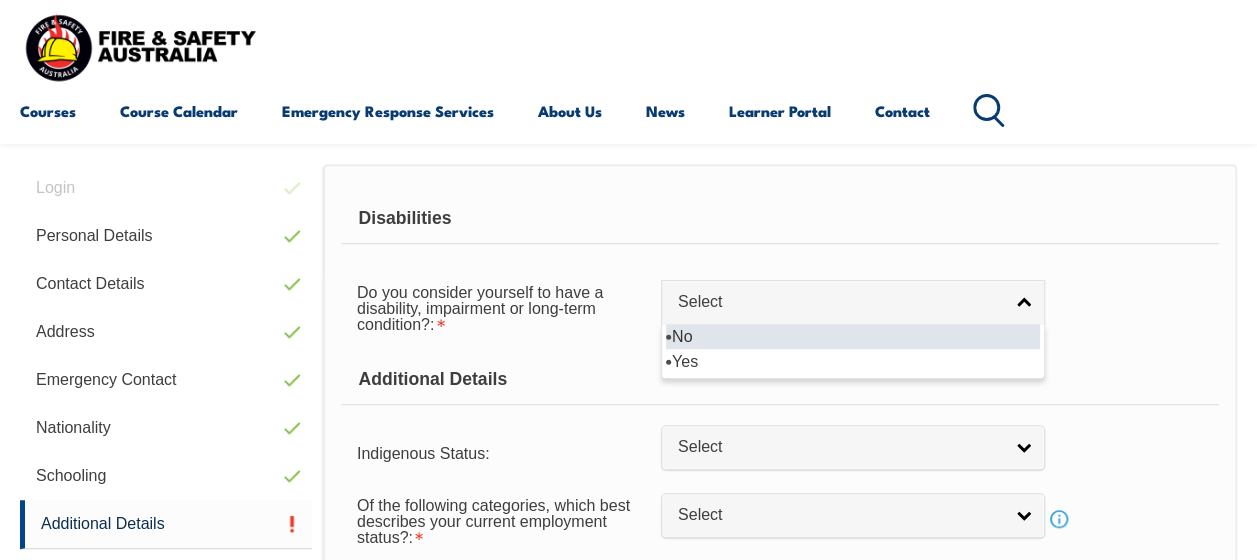 click on "Select" at bounding box center [840, 302] 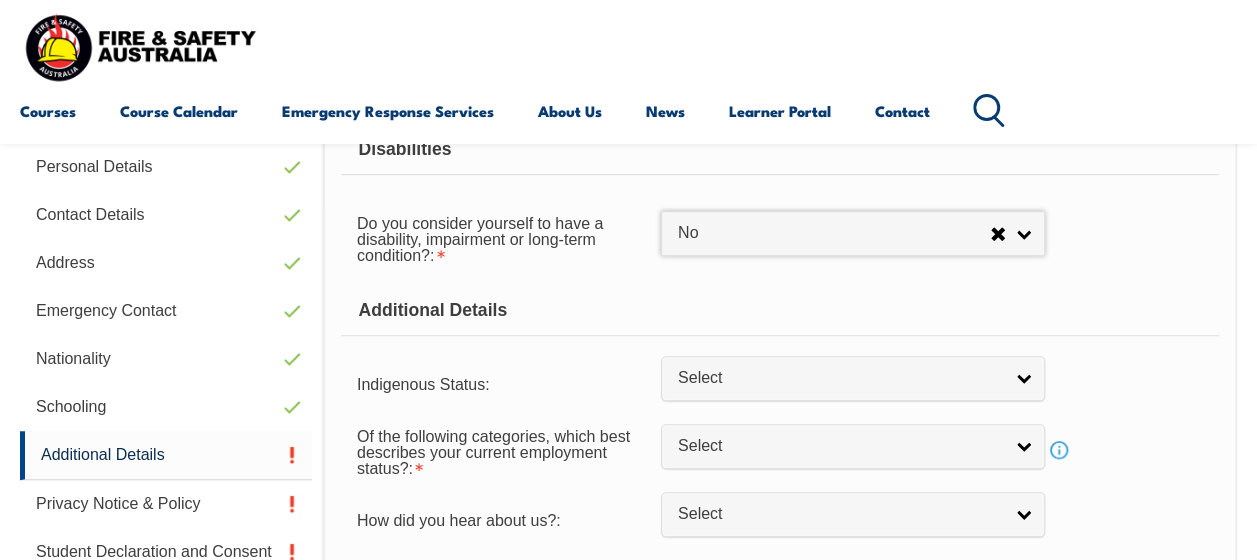 scroll, scrollTop: 585, scrollLeft: 0, axis: vertical 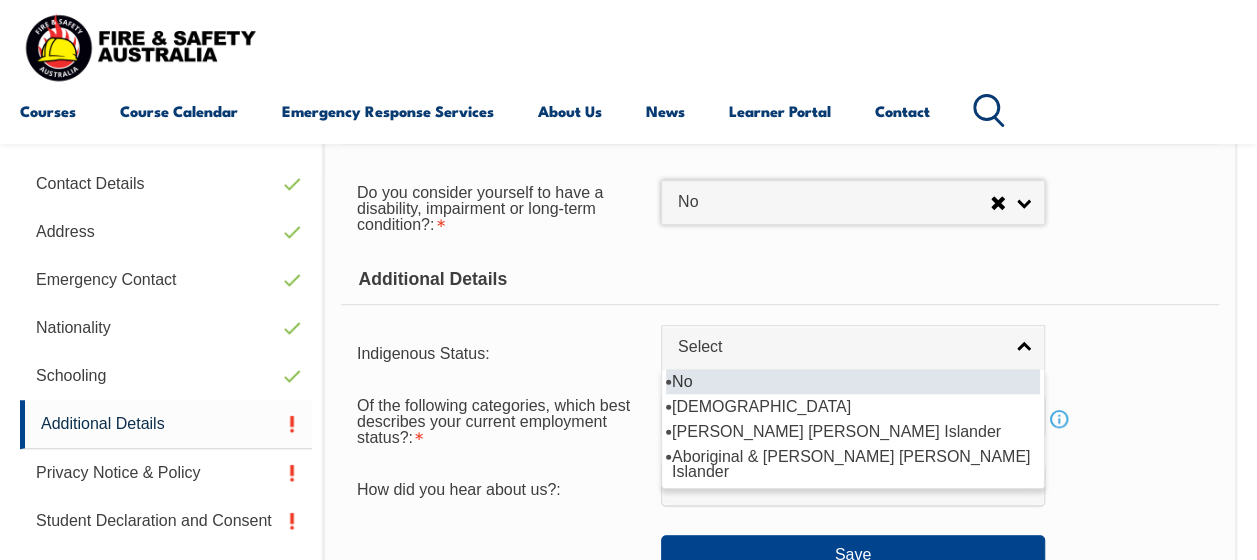 click on "Select" at bounding box center (840, 347) 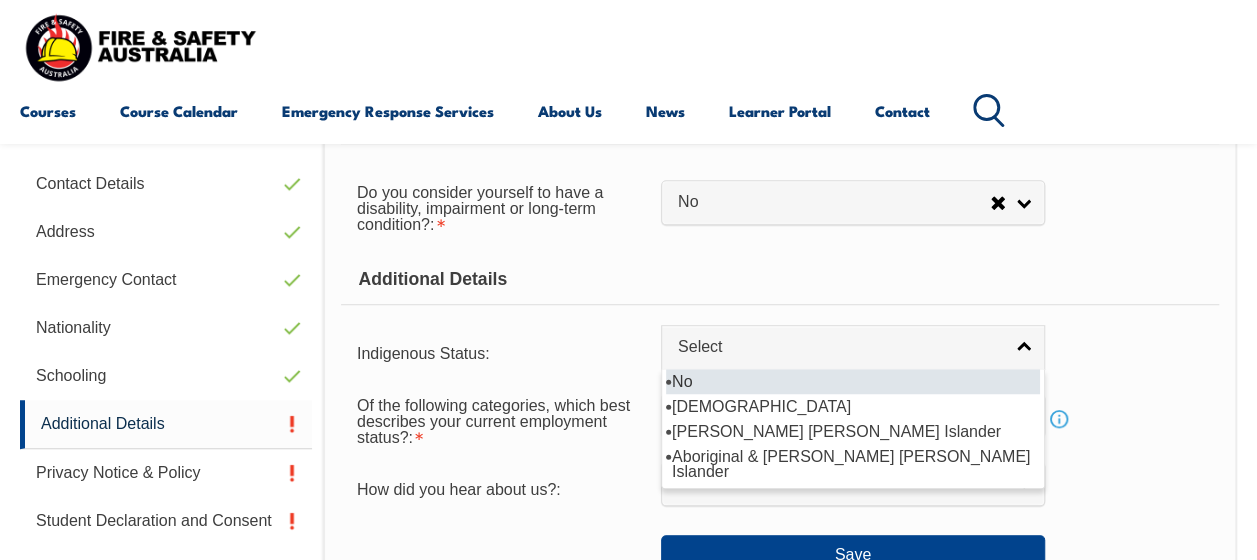 click on "No" at bounding box center [853, 381] 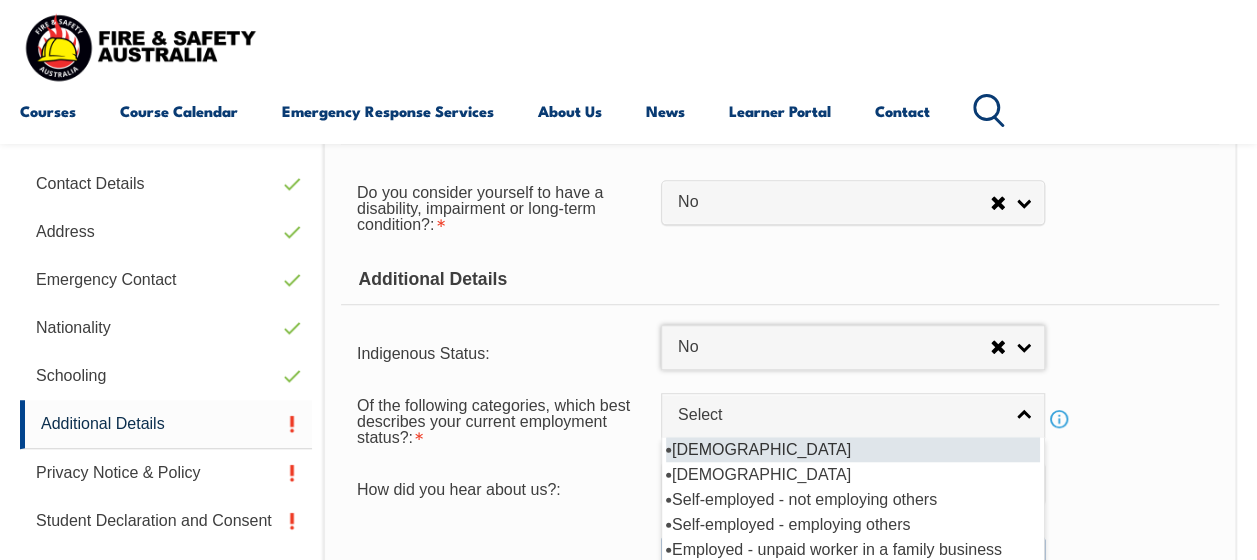 click on "Select" at bounding box center (840, 415) 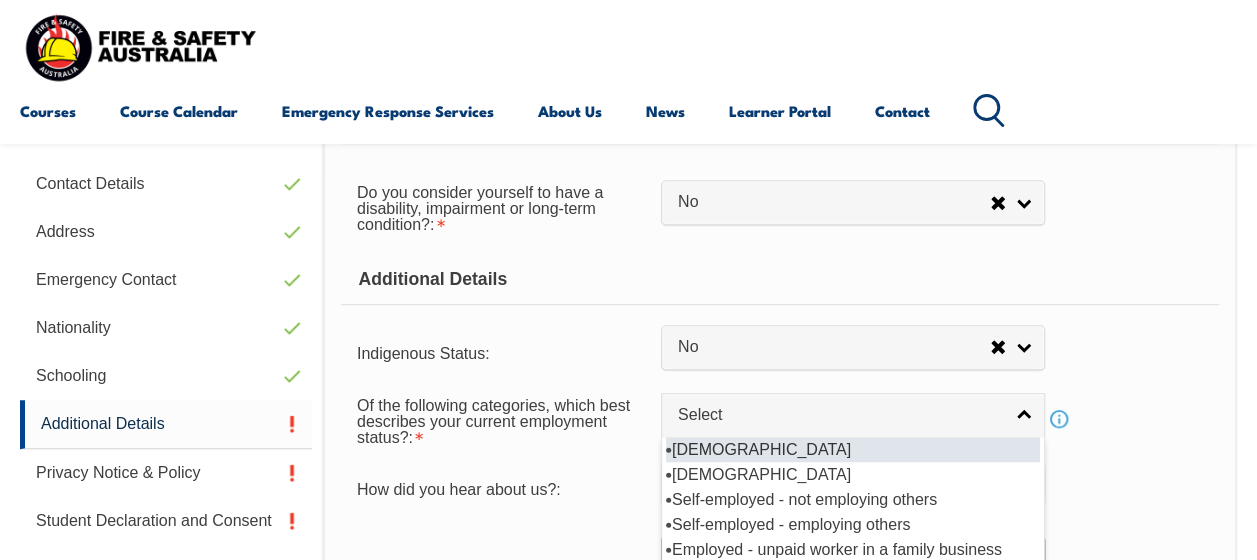 click on "Full-time employee" at bounding box center [853, 449] 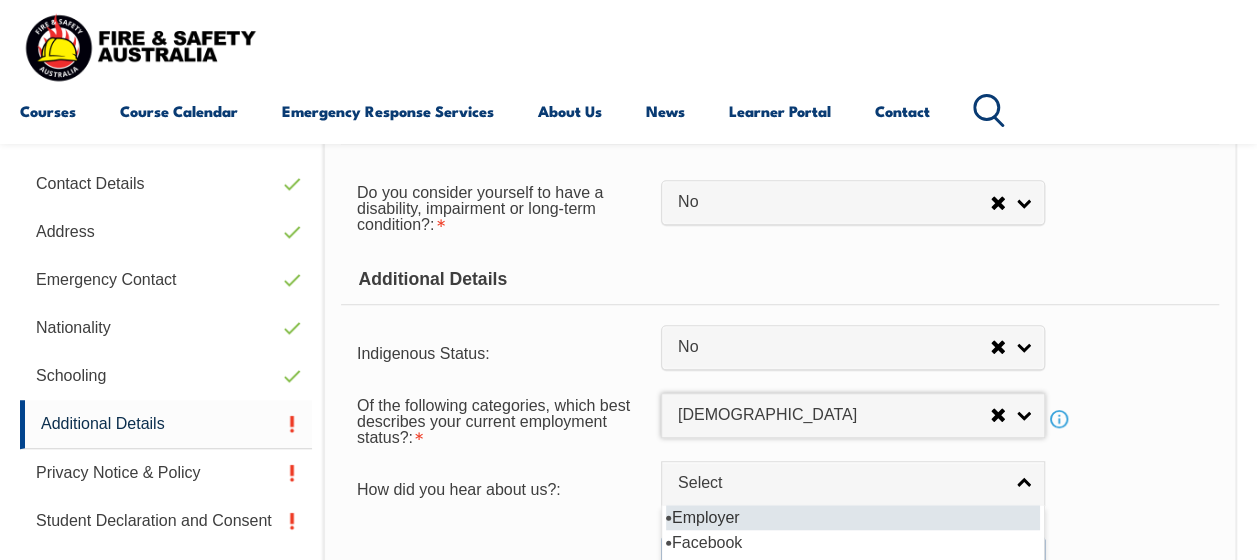 click on "Select" at bounding box center (840, 483) 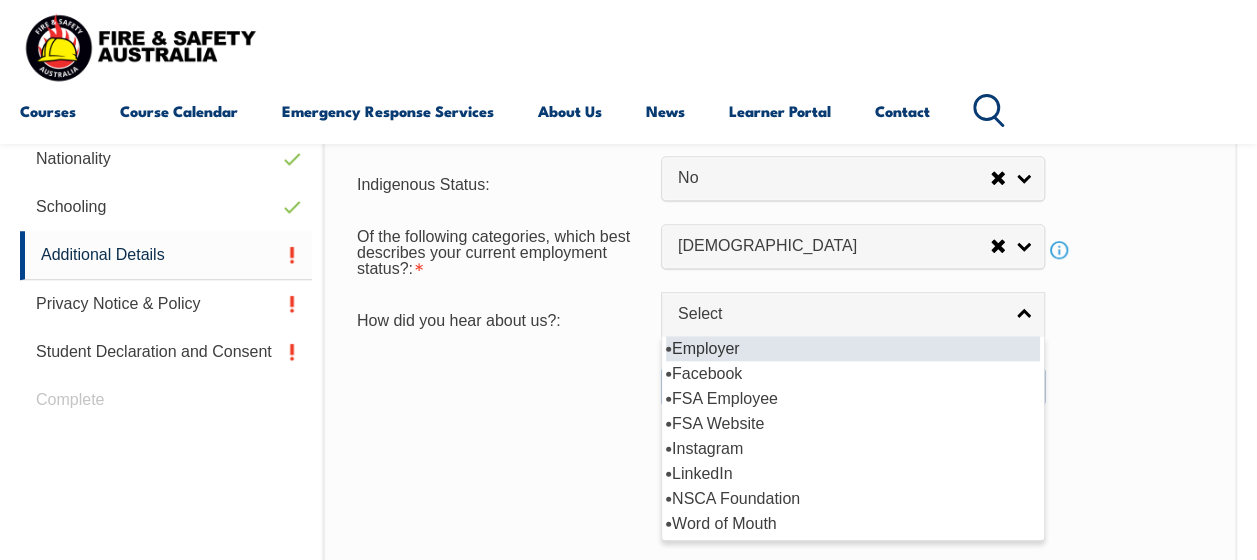 scroll, scrollTop: 785, scrollLeft: 0, axis: vertical 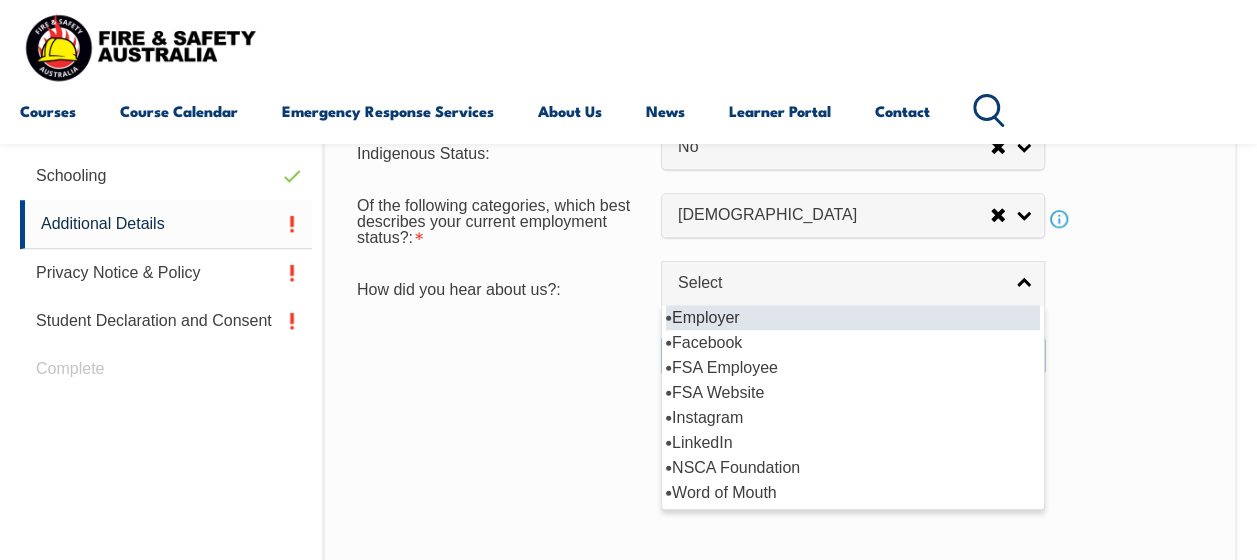 click on "Employer" at bounding box center [853, 317] 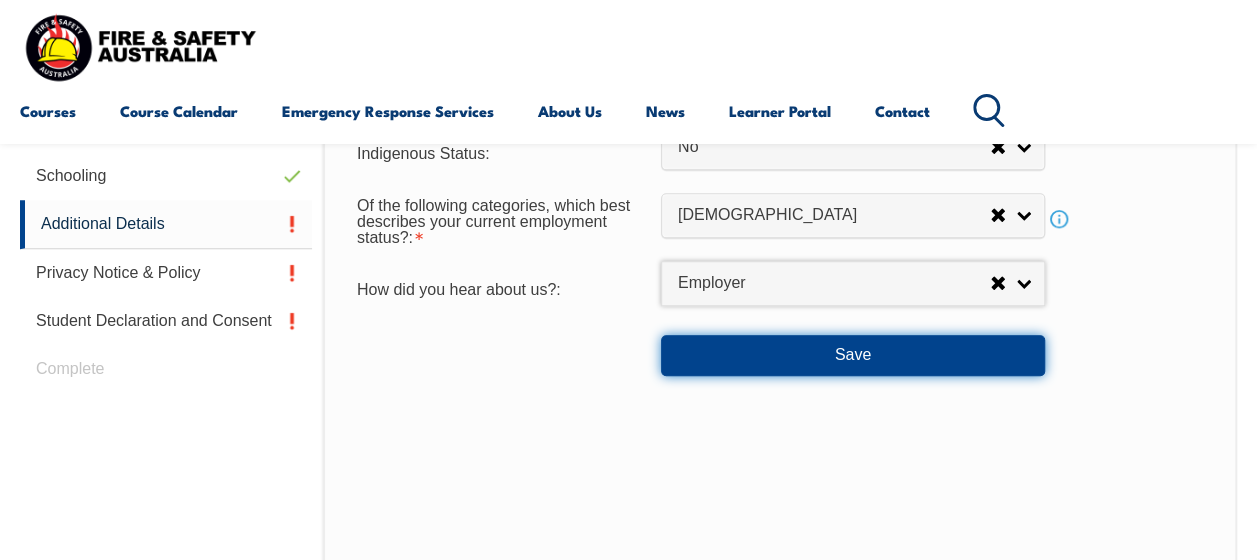 click on "Save" at bounding box center [853, 355] 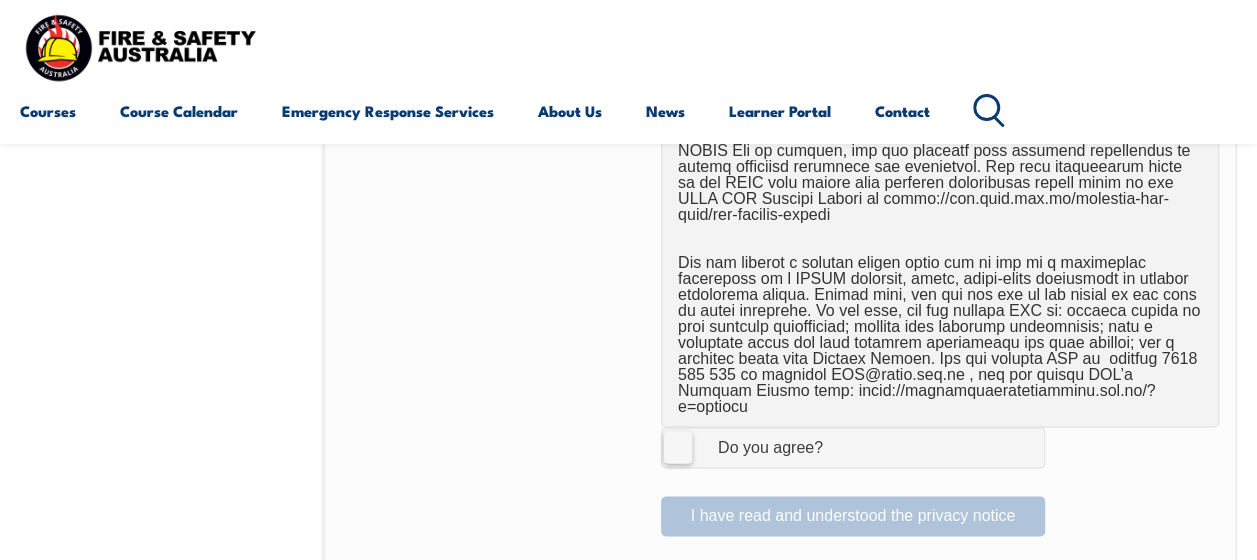 scroll, scrollTop: 1384, scrollLeft: 0, axis: vertical 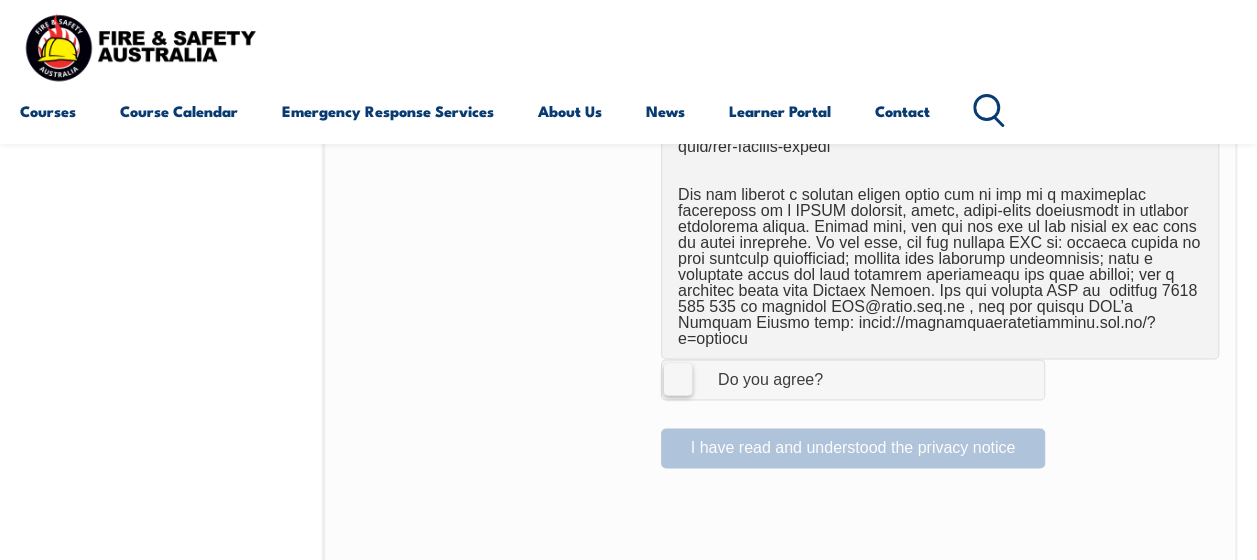click on "I Agree Do you agree?" at bounding box center [853, 379] 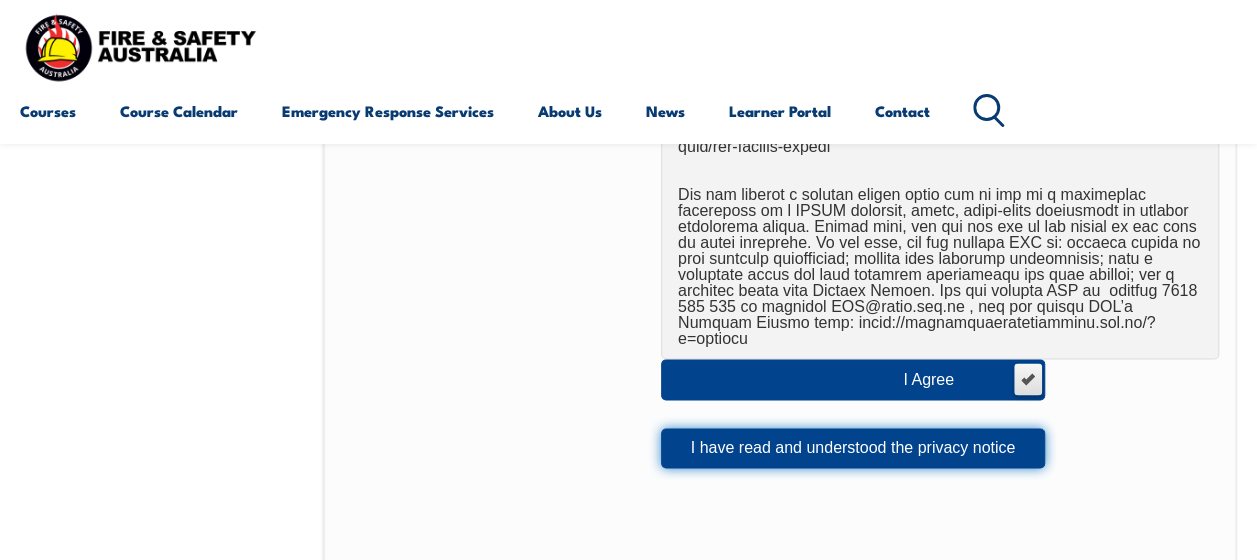 click on "I have read and understood the privacy notice" at bounding box center [853, 448] 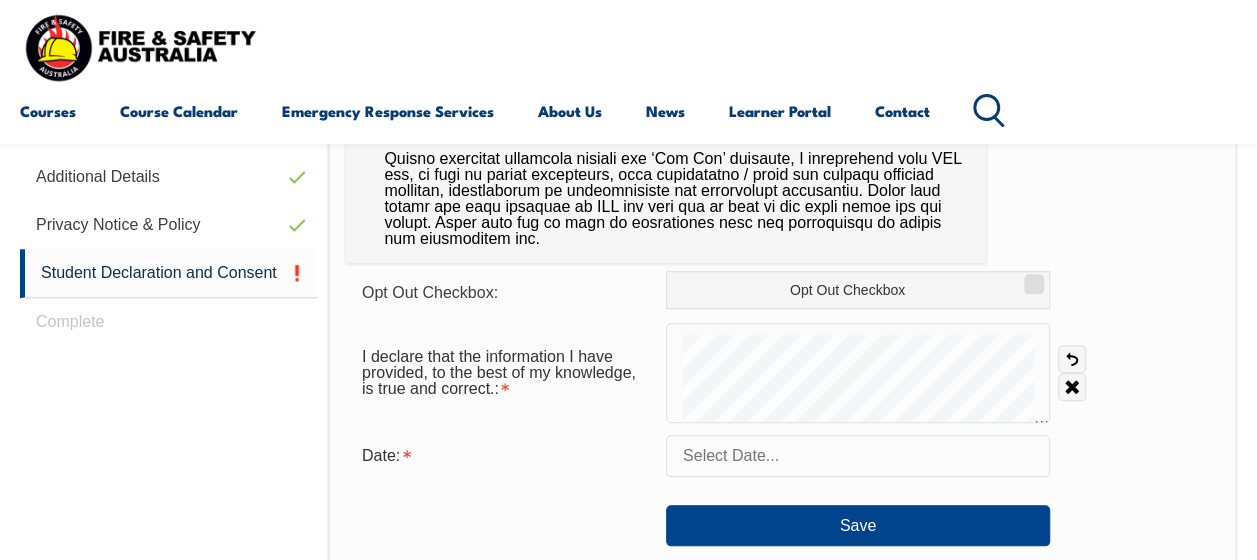 scroll, scrollTop: 884, scrollLeft: 0, axis: vertical 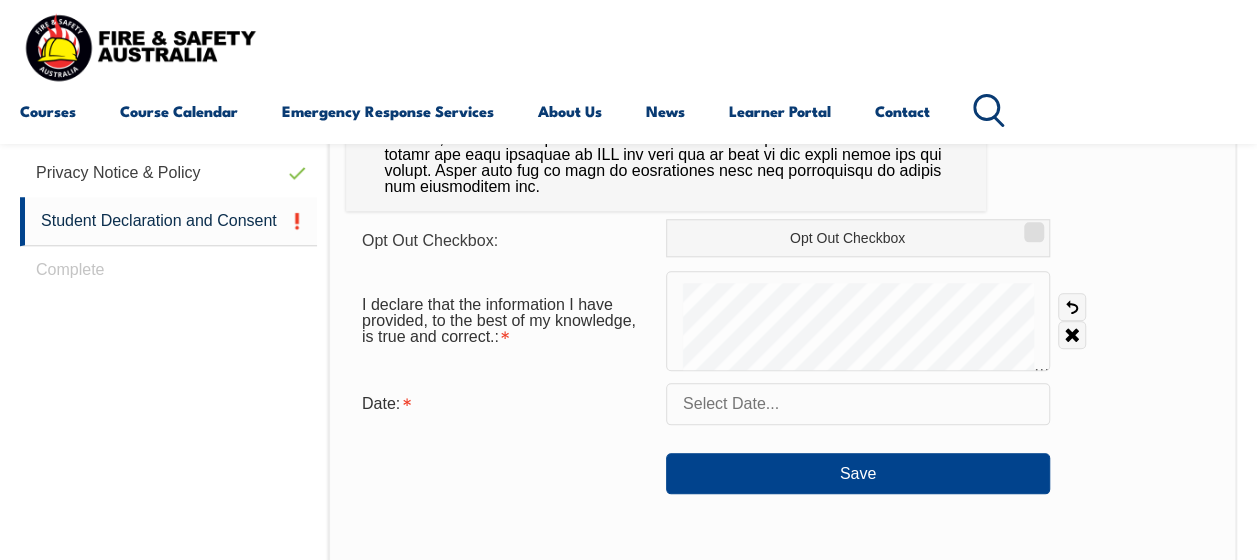 click on "Undo" at bounding box center [1072, 307] 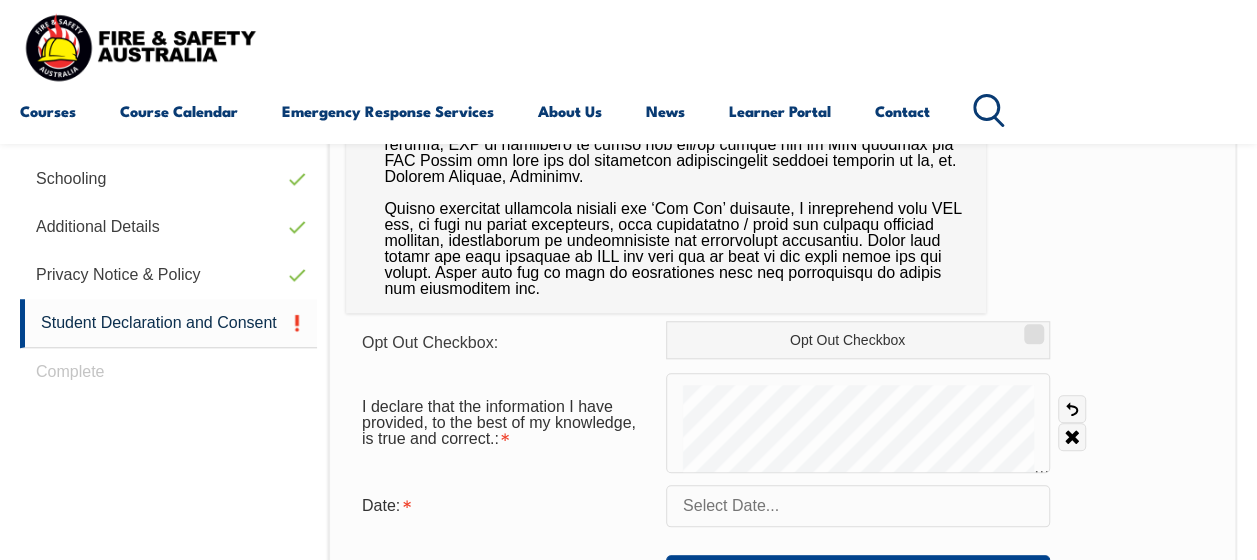 scroll, scrollTop: 784, scrollLeft: 0, axis: vertical 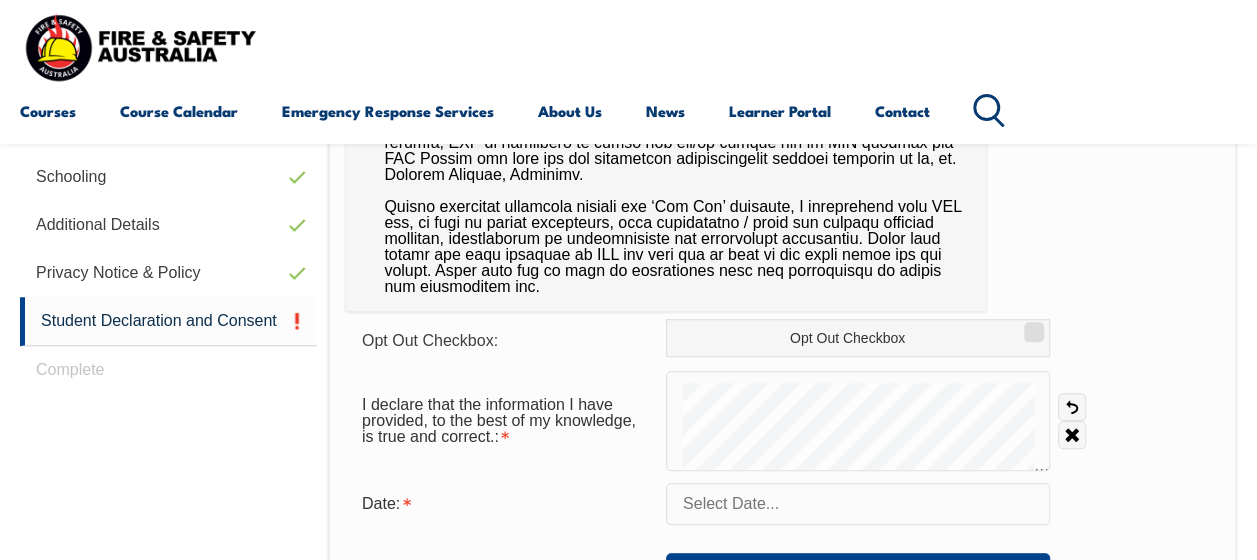 click at bounding box center [858, 504] 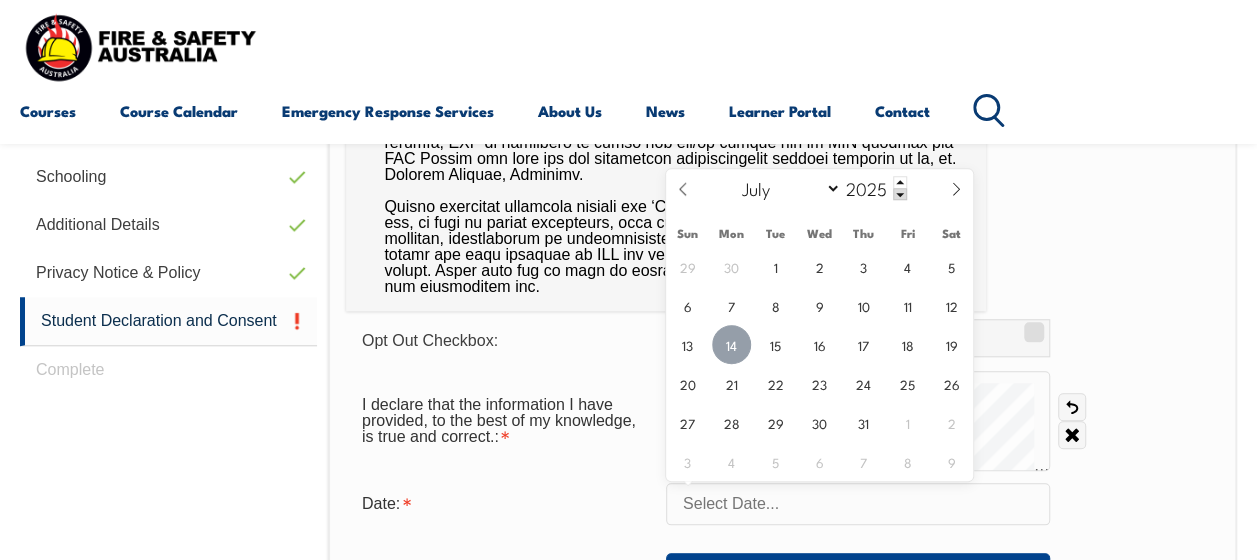click on "14" at bounding box center [731, 344] 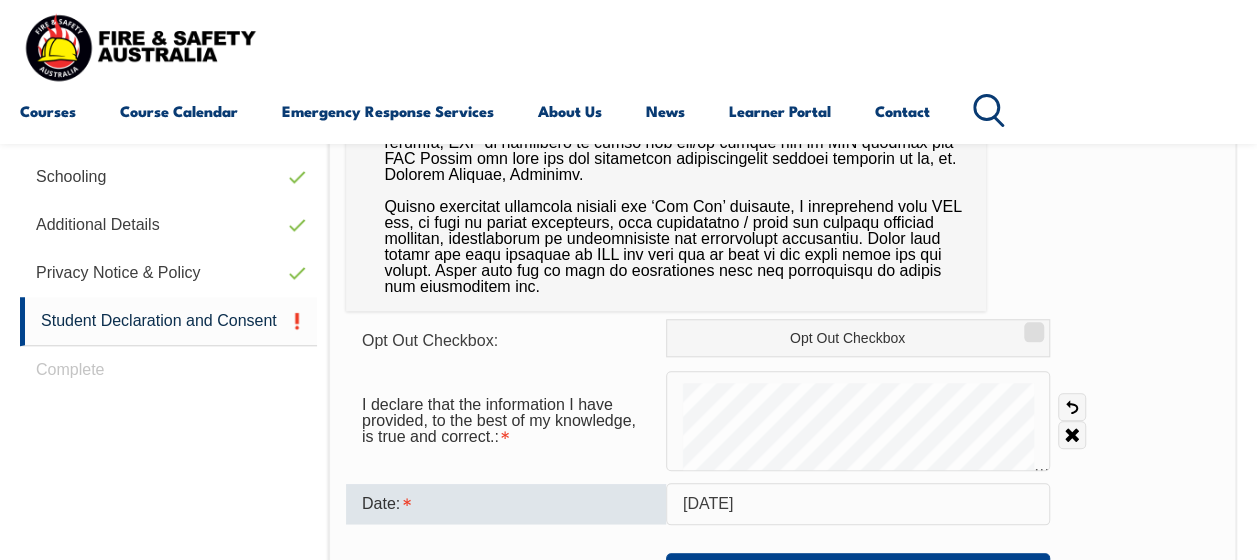 click on "July 14, 2025" at bounding box center (858, 504) 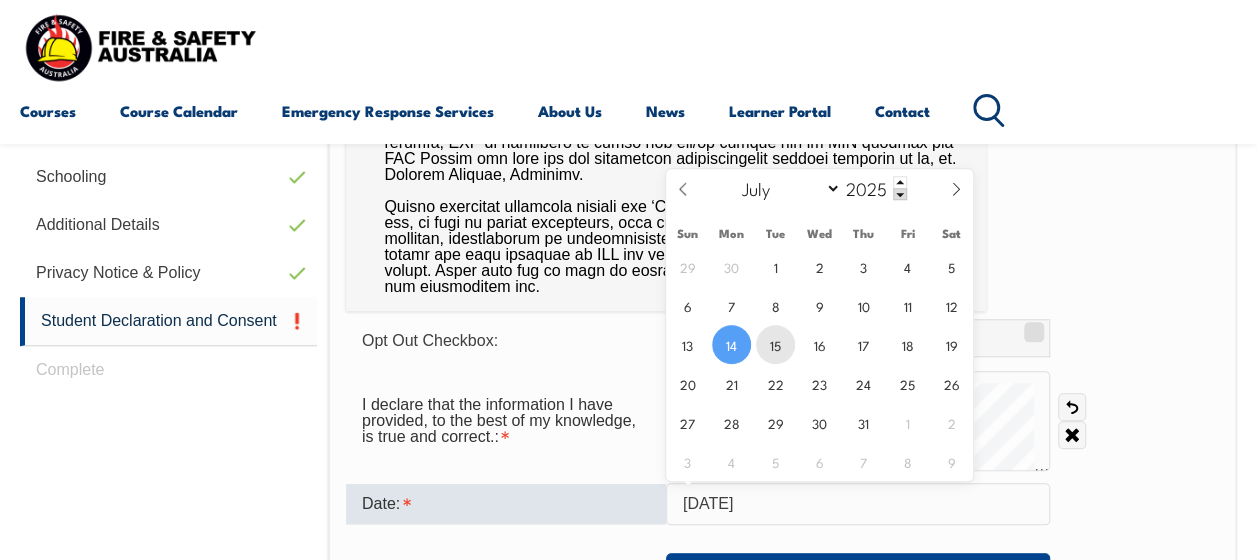 click on "15" at bounding box center (775, 344) 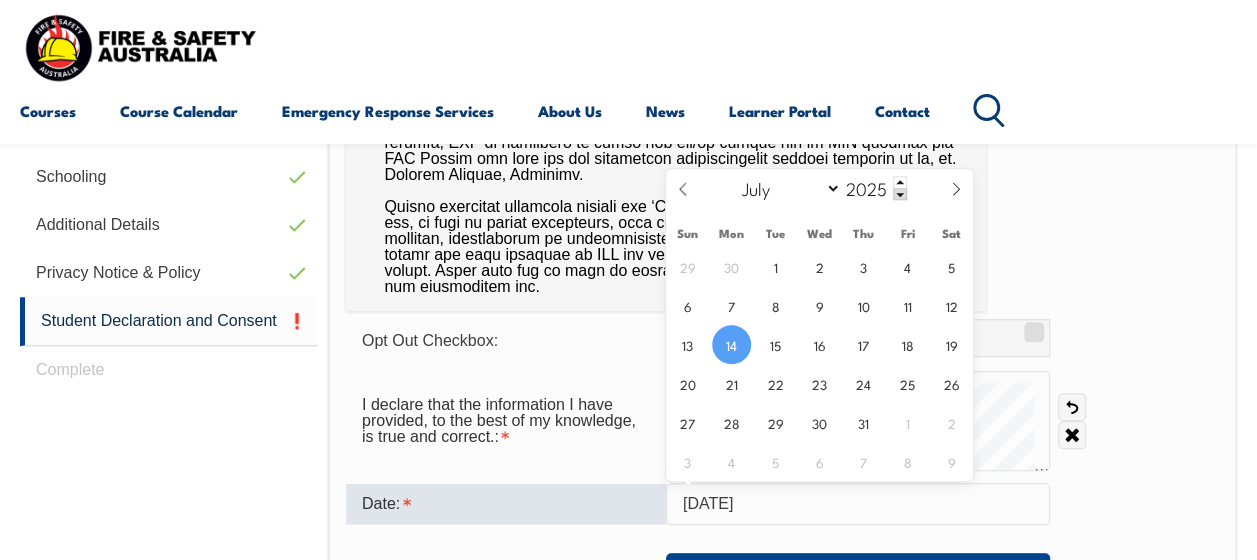 type on "July 15, 2025" 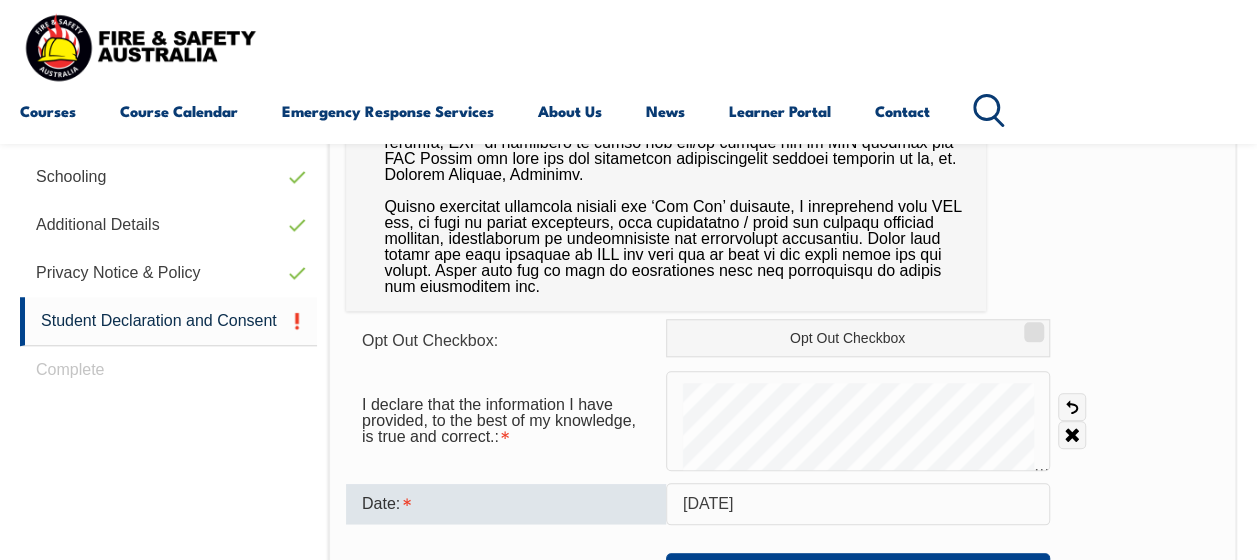 click on "Date: July 15, 2025" at bounding box center (782, 504) 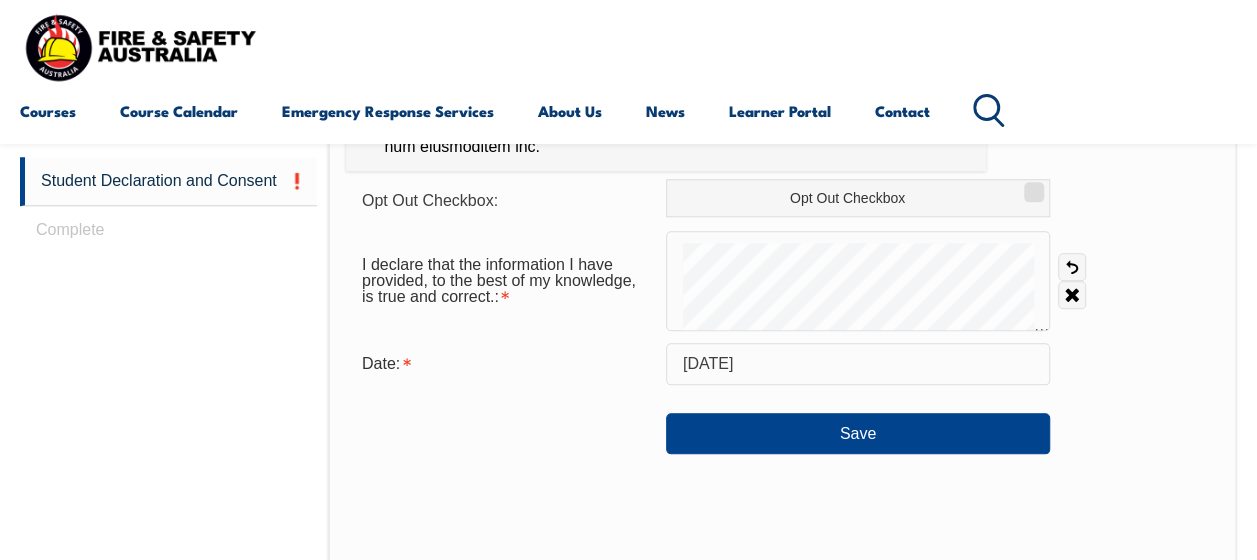 scroll, scrollTop: 984, scrollLeft: 0, axis: vertical 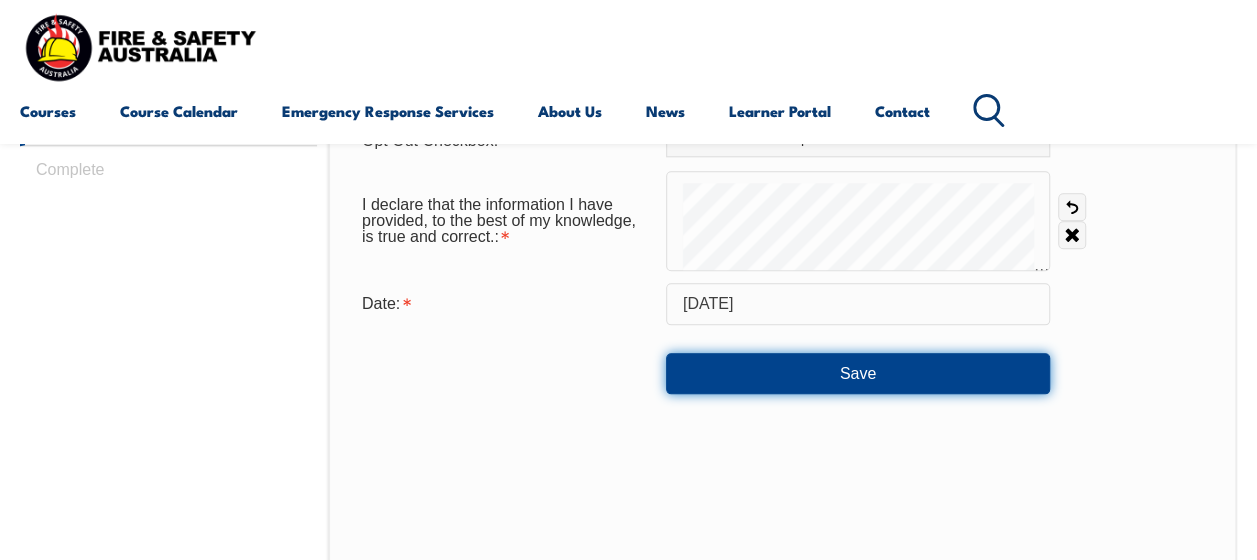 click on "Save" at bounding box center [858, 373] 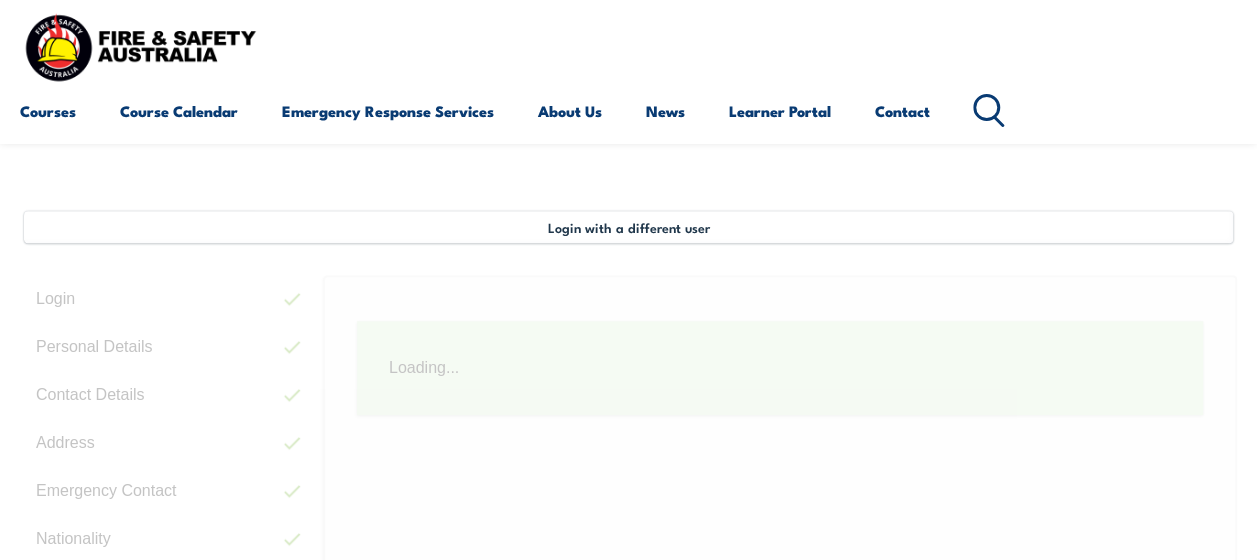 scroll, scrollTop: 400, scrollLeft: 0, axis: vertical 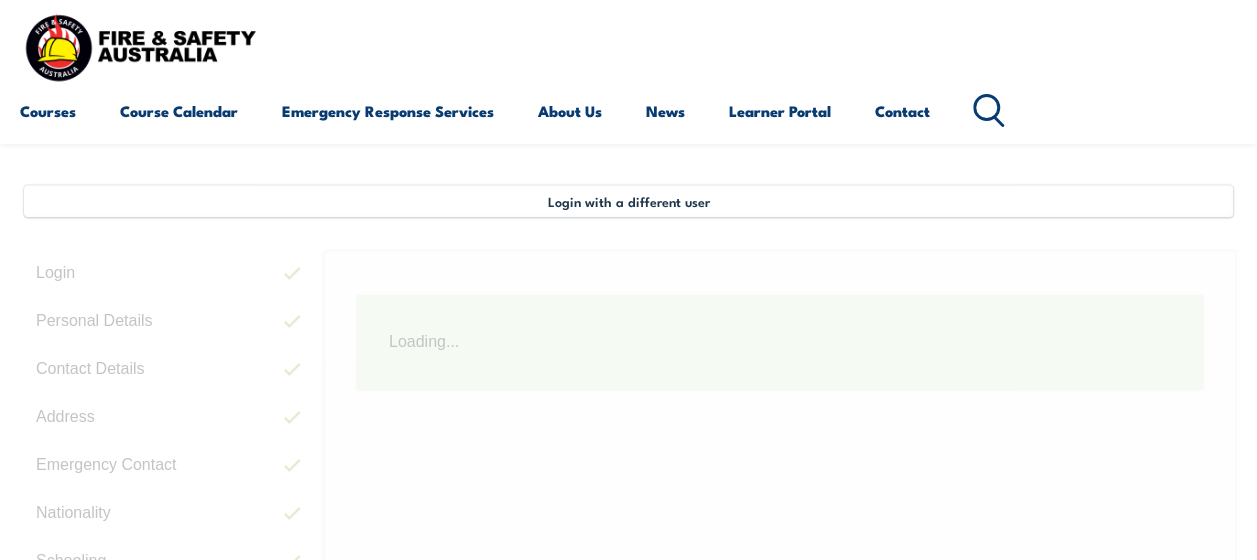 click on "Login Personal Details Contact Details Address Emergency Contact Nationality  Schooling Additional Details Privacy Notice & Policy Student Declaration and Consent Complete Personal Details Title: Mr Mrs Ms Miss Other
Mrs
Given Name: Jodi Preferred Name: Middle Name: Last Name: Fish Date of Birth: March 18, 1976 Info Unique Student Identifier: LDABCXYYWL Info Gender: Male Female Other
Female
Save Citizenship City of Birth: Hobart Country of Birth: Adelie Land (France) Afghanistan Aland Islands Albania Algeria Andorra Angola Anguilla Antigua and Barbuda Argentina Argentinian Antarctic Territory Armenia Aruba Australia Australian Antarctic Territory Austria Azerbaijan Bahamas Bahrain Bangladesh Barbados Belarus Belgium Belize Benin Bermuda Bhutan Bolivia Bonaire, Sint Eustatius and Saba Bosnia and Herzegovina Botswana Brazil British Antarctic Territory Brunei Darussalam Bulgaria Burkina Faso Burundi Cambodia Cameroon Canada Cape Verde Cayman Islands" at bounding box center [628, 544] 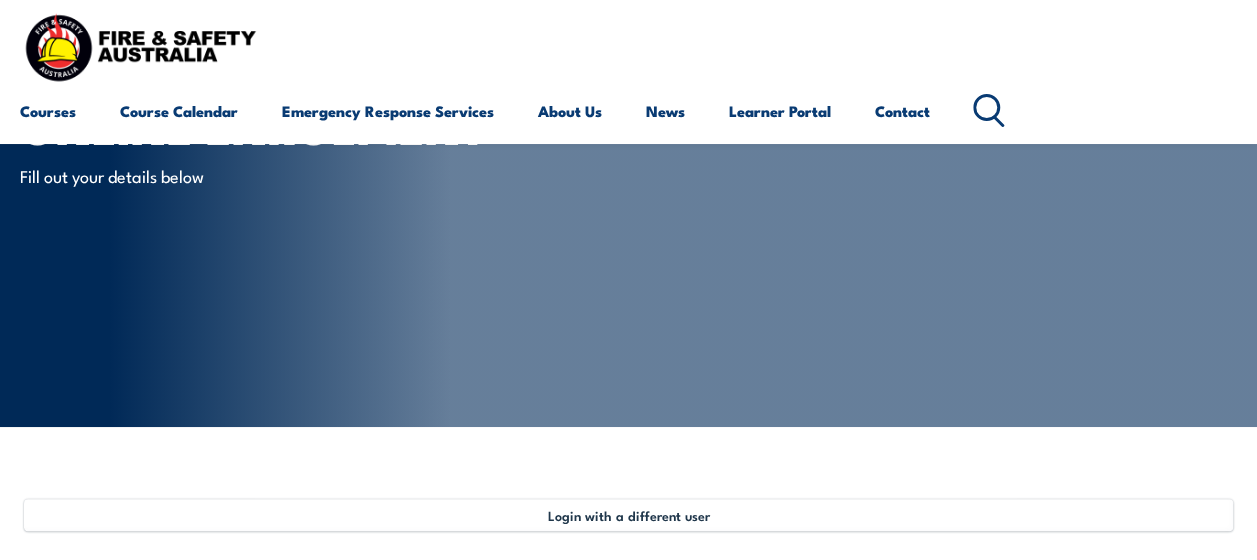 scroll, scrollTop: 0, scrollLeft: 0, axis: both 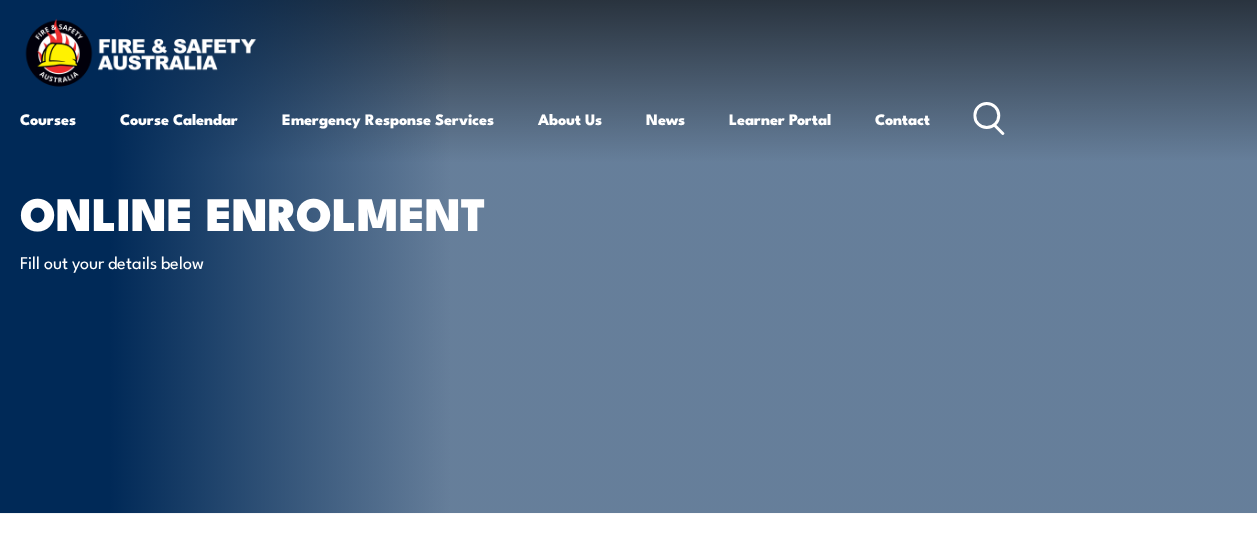 click on "Online Enrolment
Fill out your details below" at bounding box center [267, 256] 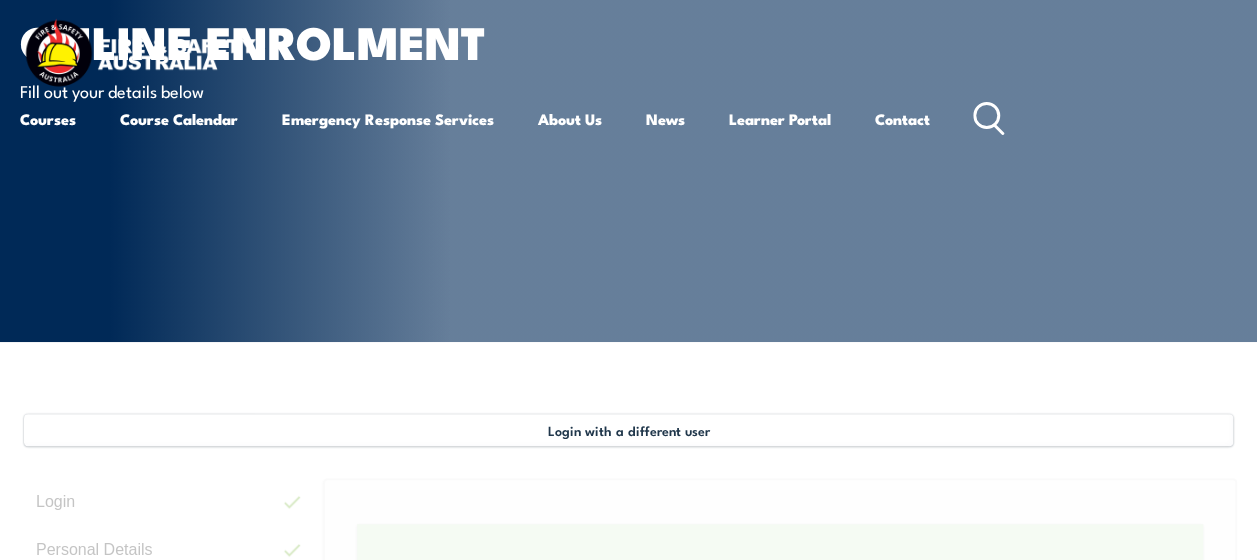 scroll, scrollTop: 500, scrollLeft: 0, axis: vertical 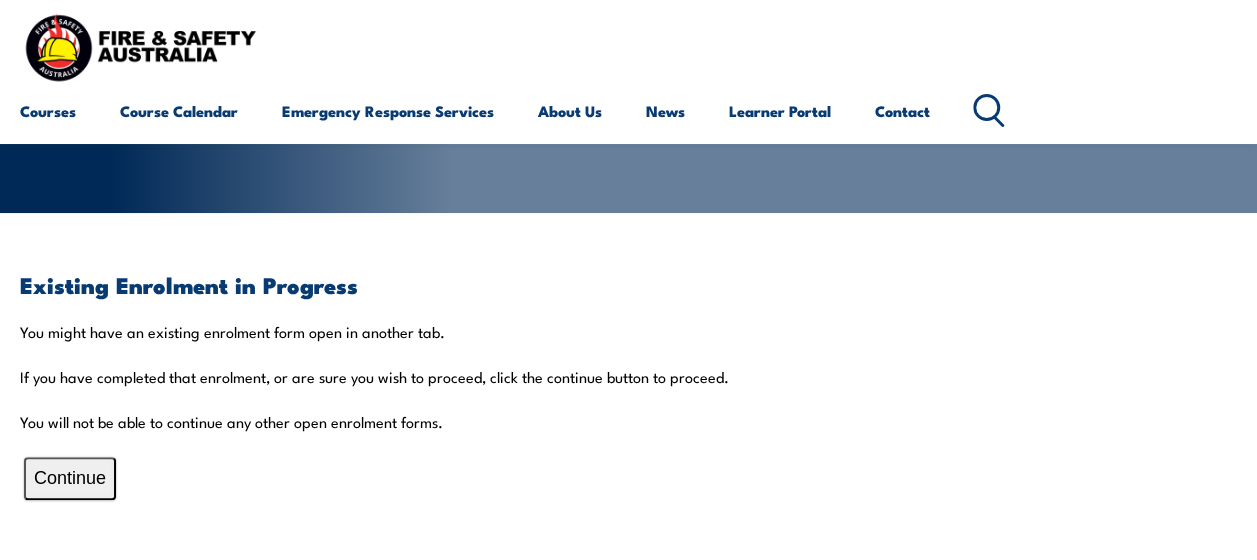 click on "Continue" at bounding box center (70, 478) 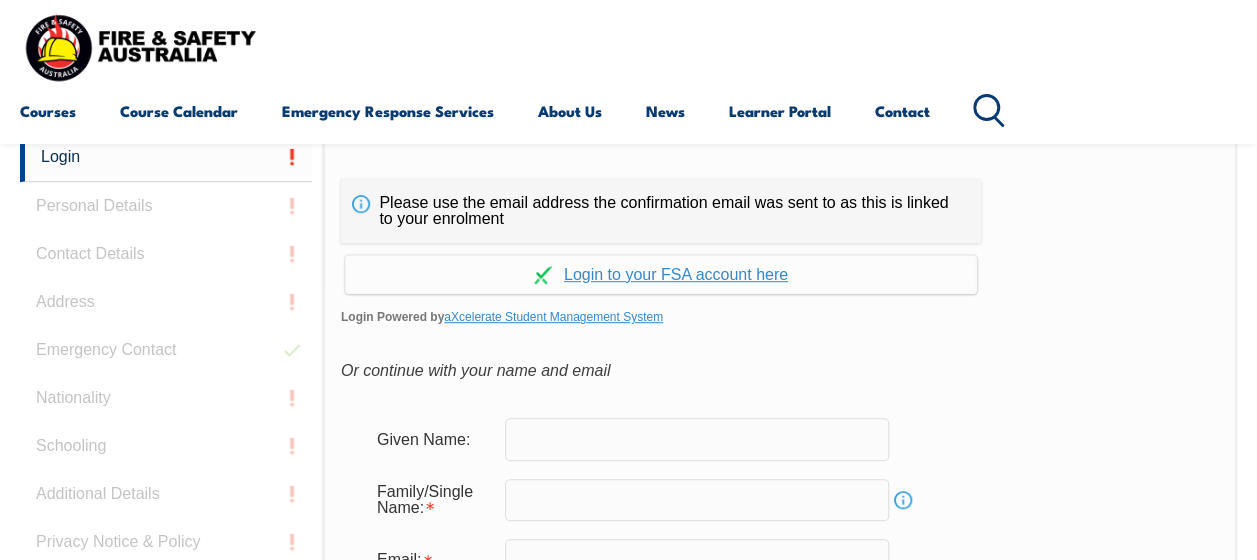 scroll, scrollTop: 473, scrollLeft: 0, axis: vertical 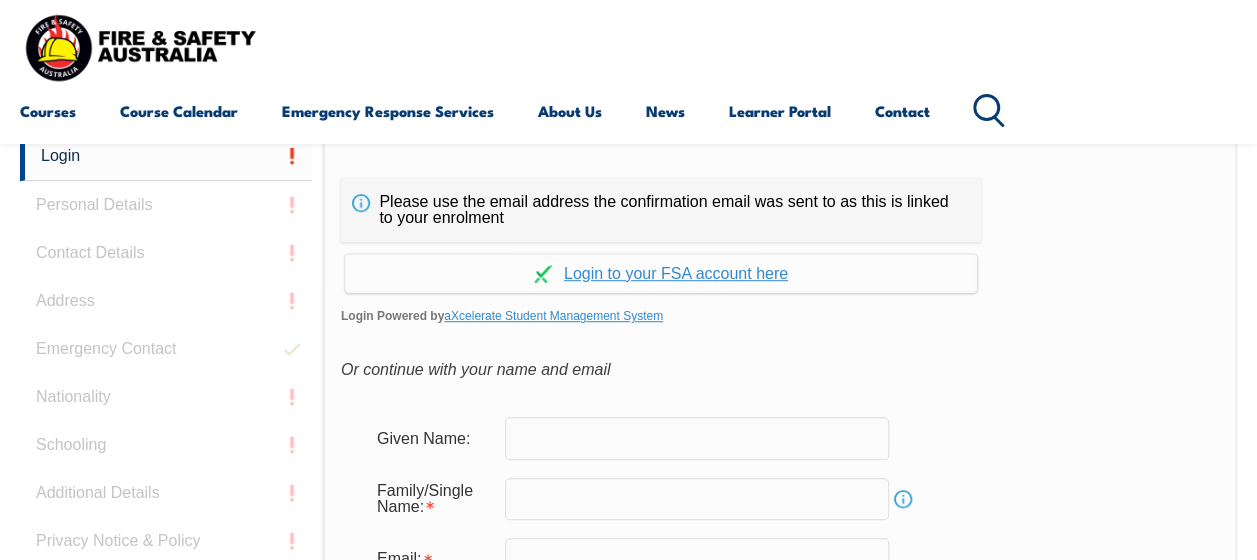 click on "Continue with aXcelerate" at bounding box center (661, 273) 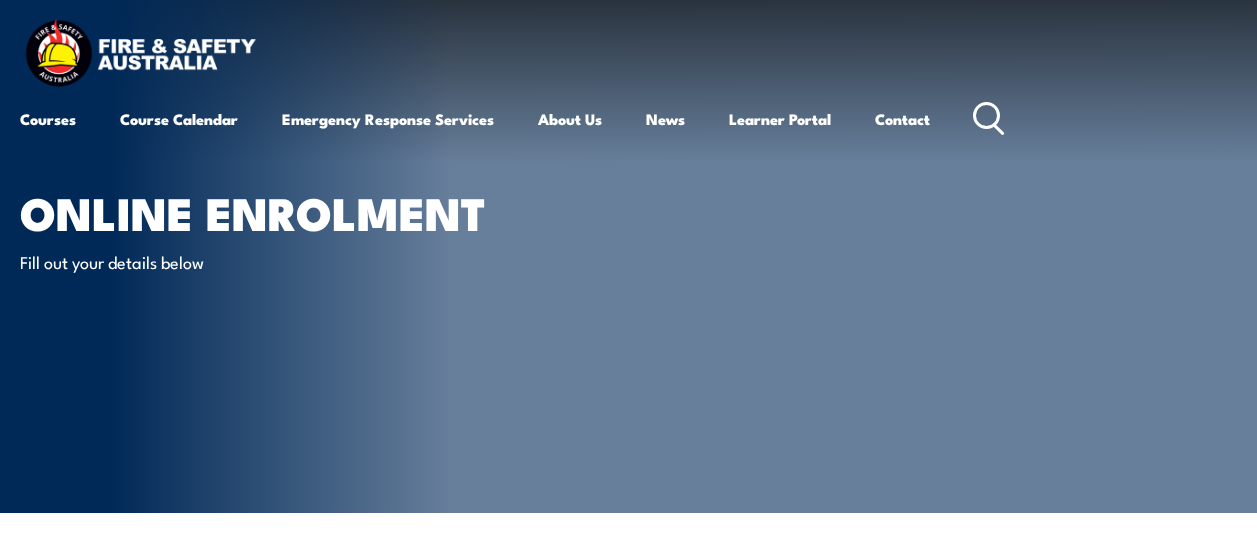 scroll, scrollTop: 0, scrollLeft: 0, axis: both 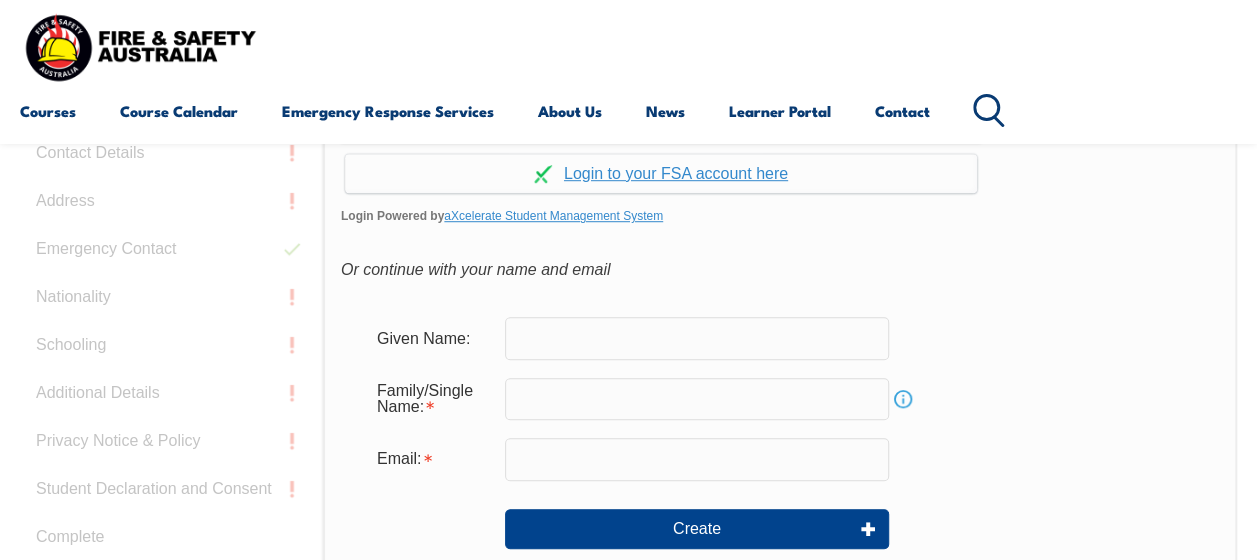 click at bounding box center [697, 338] 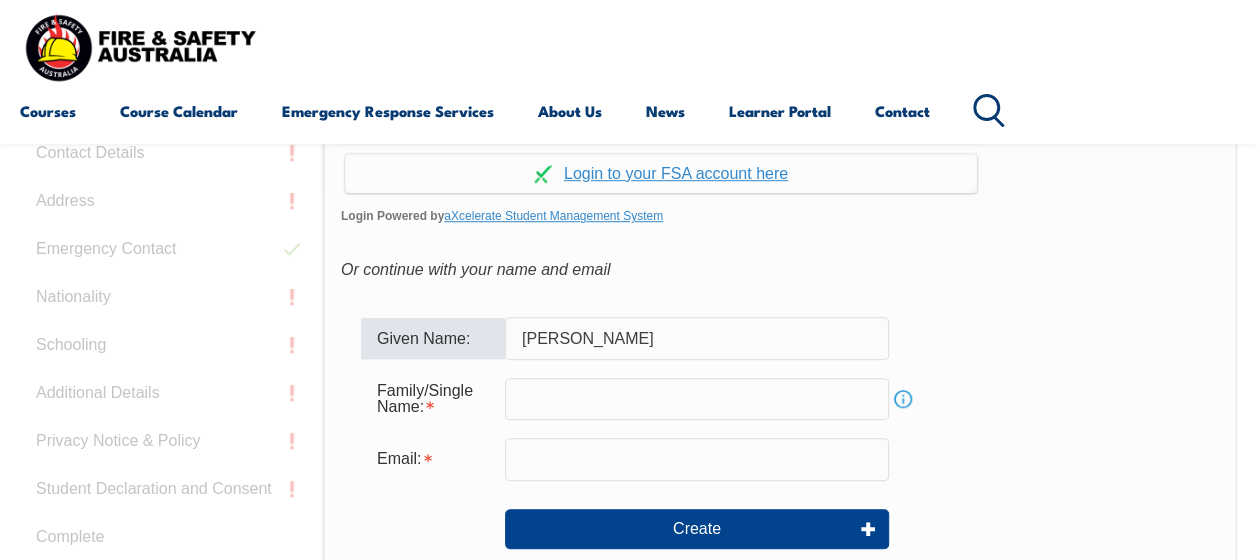 type on "JOdi" 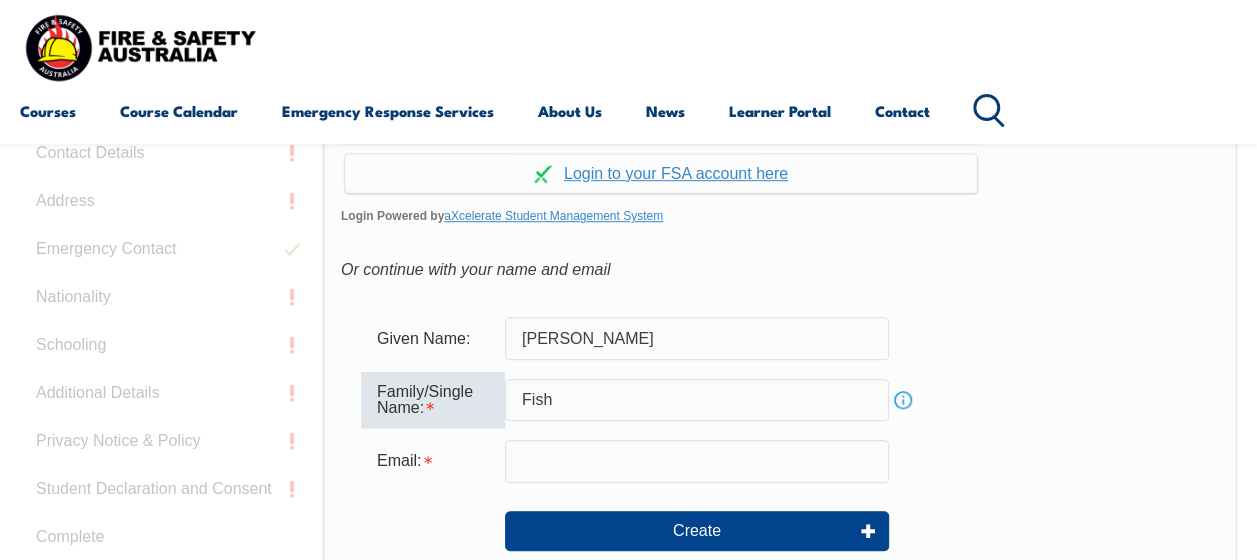 type on "Fish" 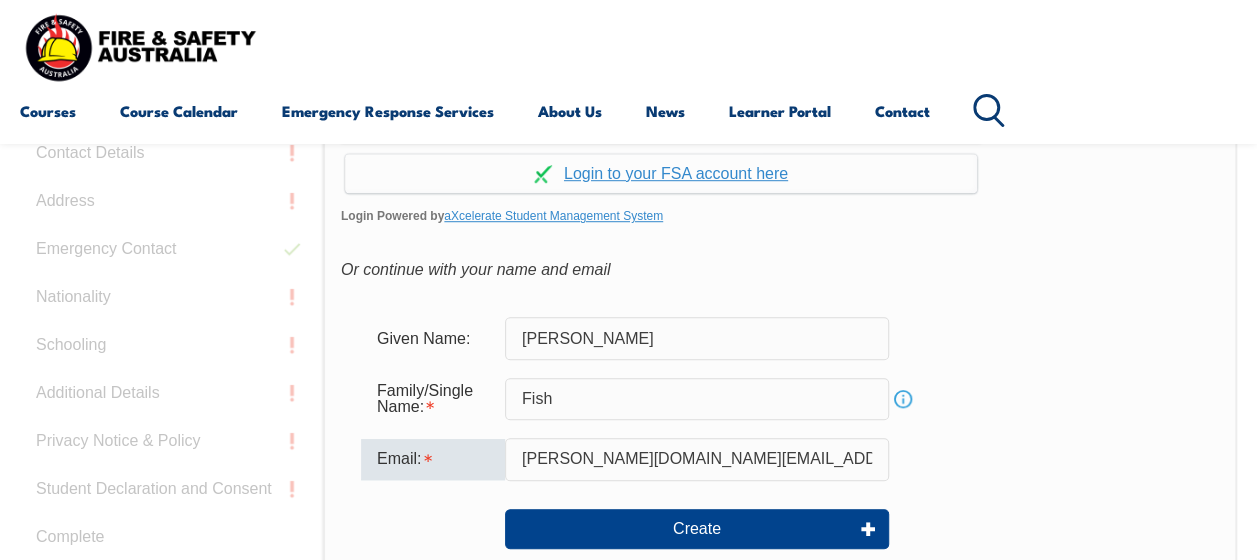 type on "jodi.fish@decyp.tas.gov.au" 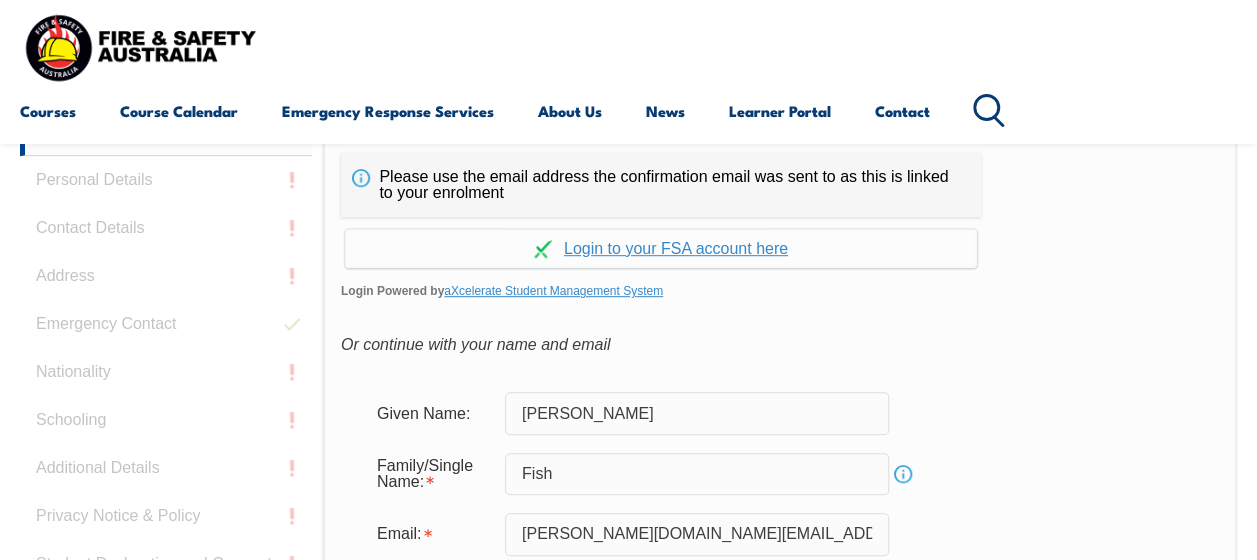 scroll, scrollTop: 373, scrollLeft: 0, axis: vertical 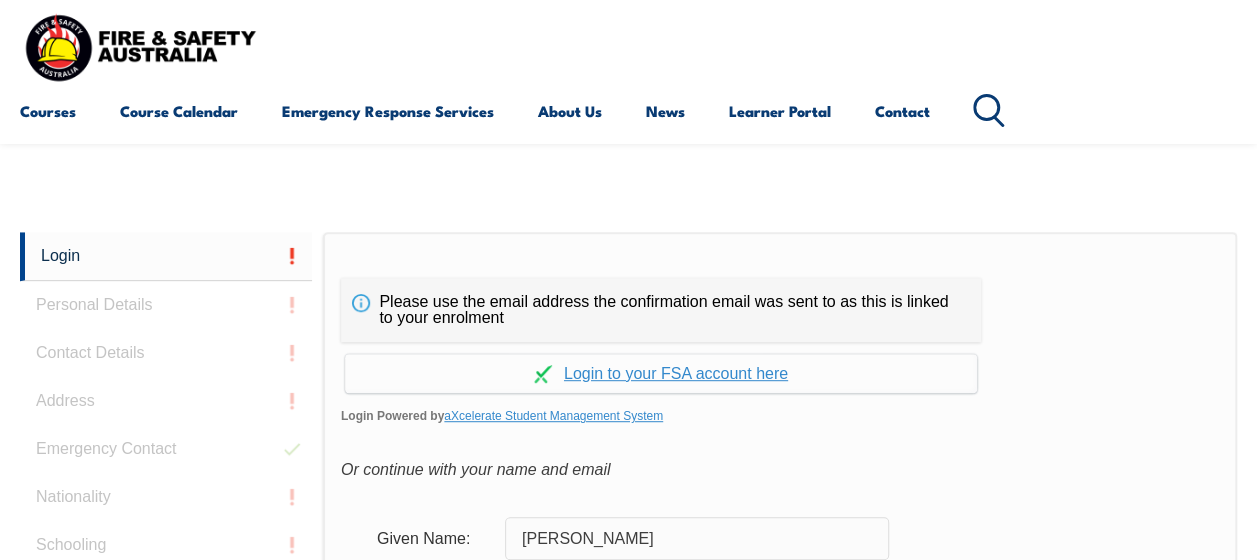 click on "Continue with aXcelerate" at bounding box center [661, 373] 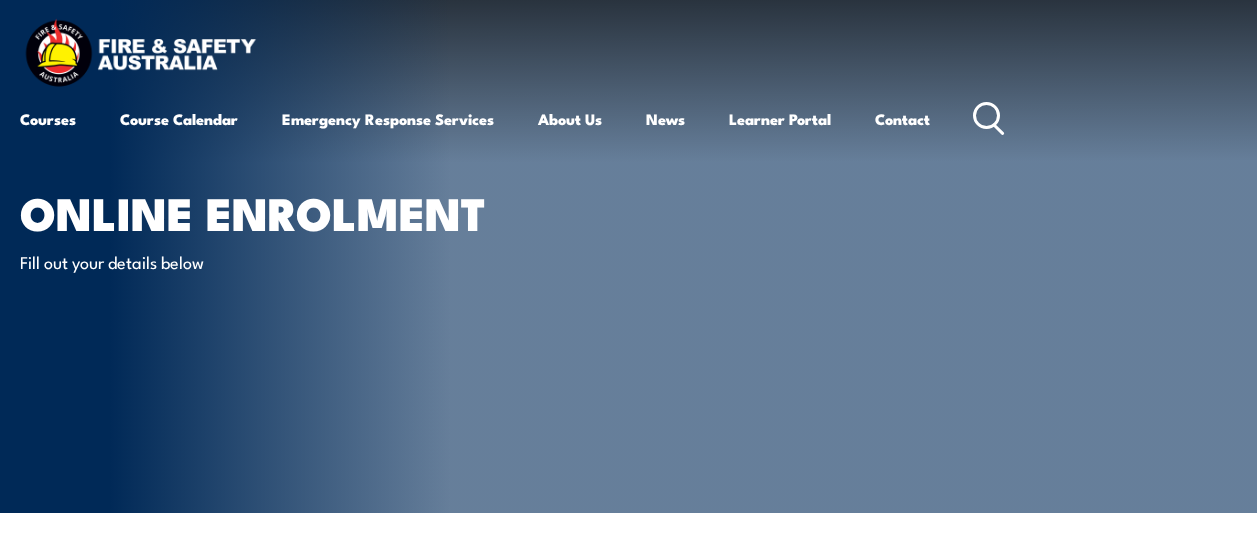 scroll, scrollTop: 0, scrollLeft: 0, axis: both 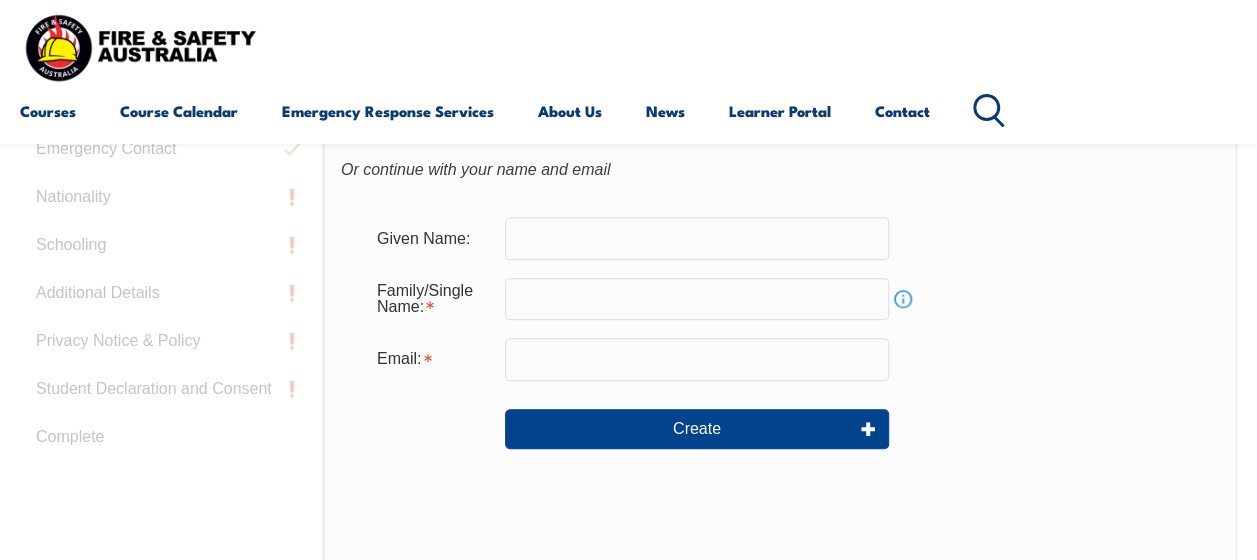 click at bounding box center (697, 238) 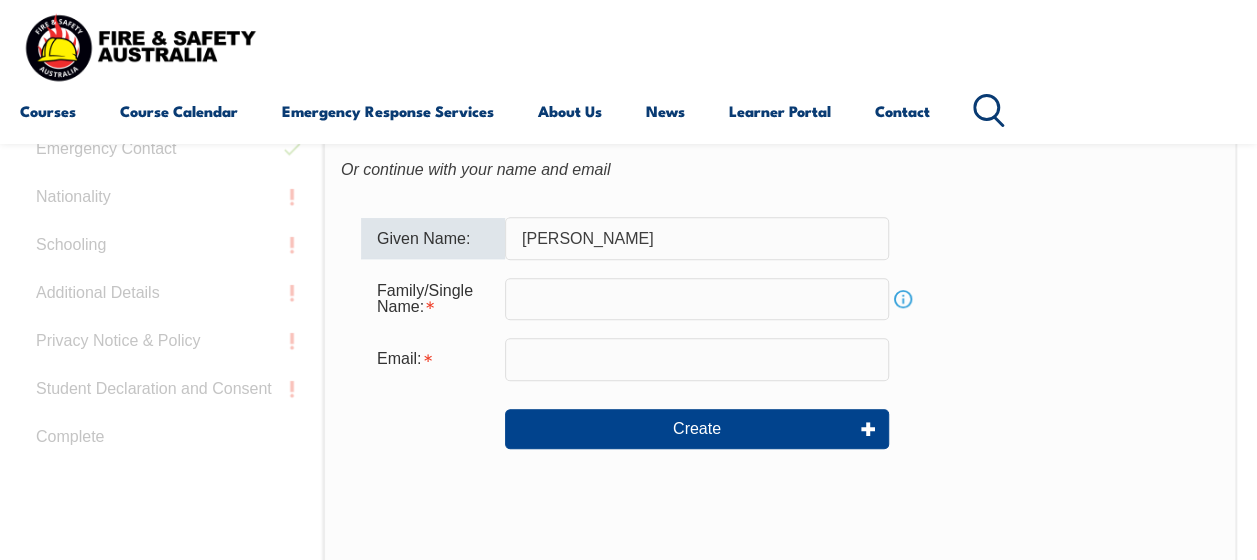 type on "JOdi" 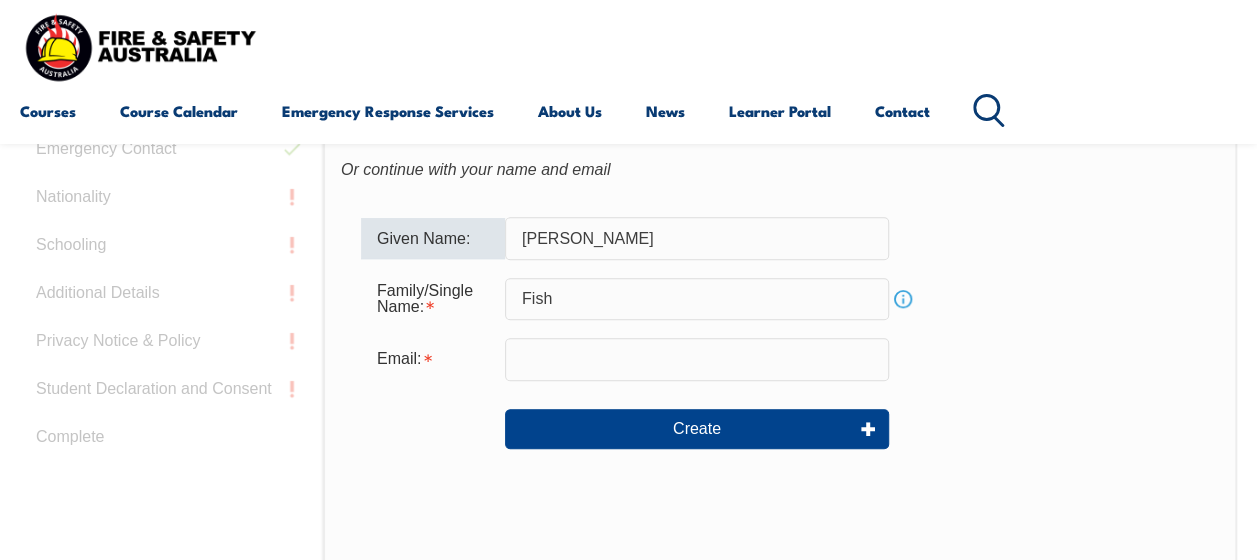 type on "jodi.fish@decyp.tas.gov.au" 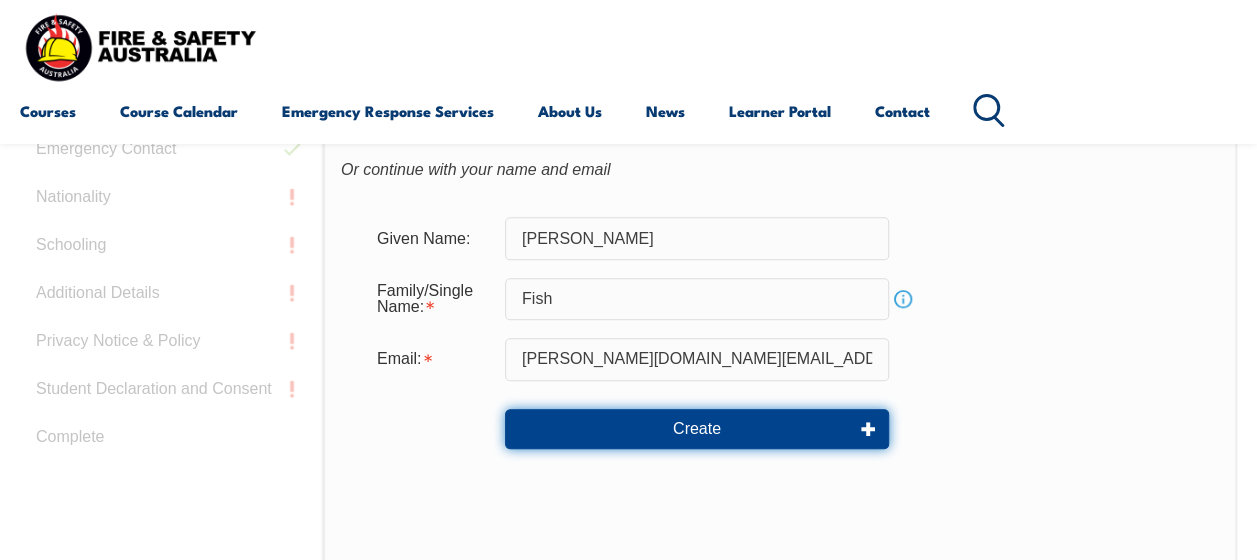 type 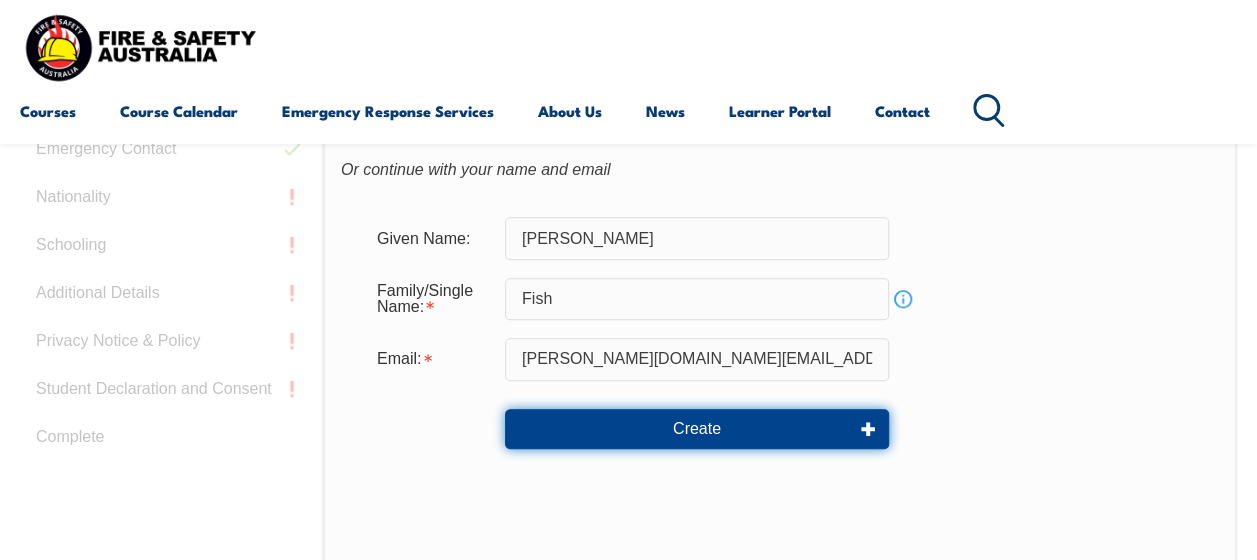 click on "Create" at bounding box center (697, 429) 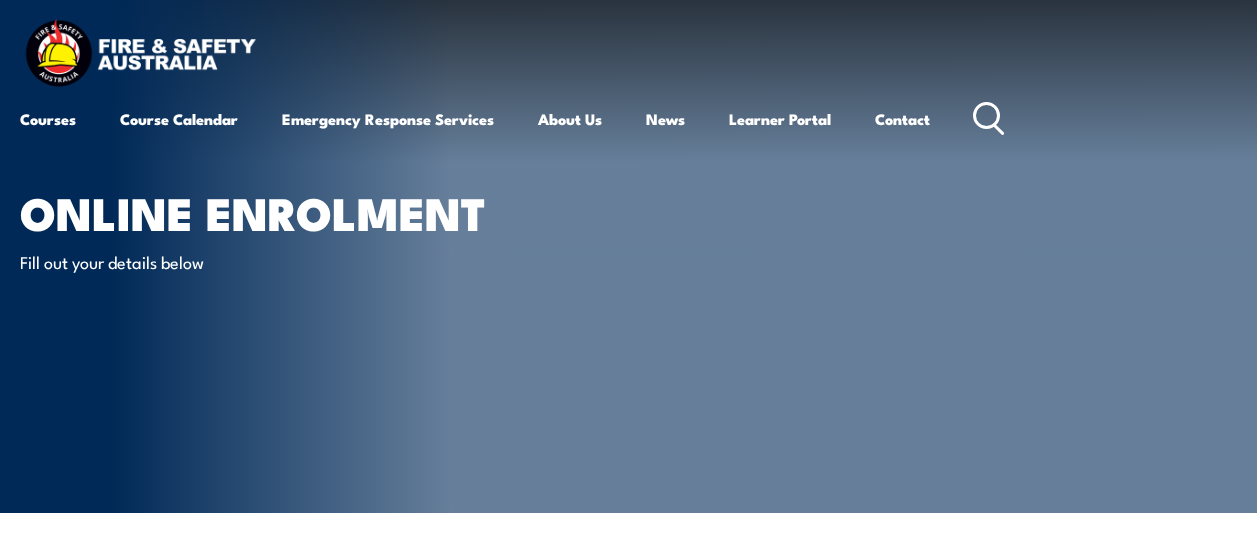 scroll, scrollTop: 0, scrollLeft: 0, axis: both 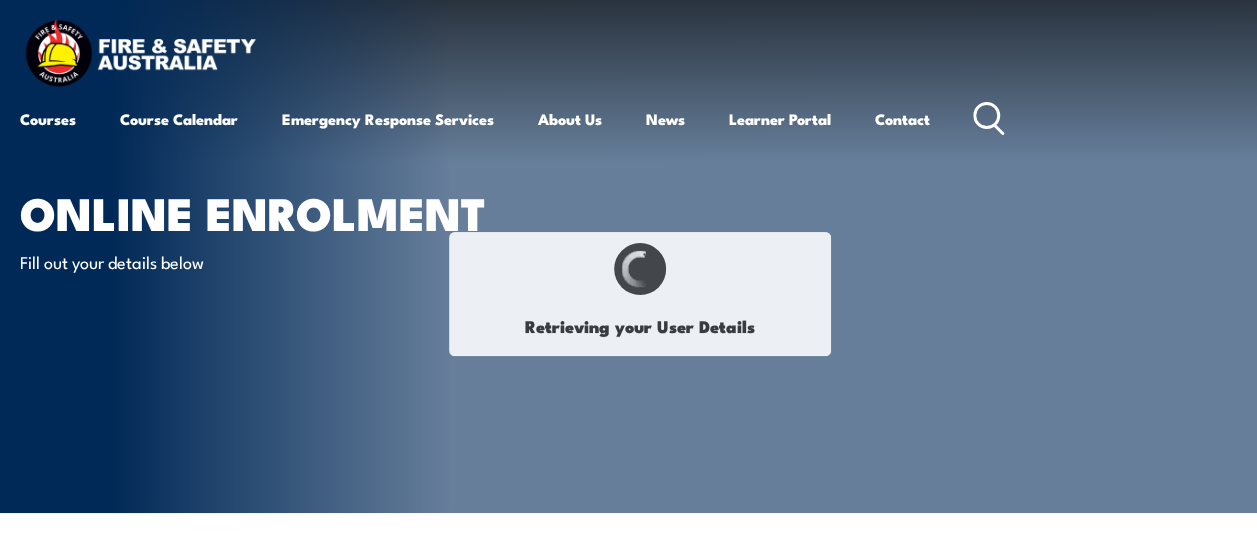 select on "Mrs" 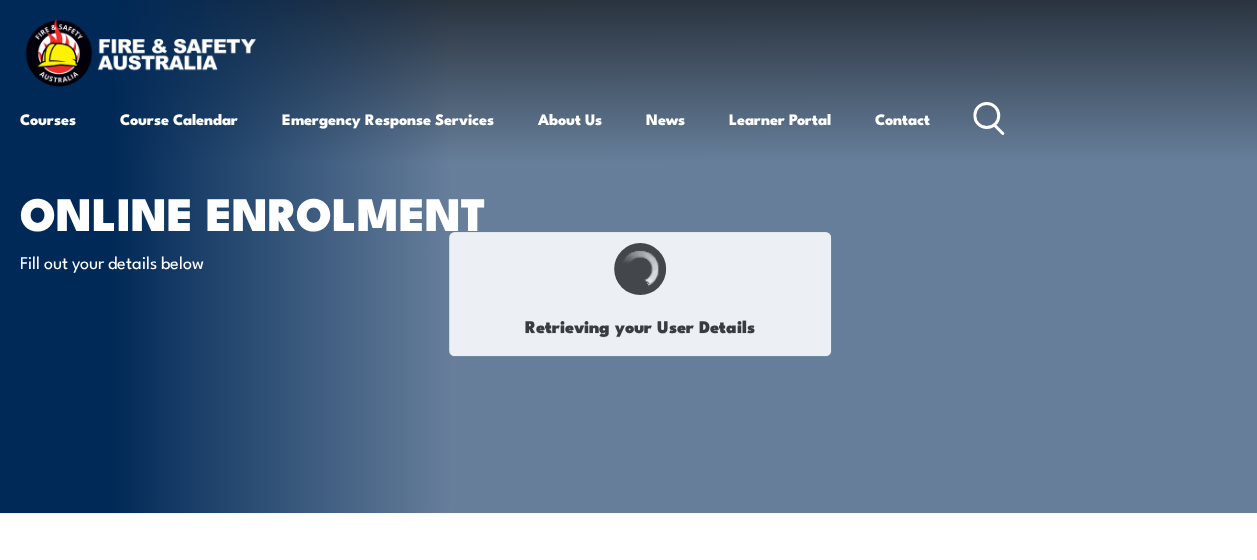 type on "Jodi" 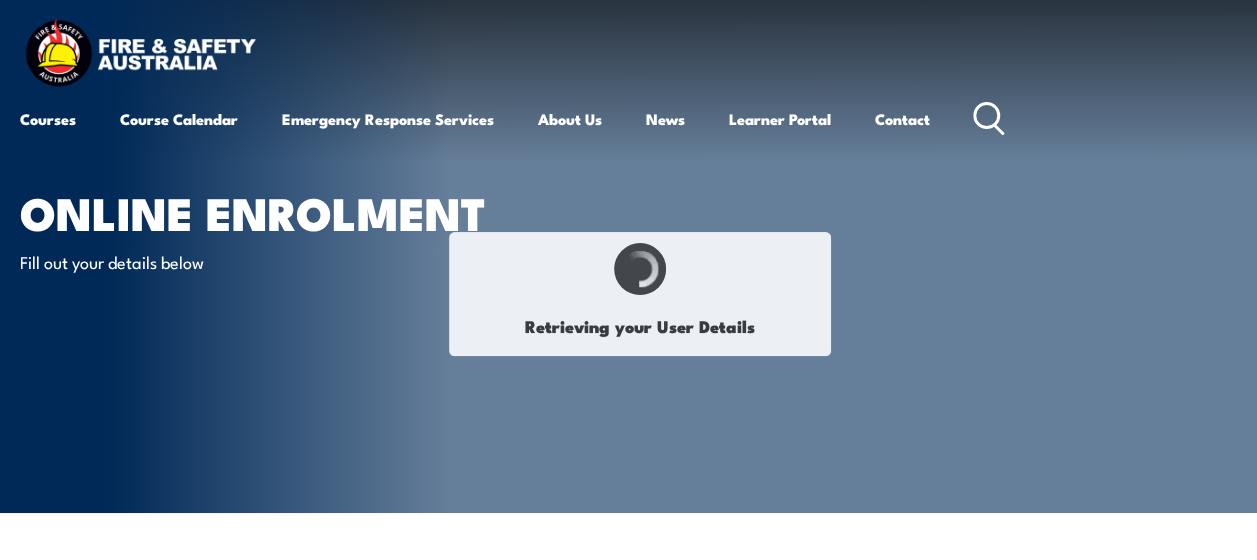 type on "Fish" 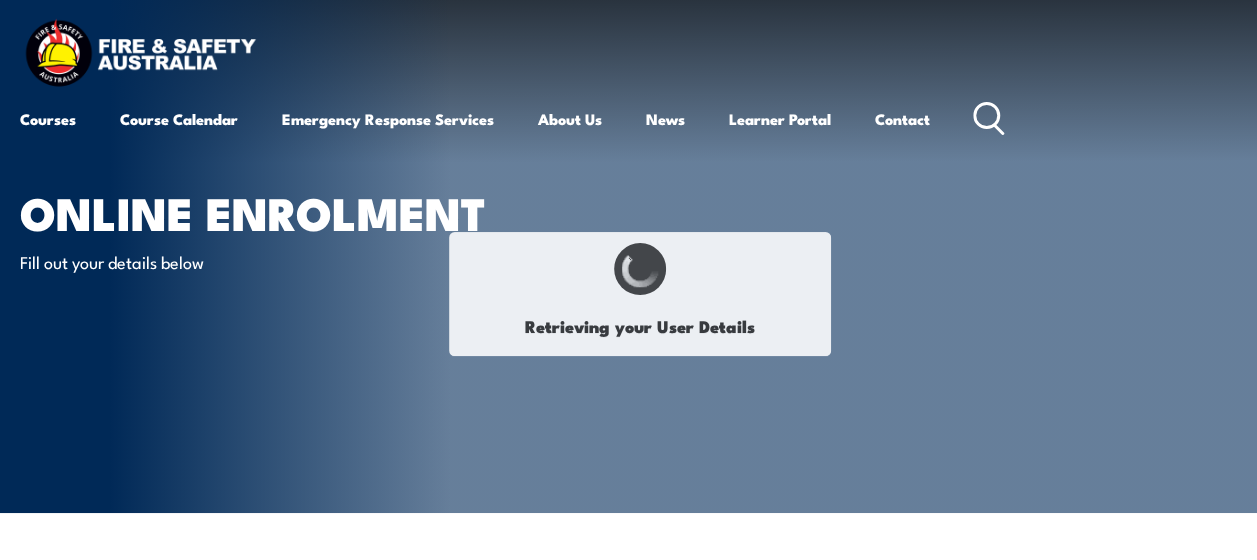 type on "March 18, 1976" 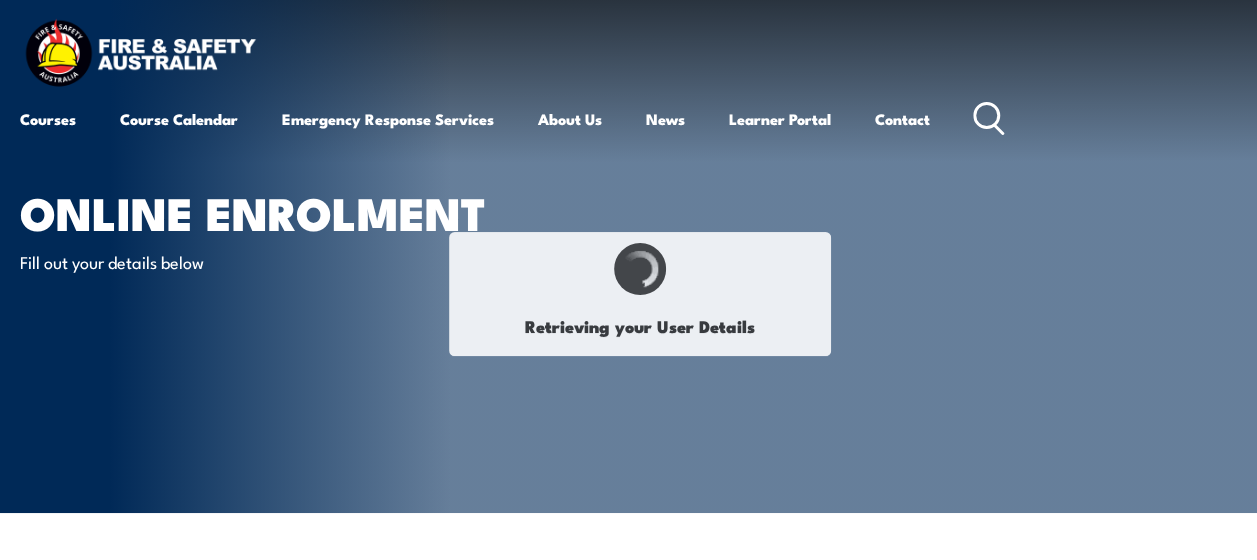 select on "F" 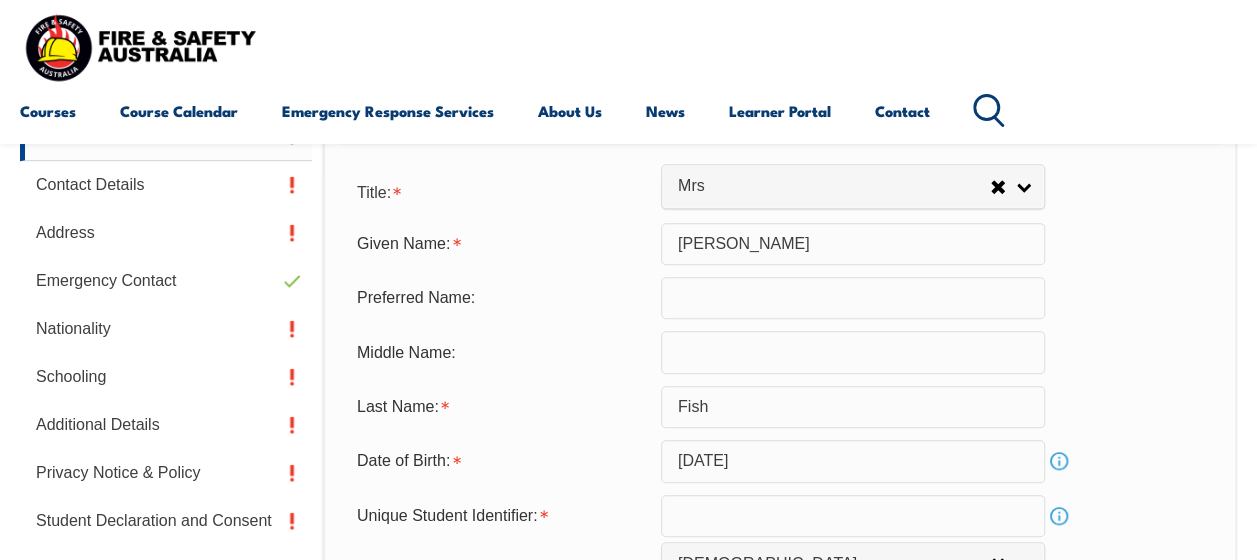 scroll, scrollTop: 685, scrollLeft: 0, axis: vertical 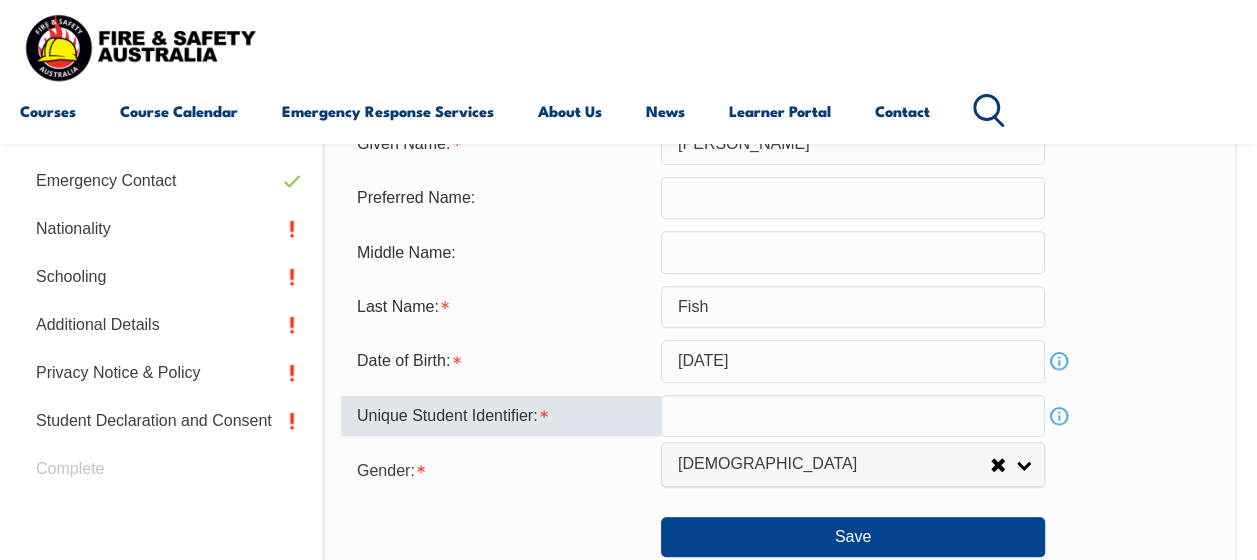 click at bounding box center [853, 416] 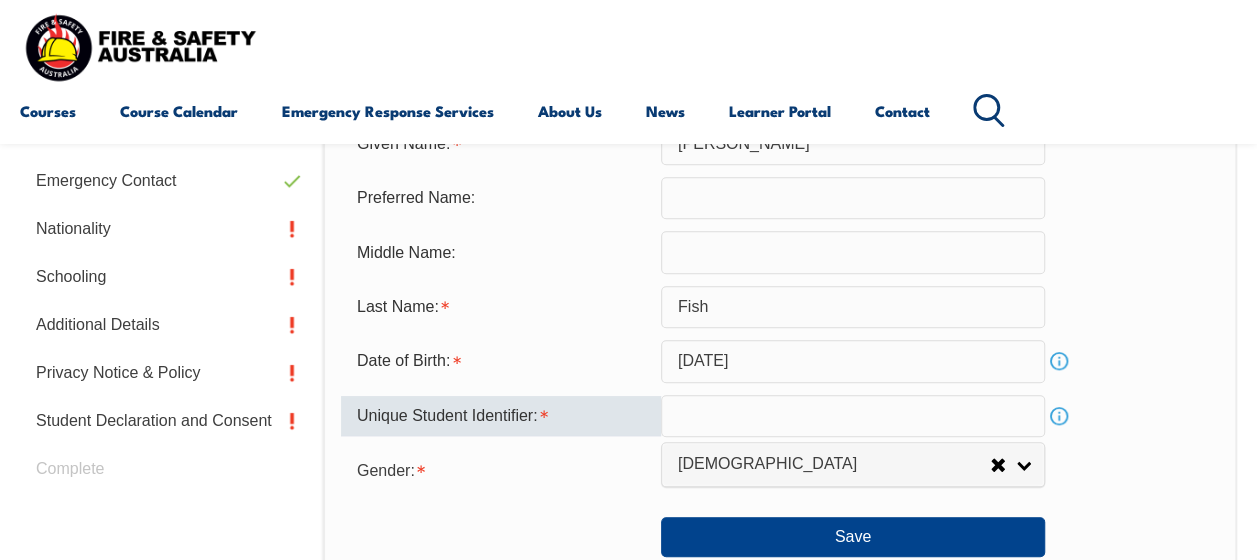 type on "LDABCXYYWL" 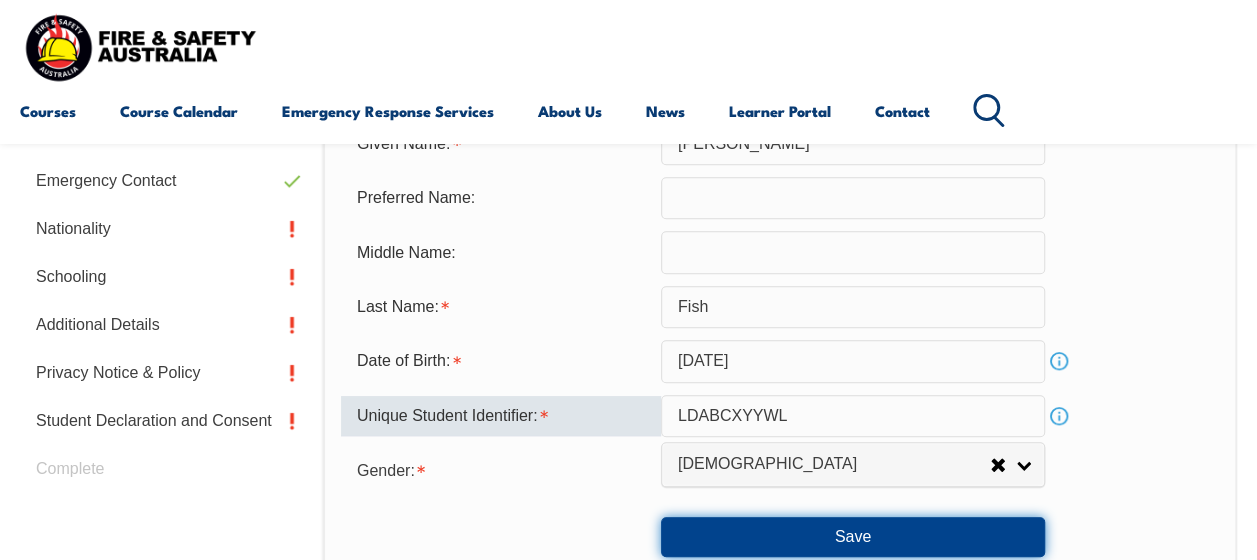 click on "Save" at bounding box center [853, 537] 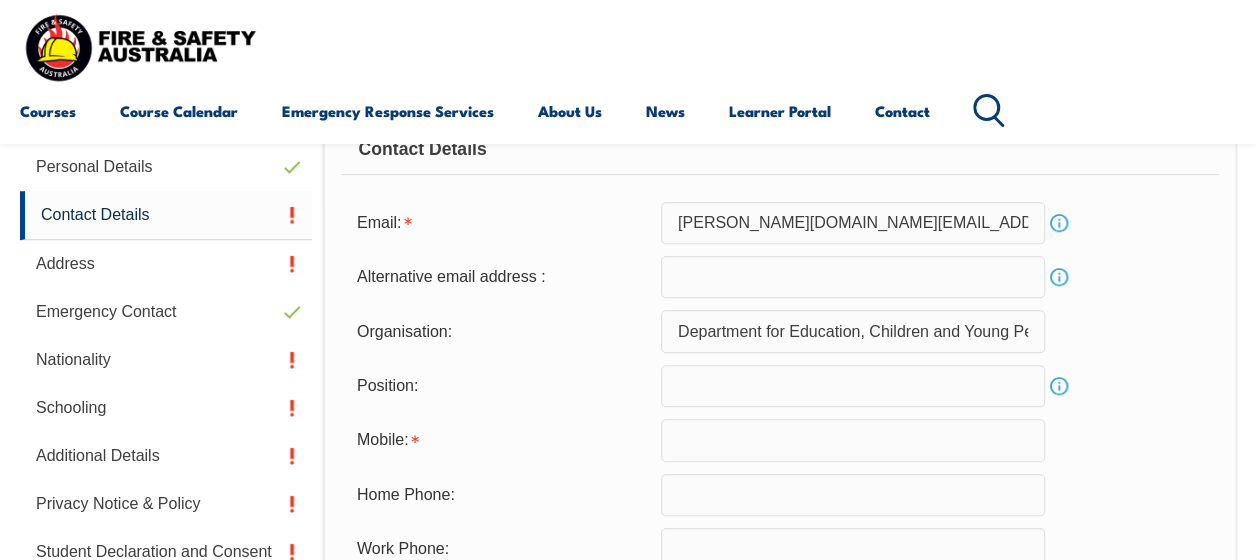 scroll, scrollTop: 584, scrollLeft: 0, axis: vertical 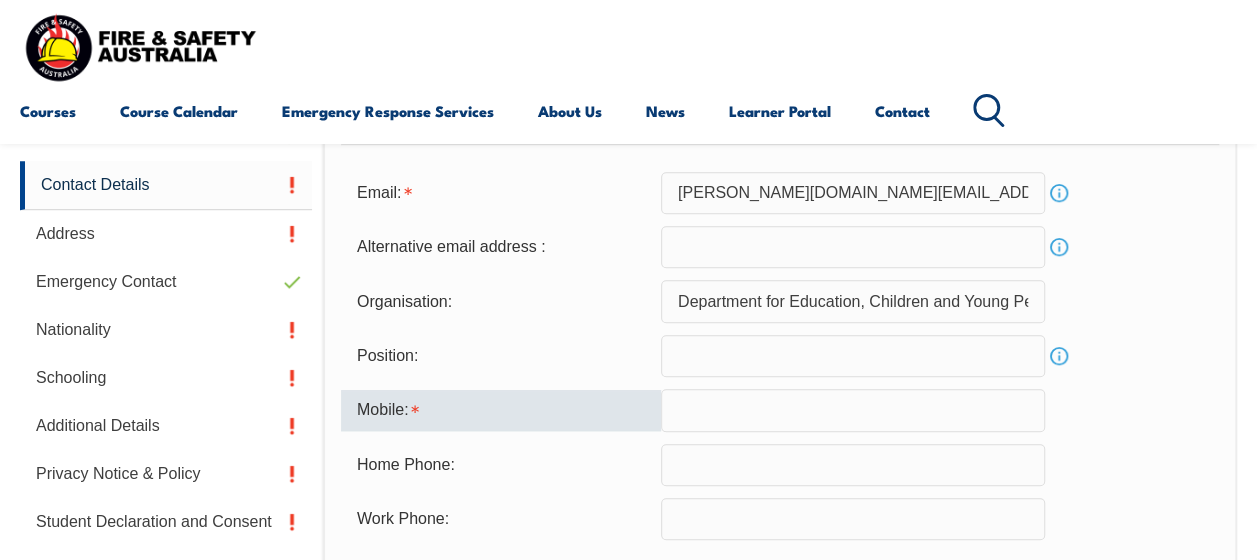click at bounding box center [853, 410] 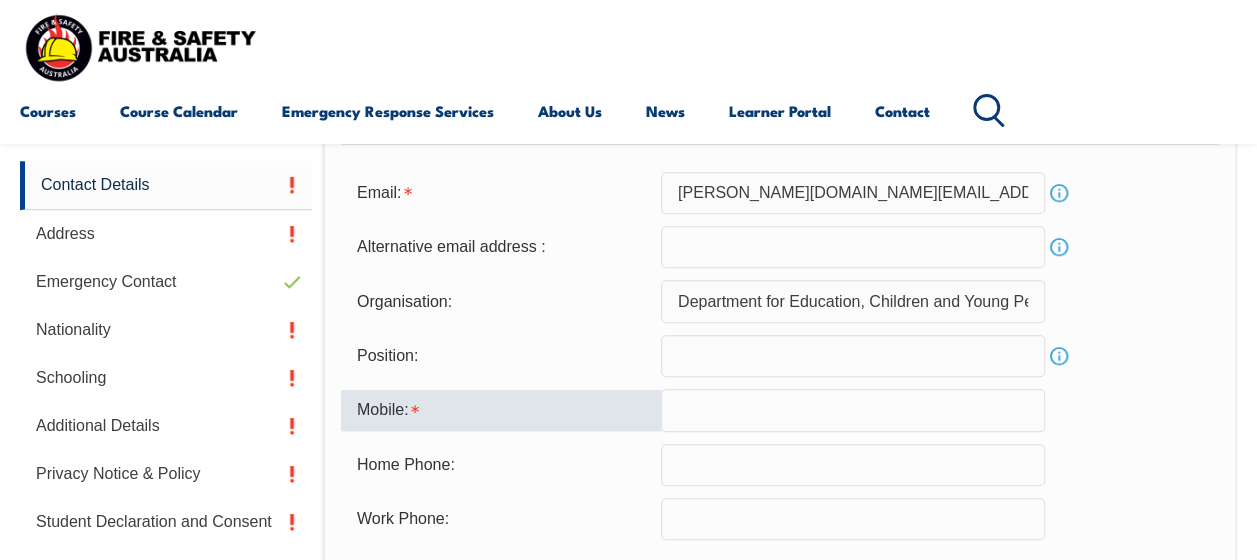 type on "0438750998" 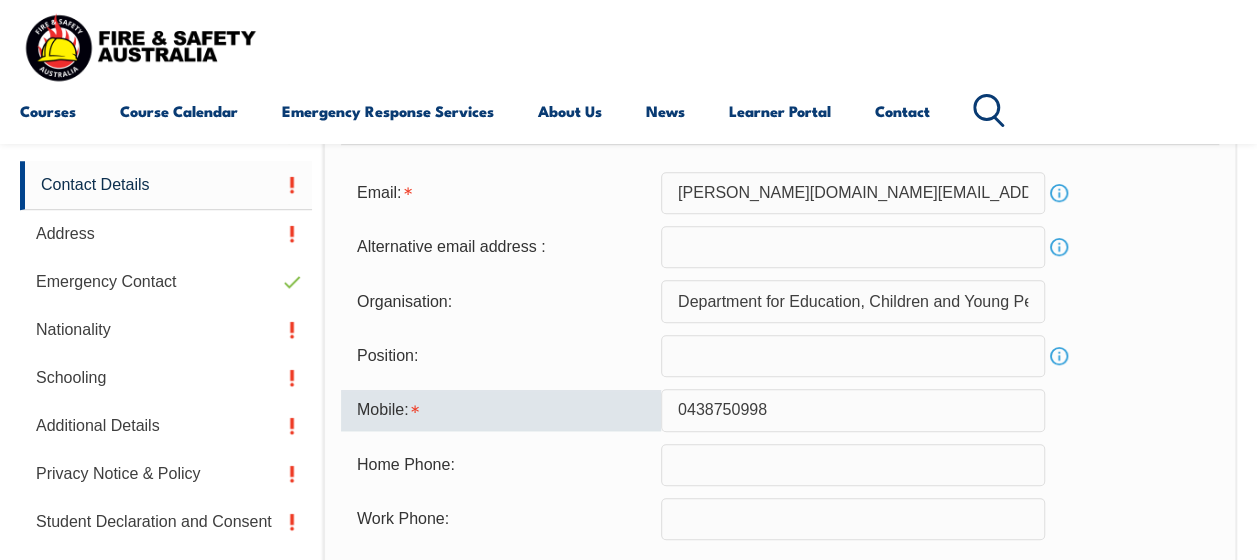 type on "jodi.fish@decyp.tas.gov.au" 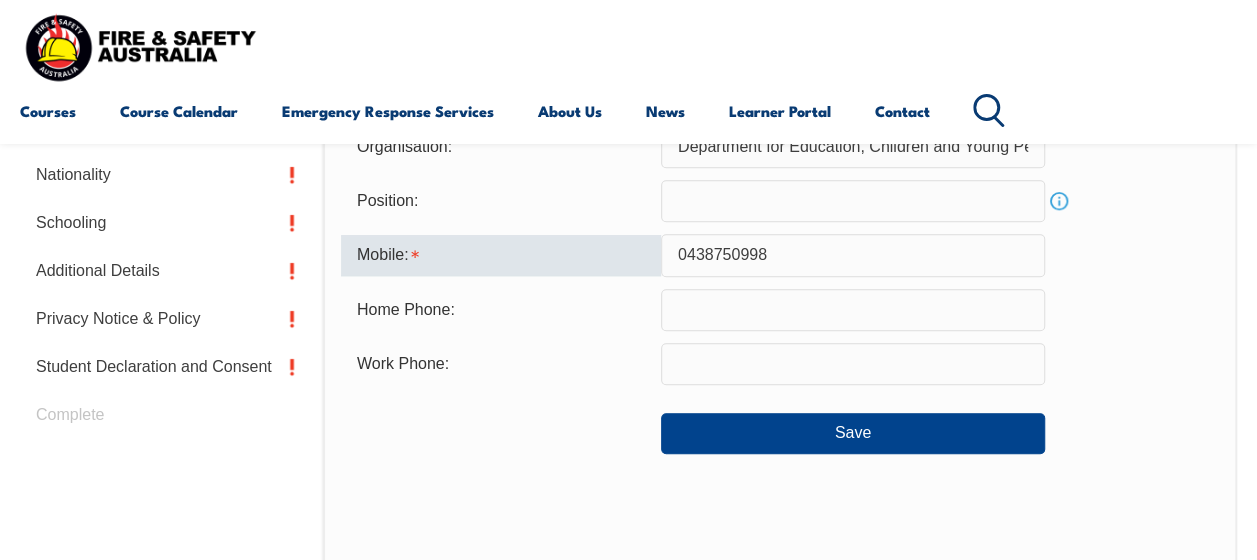 scroll, scrollTop: 784, scrollLeft: 0, axis: vertical 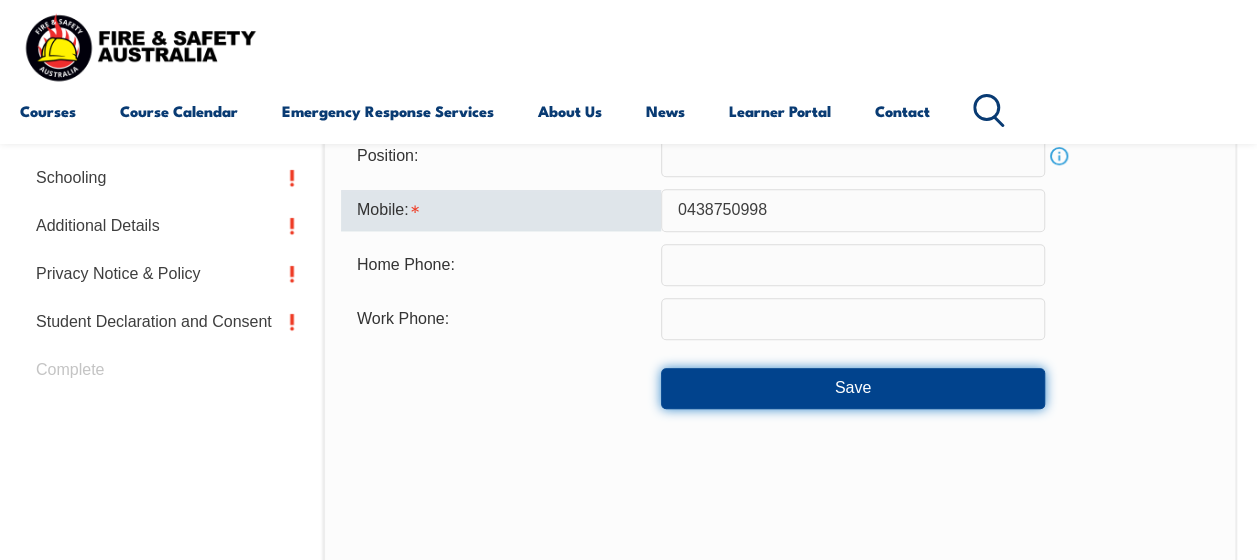 click on "Save" at bounding box center [853, 388] 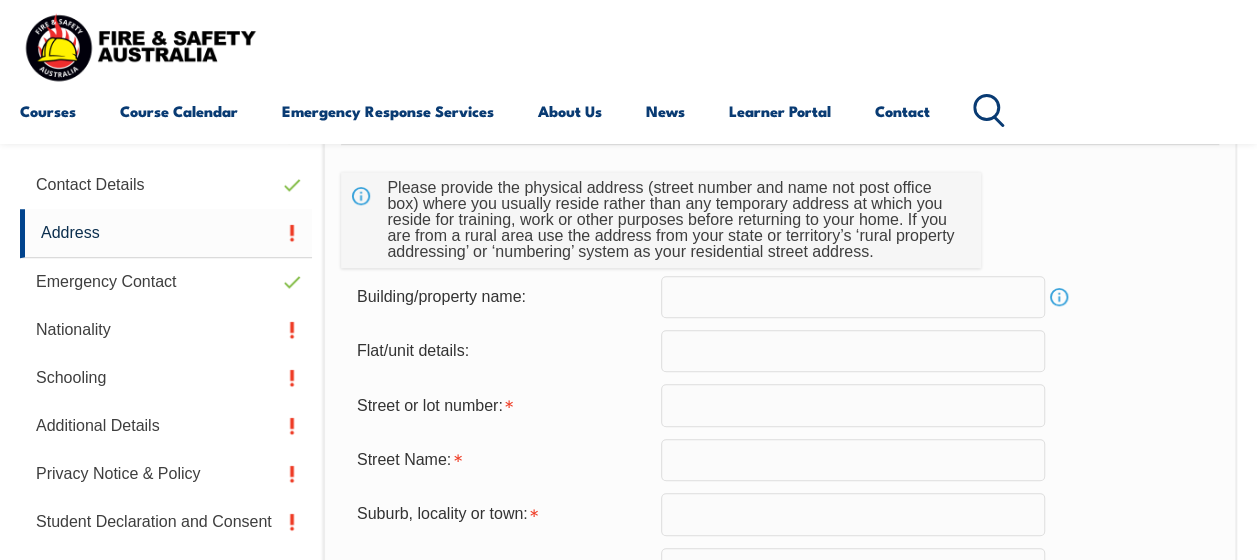 scroll, scrollTop: 585, scrollLeft: 0, axis: vertical 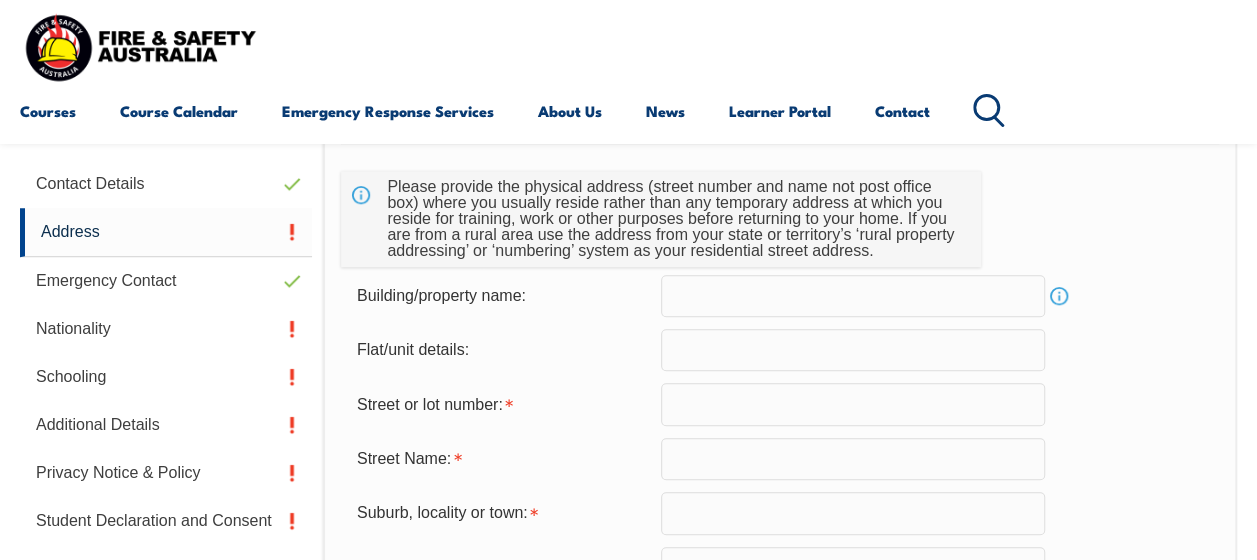 click at bounding box center (853, 404) 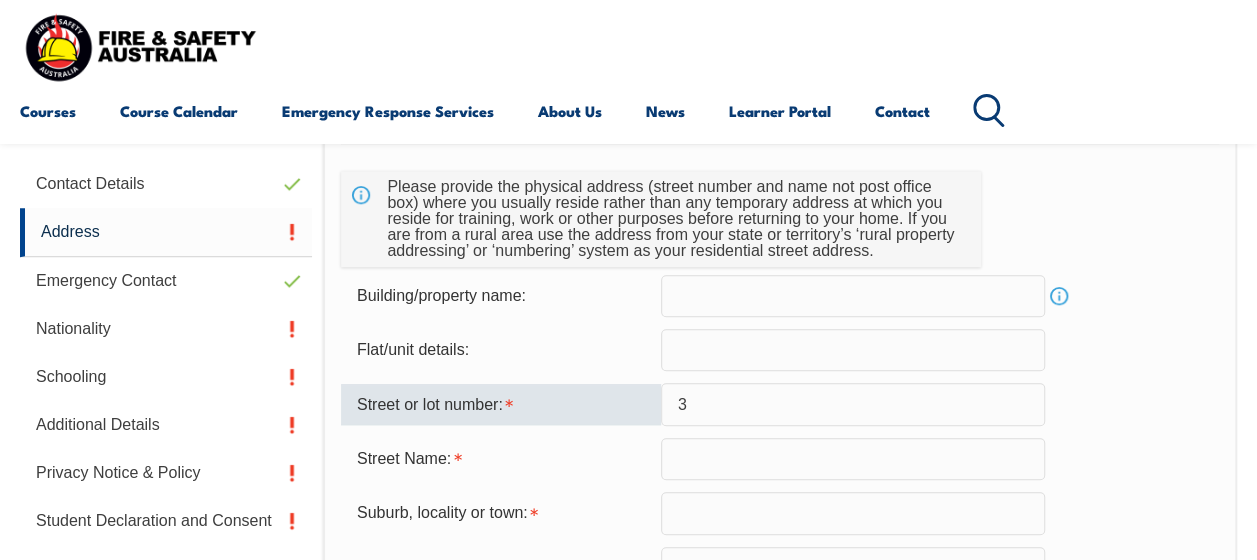 type on "3" 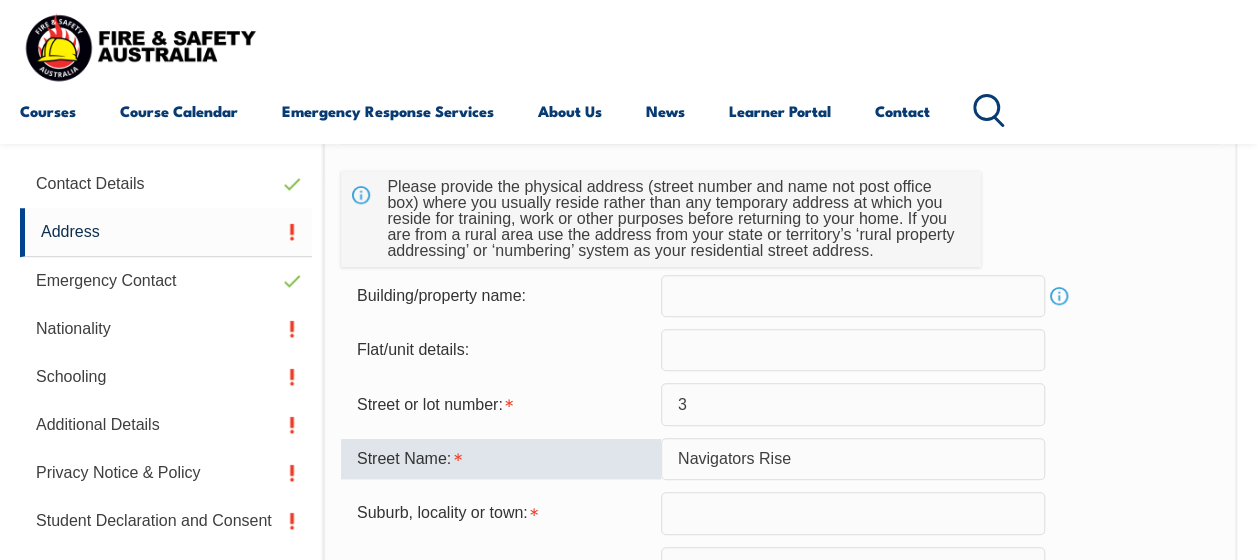 type on "Navigators Rise" 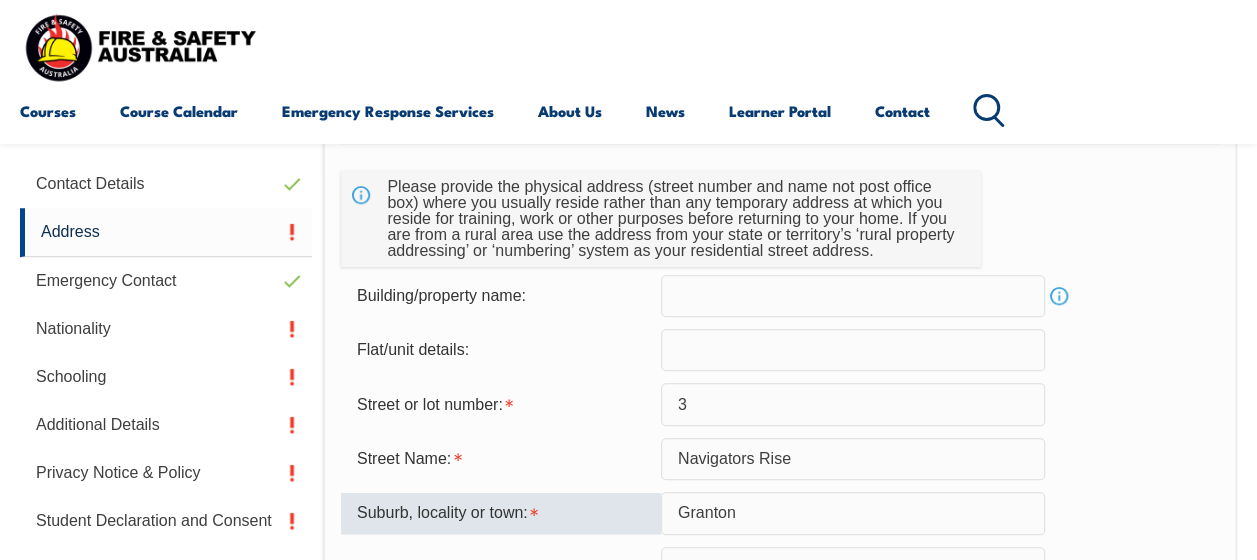 type on "Granton" 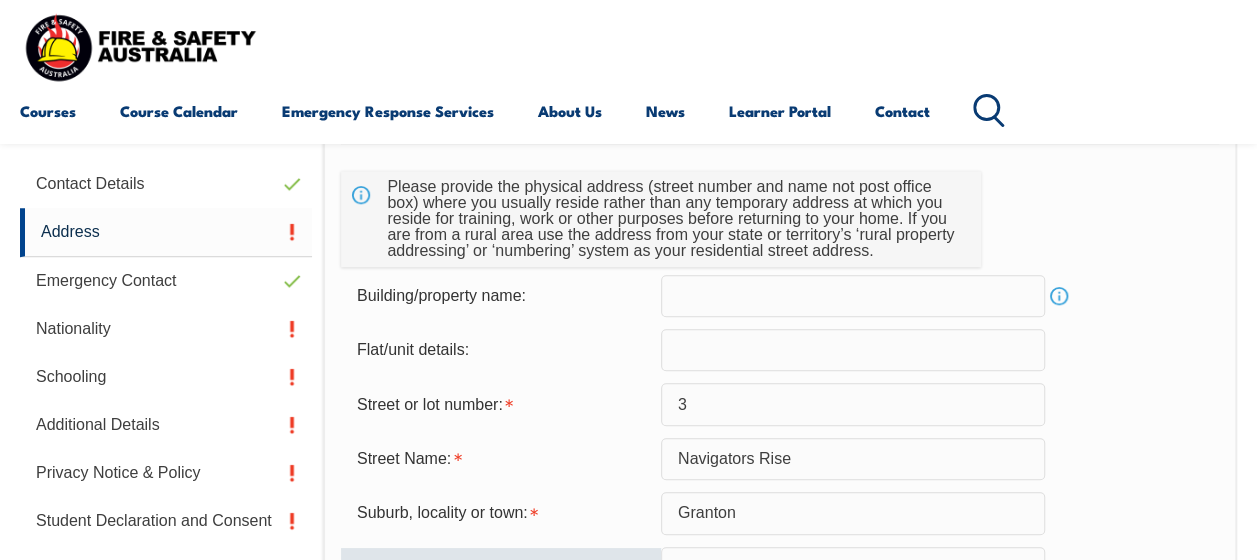 scroll, scrollTop: 602, scrollLeft: 0, axis: vertical 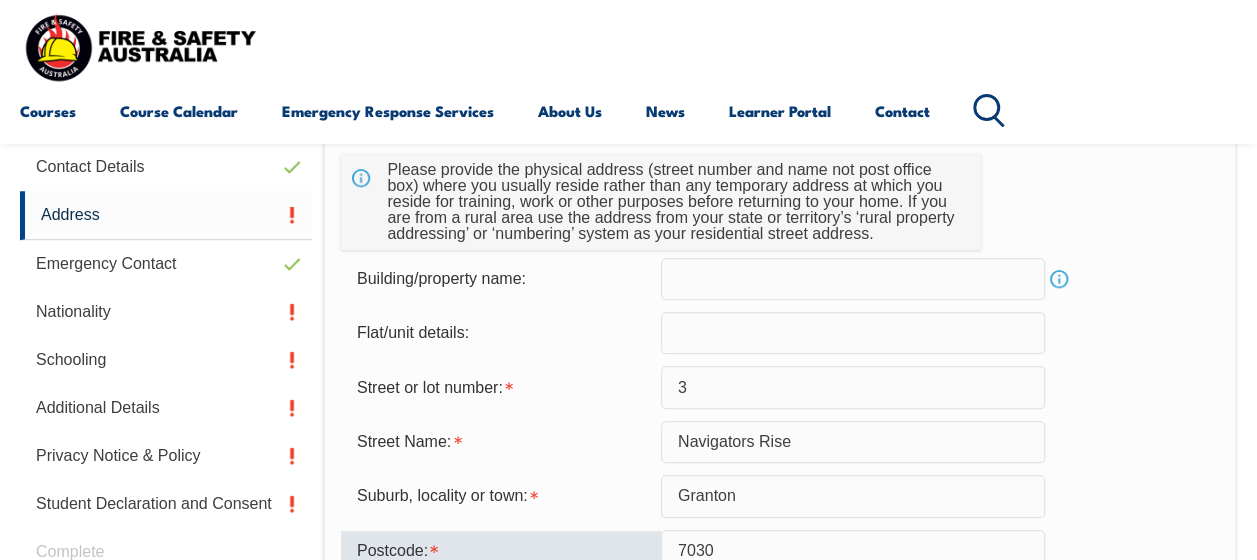 type on "7030" 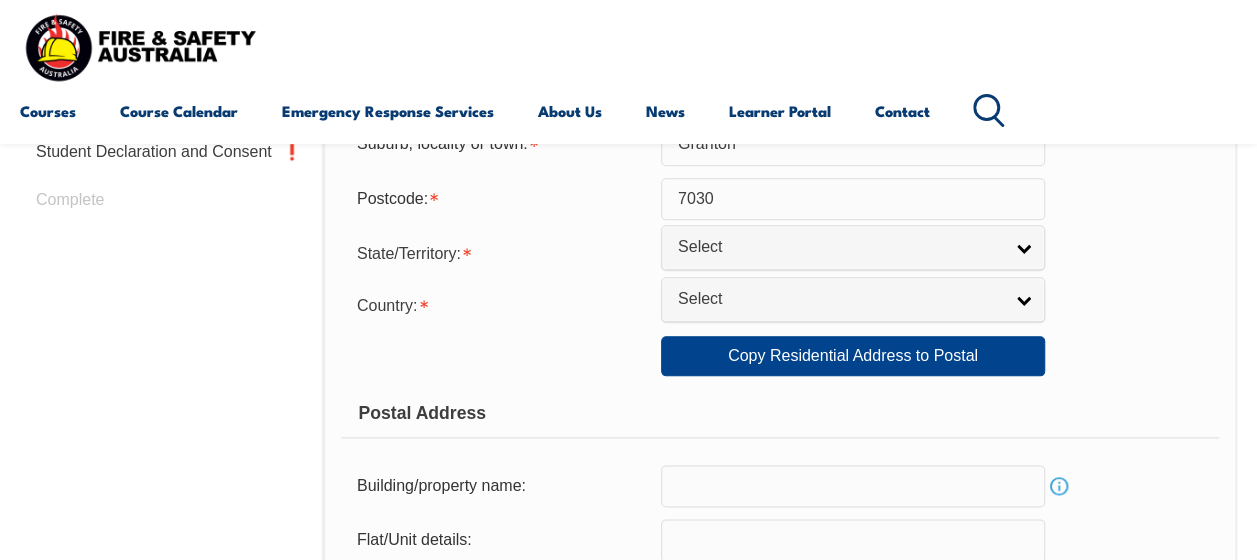 scroll, scrollTop: 960, scrollLeft: 0, axis: vertical 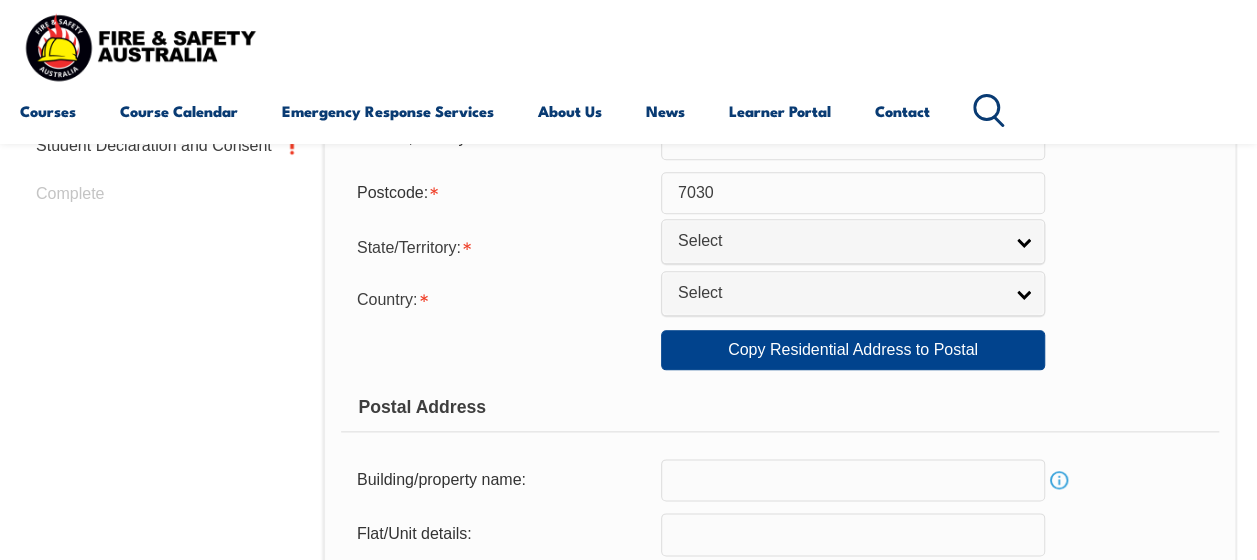 click on "Select" at bounding box center (840, 241) 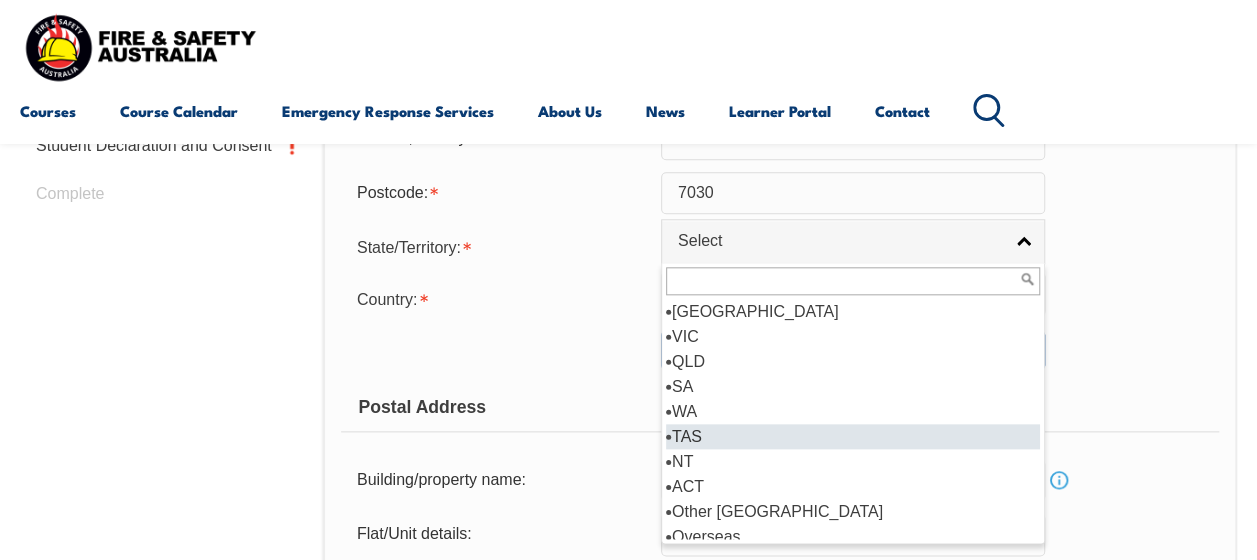 click on "TAS" at bounding box center (853, 436) 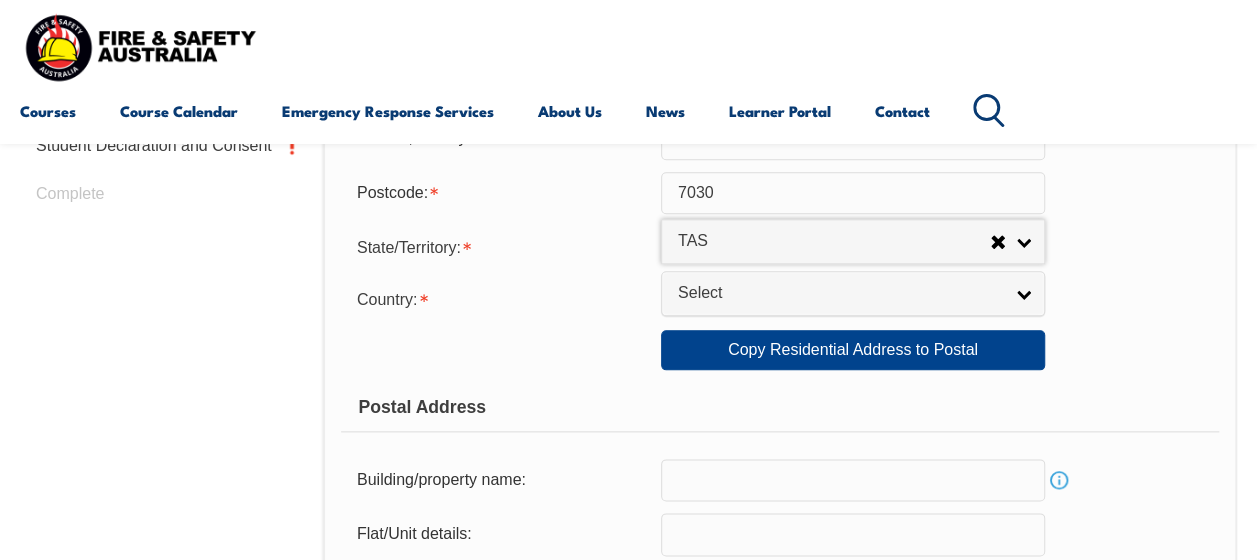 click on "Select" at bounding box center [840, 293] 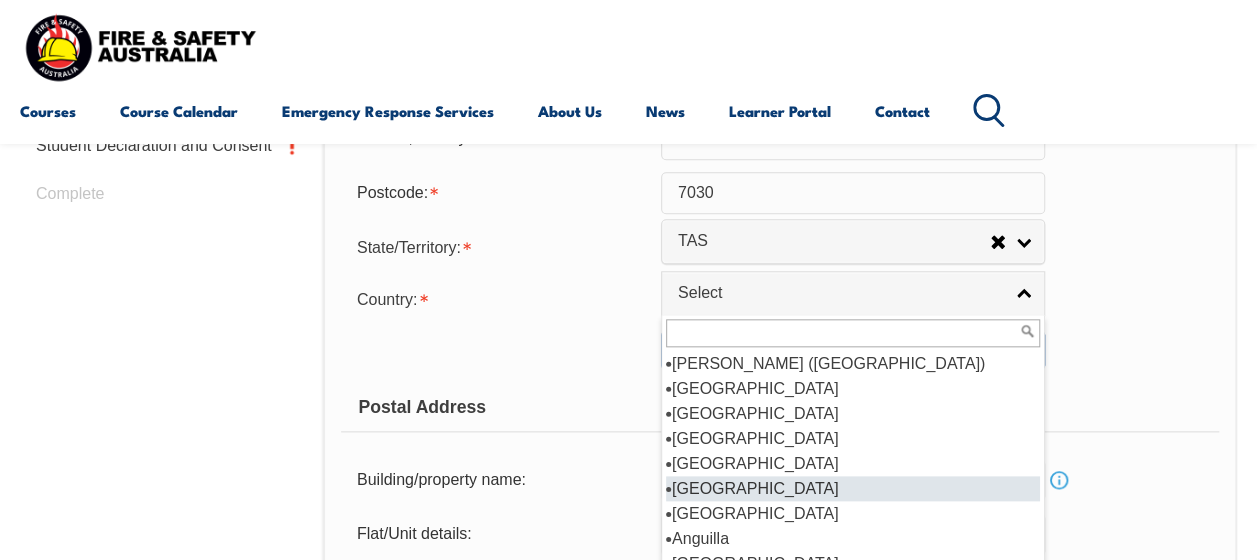 scroll, scrollTop: 200, scrollLeft: 0, axis: vertical 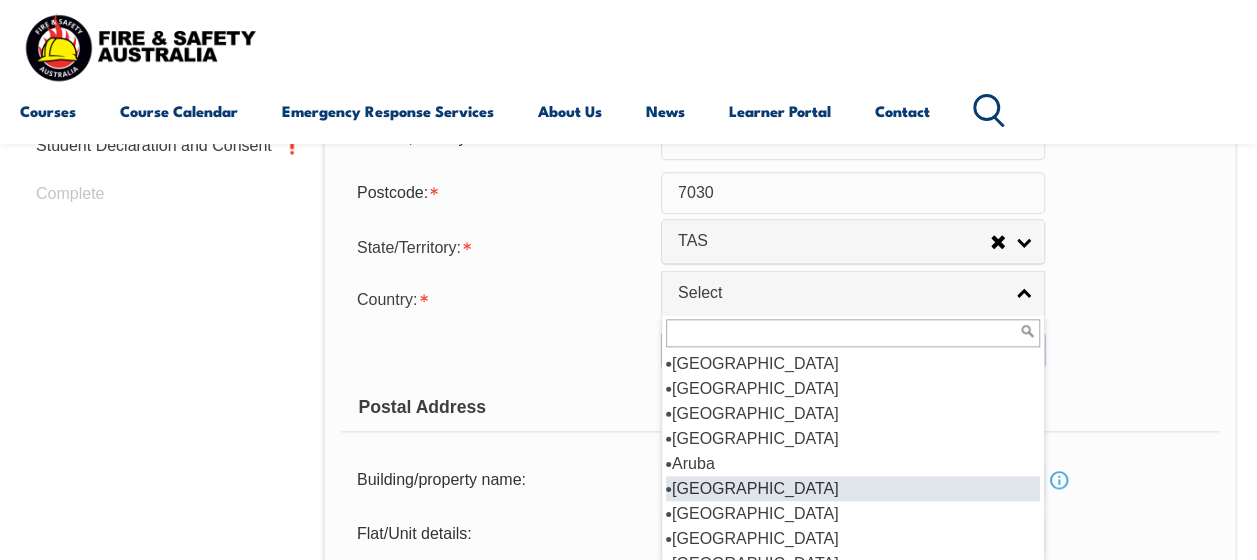 click on "Australia" at bounding box center [853, 488] 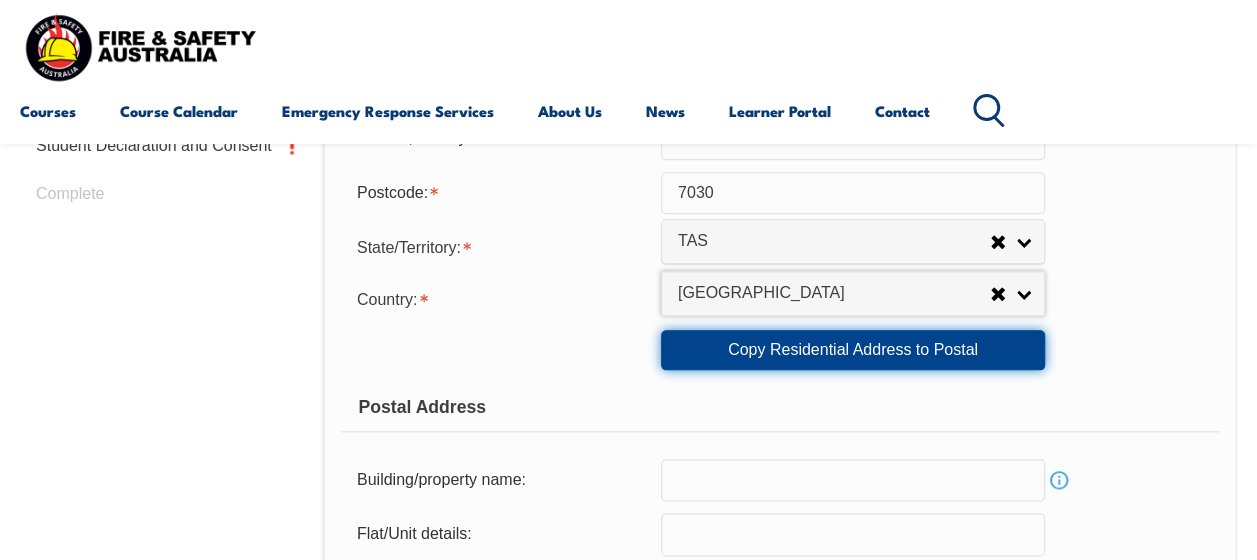 click on "Copy Residential Address to Postal" at bounding box center (853, 350) 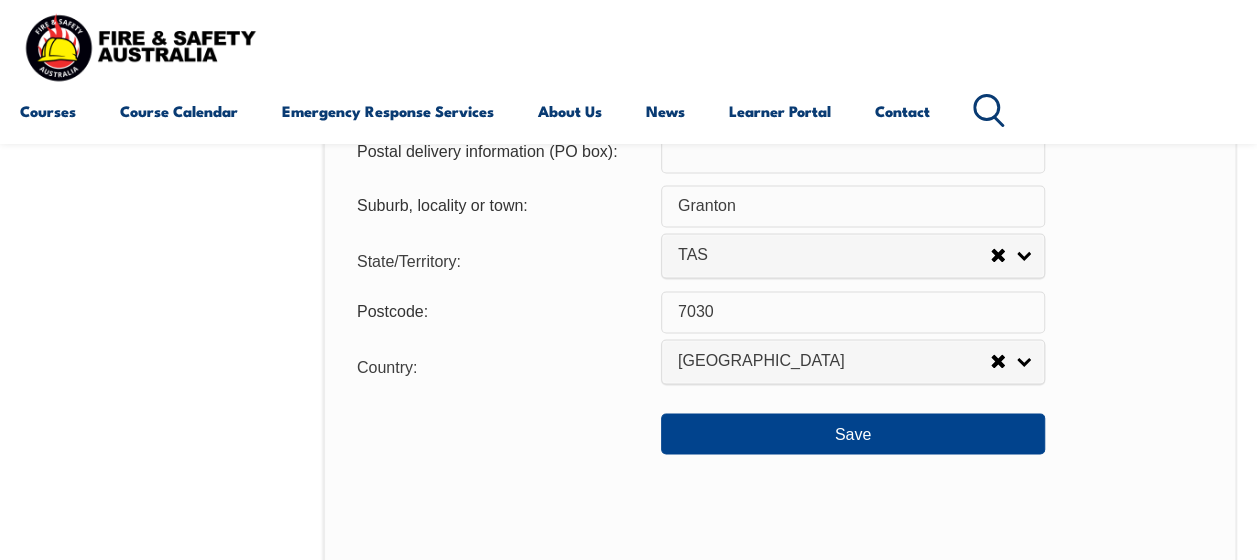 scroll, scrollTop: 1560, scrollLeft: 0, axis: vertical 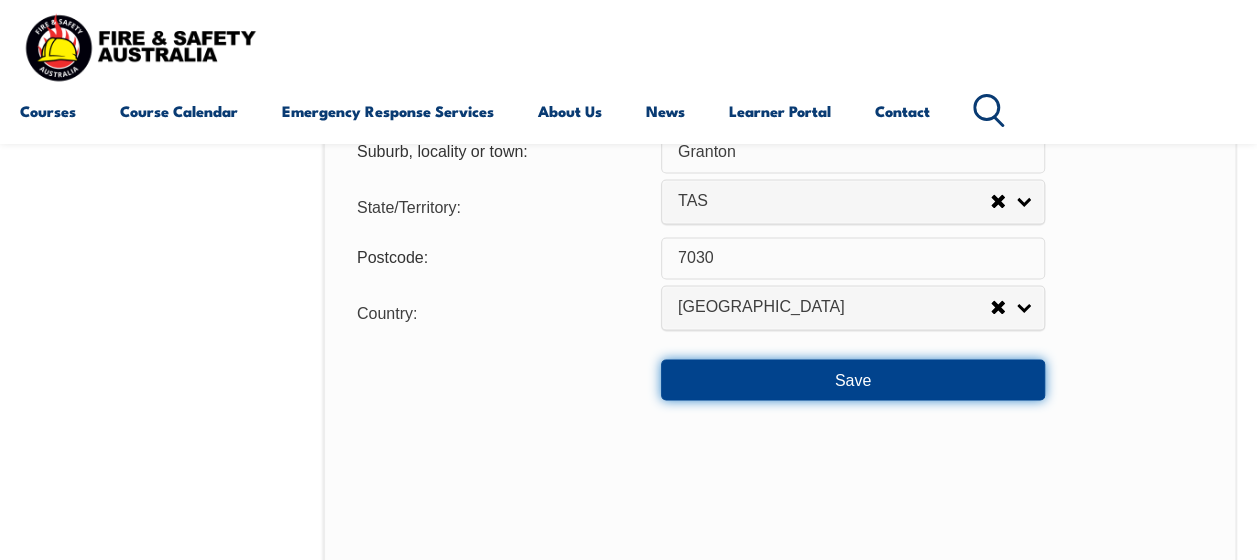 click on "Save" at bounding box center [853, 379] 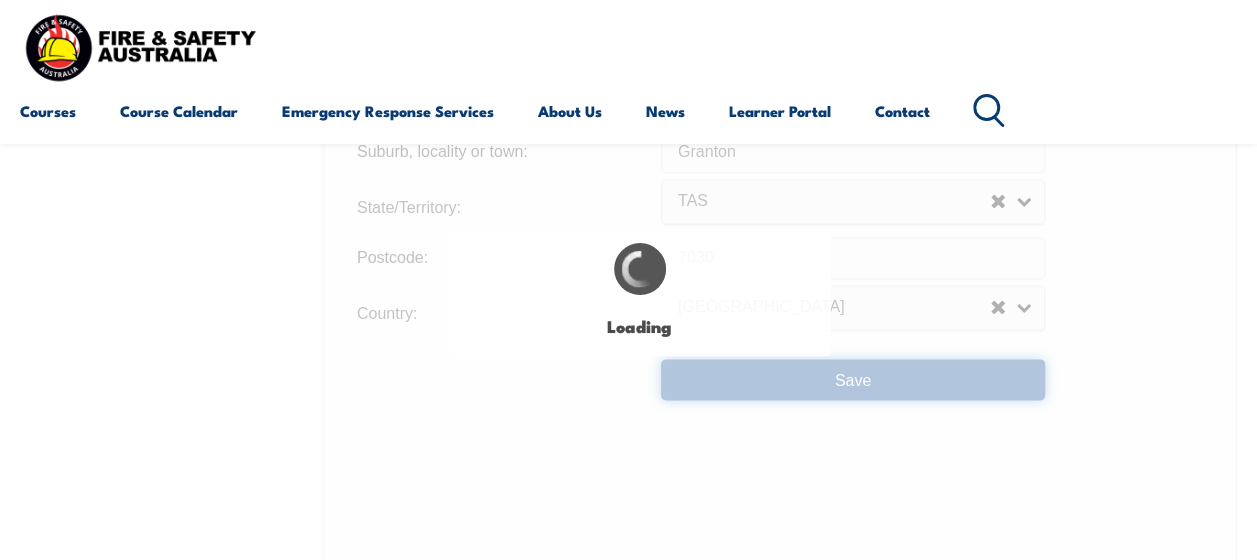 scroll, scrollTop: 0, scrollLeft: 0, axis: both 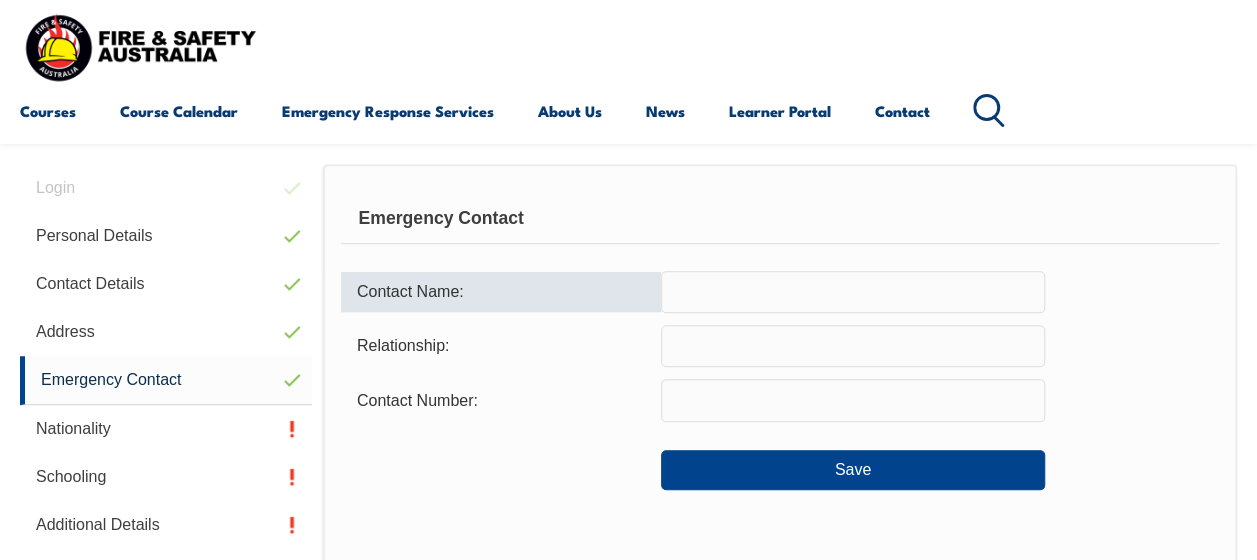 click at bounding box center (853, 292) 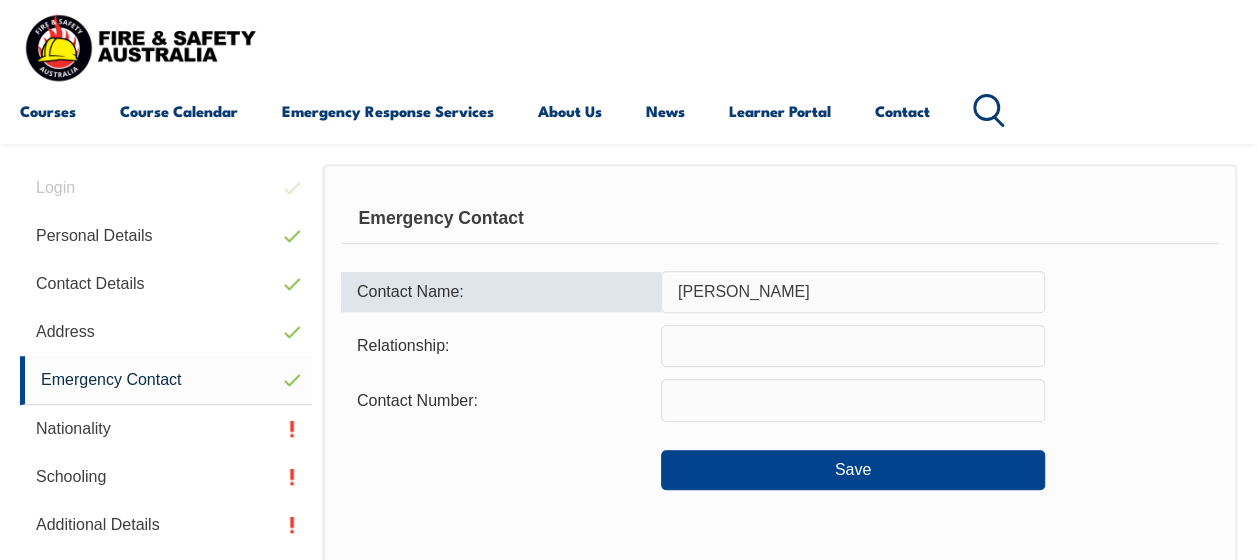 type on "Husband" 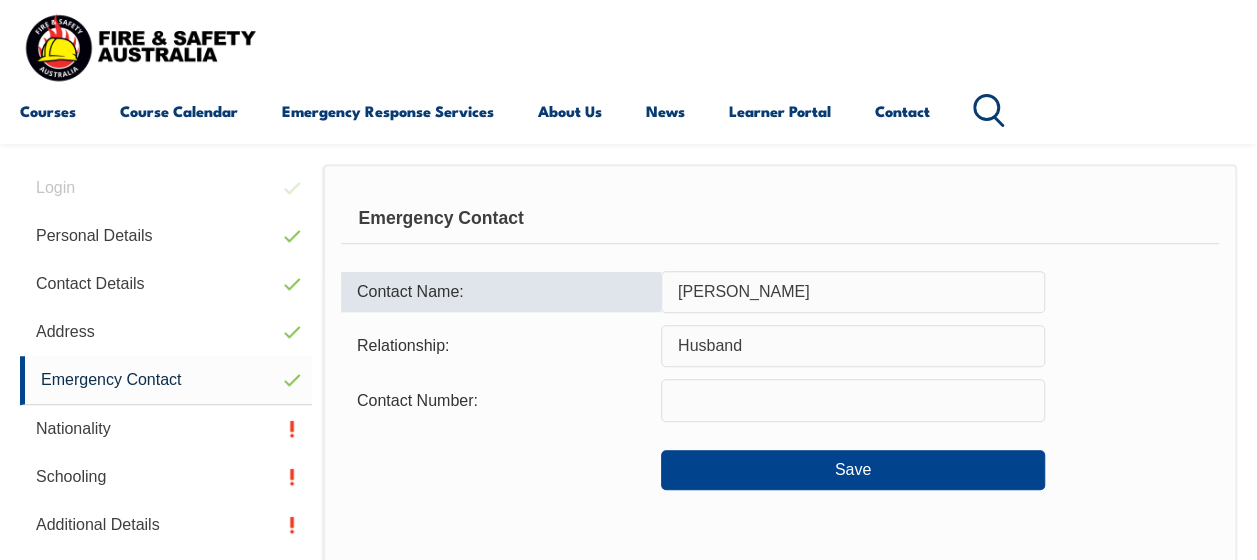 type on "0459865071" 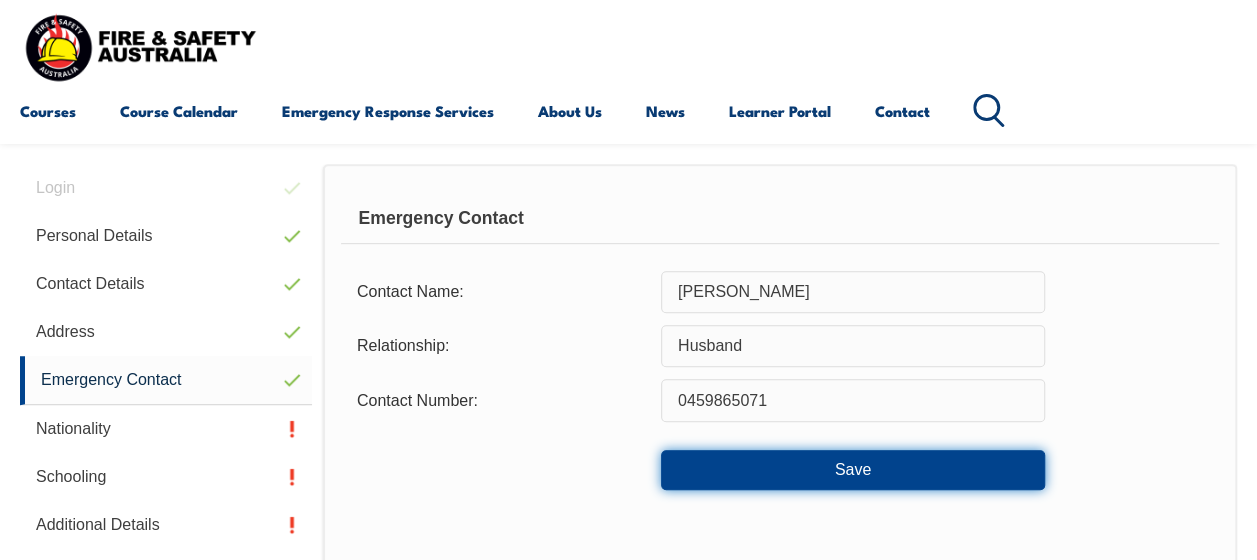 click on "Save" at bounding box center [853, 470] 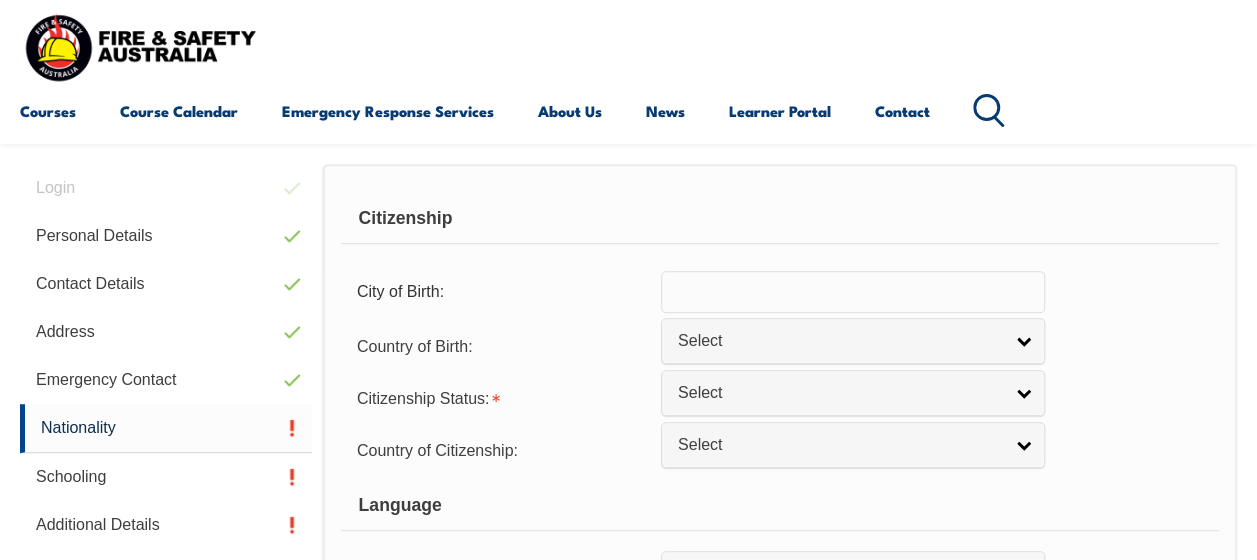 click at bounding box center [853, 292] 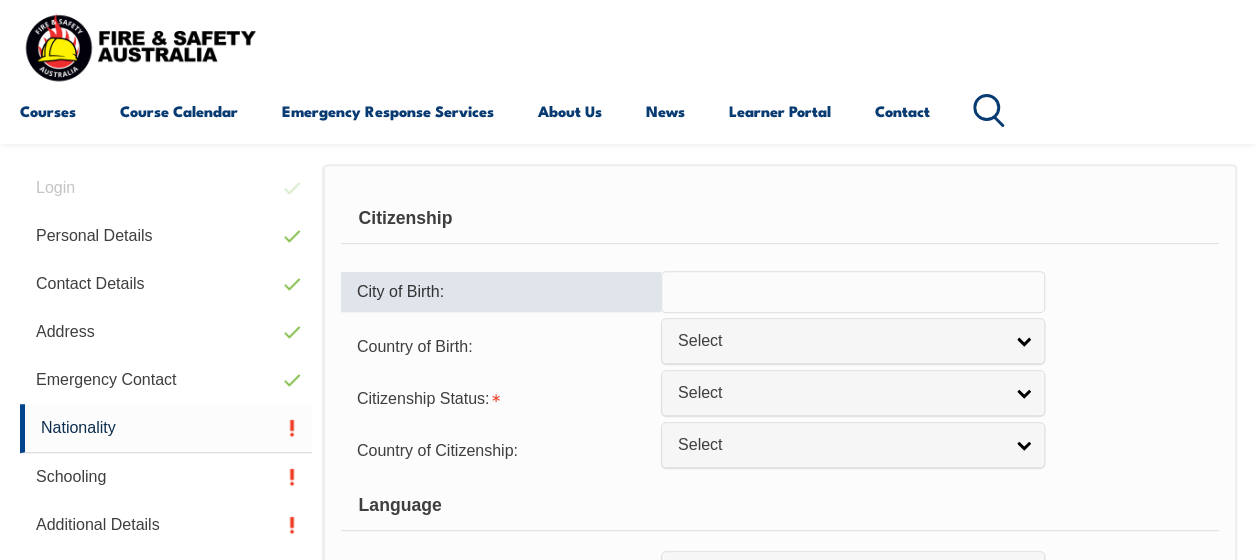 type on "Hobart" 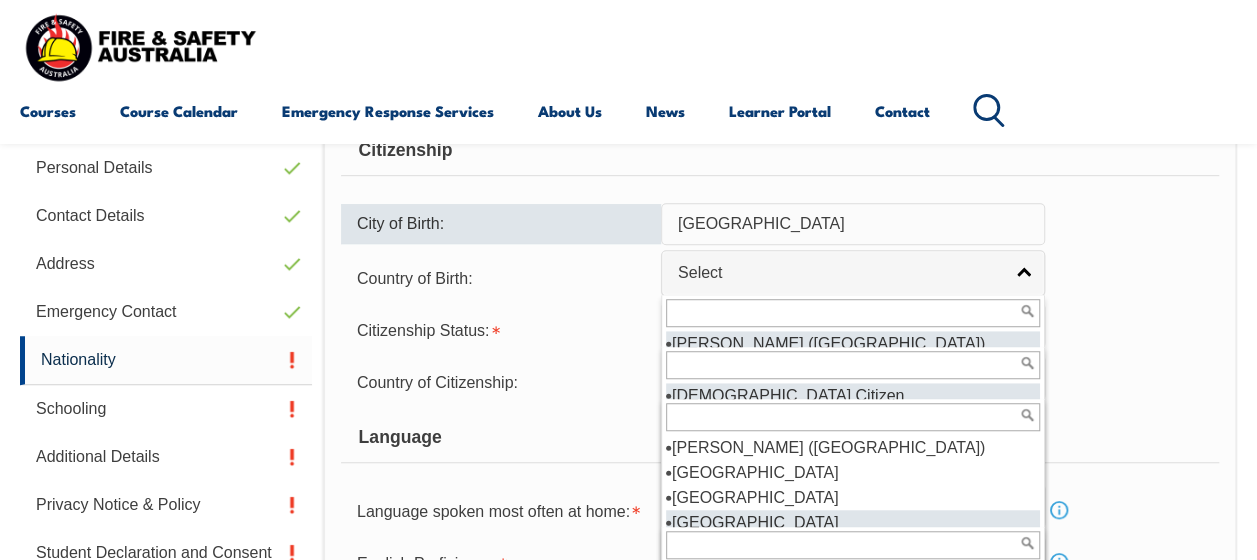scroll, scrollTop: 816, scrollLeft: 0, axis: vertical 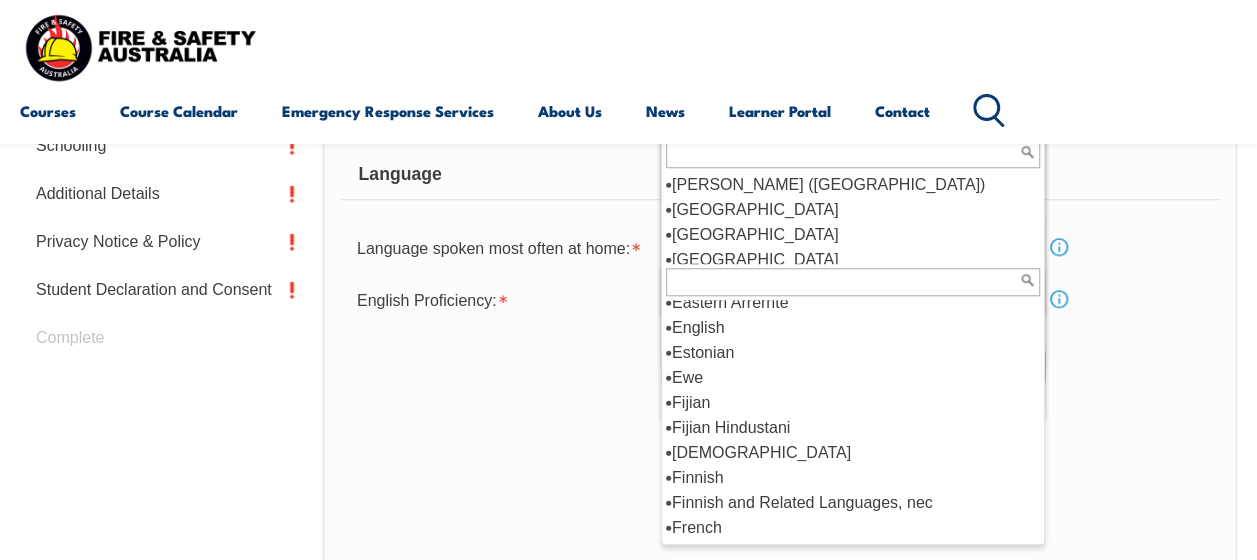select on "6513" 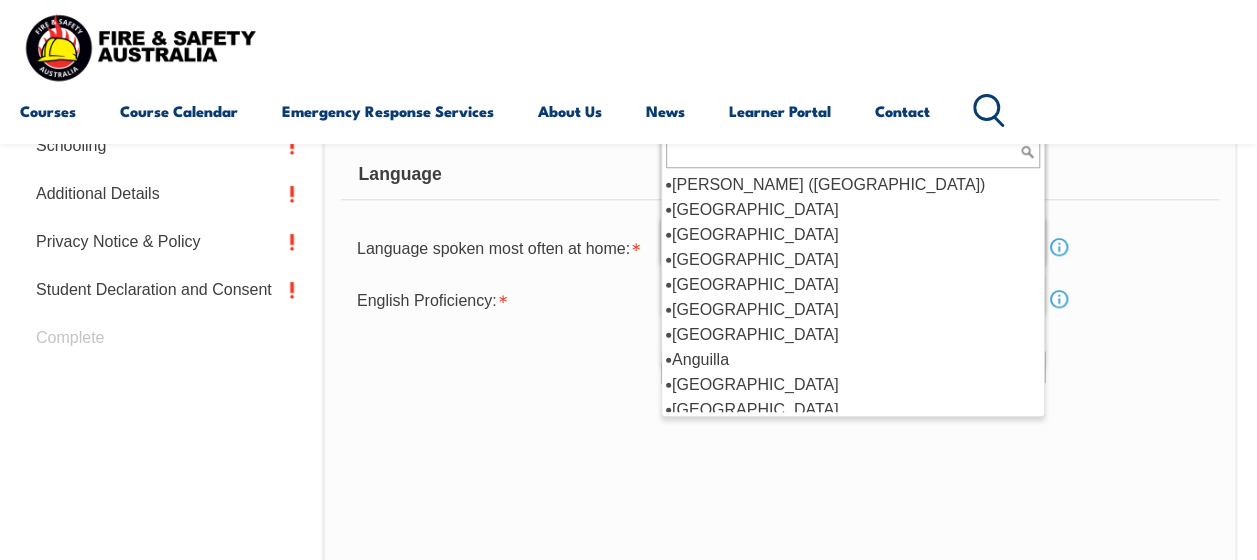 click on "Save" at bounding box center (780, 359) 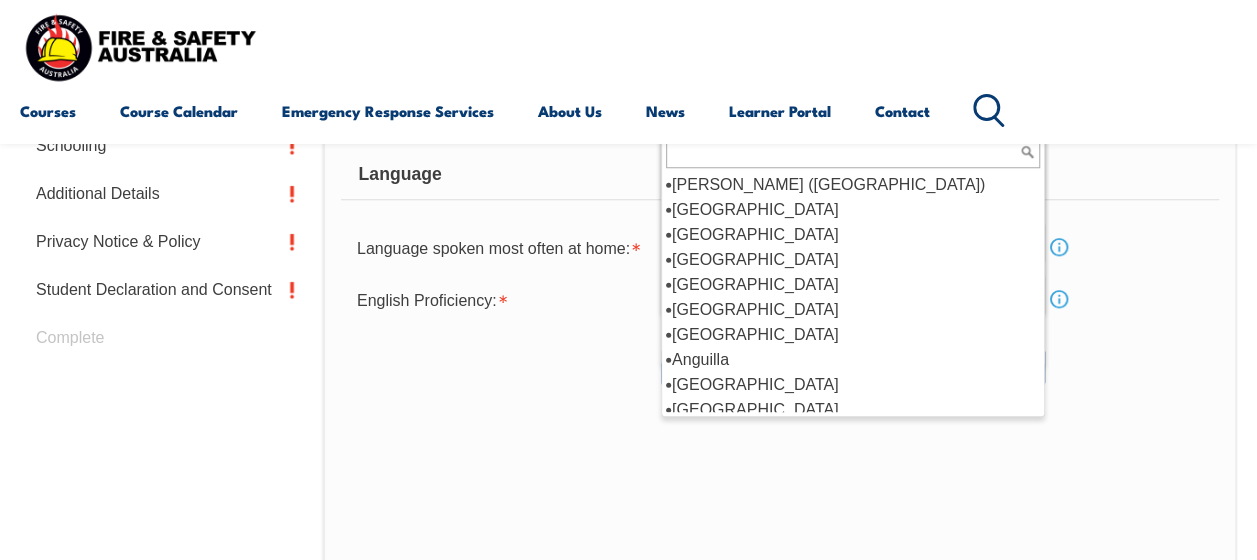 click on "Save" at bounding box center (780, 359) 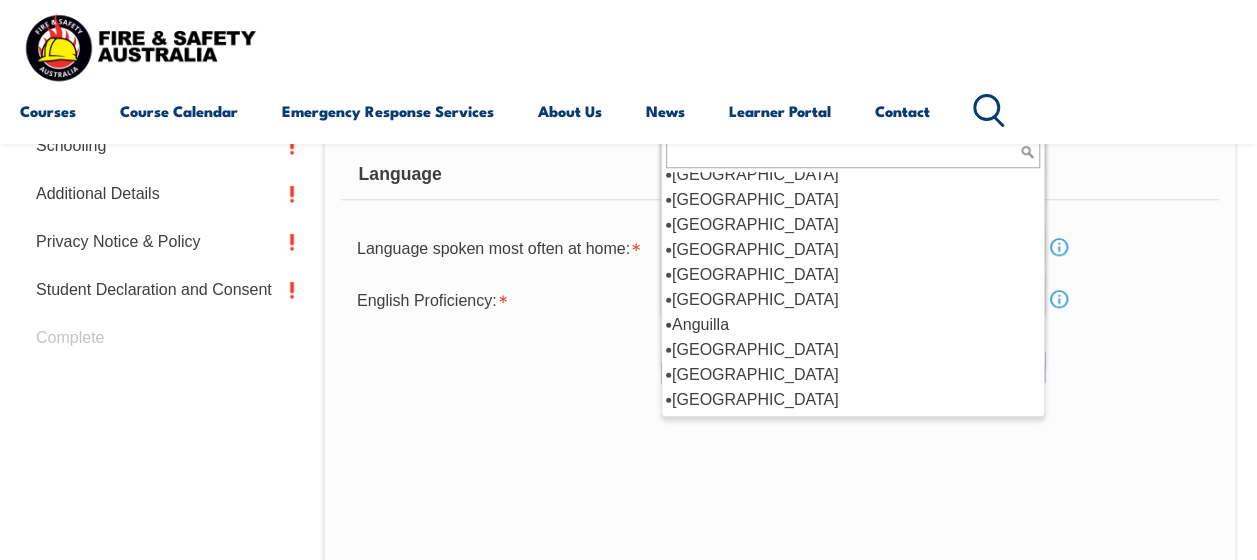 click on "Citizenship City of Birth: Hobart Country of Birth: Adelie Land (France) Afghanistan Aland Islands Albania Algeria Andorra Angola Anguilla Antigua and Barbuda Argentina Argentinian Antarctic Territory Armenia Aruba Australia Australian Antarctic Territory Austria Azerbaijan Bahamas Bahrain Bangladesh Barbados Belarus Belgium Belize Benin Bermuda Bhutan Bolivia Bonaire, Sint Eustatius and Saba Bosnia and Herzegovina Botswana Brazil British Antarctic Territory Brunei Darussalam Bulgaria Burkina Faso Burundi Cambodia Cameroon Canada Cape Verde Cayman Islands Central African Republic Chad Chile Chilean Antarctic Territory China (excludes SARs and Taiwan) Colombia Comoros Congo, Democratic Republic of Congo, Republic of Cook Islands Costa Rica Cote d'Ivoire Croatia Cuba Curacao Cyprus Czechia Denmark Djibouti Dominica Dominican Republic Ecuador Egypt El Salvador England Equatorial Guinea Eritrea Estonia Eswatini Ethiopia Falkland Islands Faroe Islands Fiji Finland France French Guiana French Polynesia Gabon Gambia" at bounding box center [780, 253] 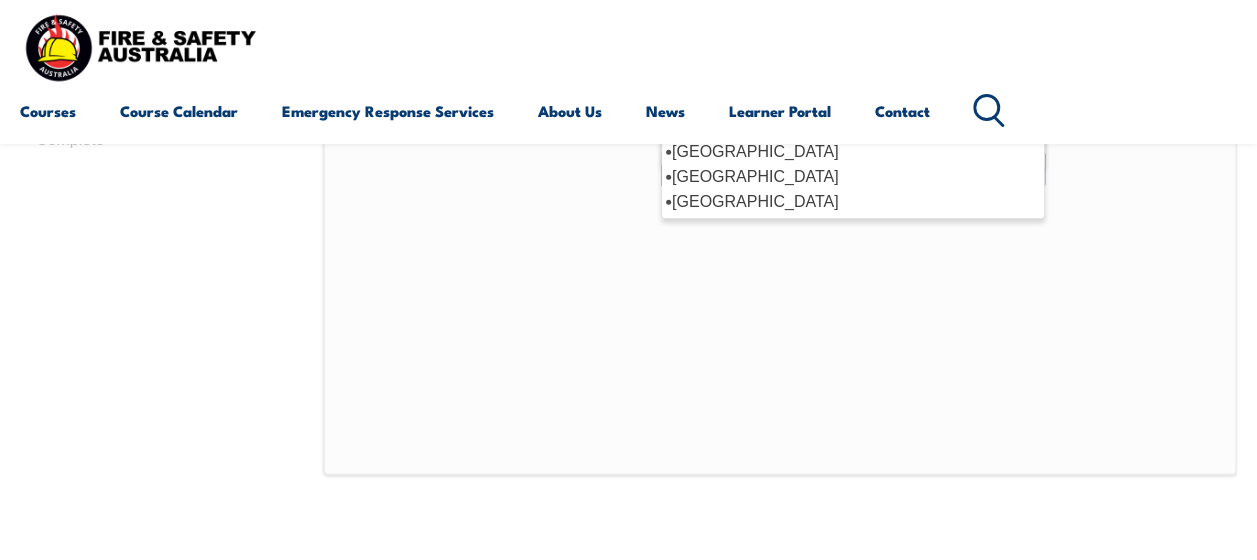 scroll, scrollTop: 1016, scrollLeft: 0, axis: vertical 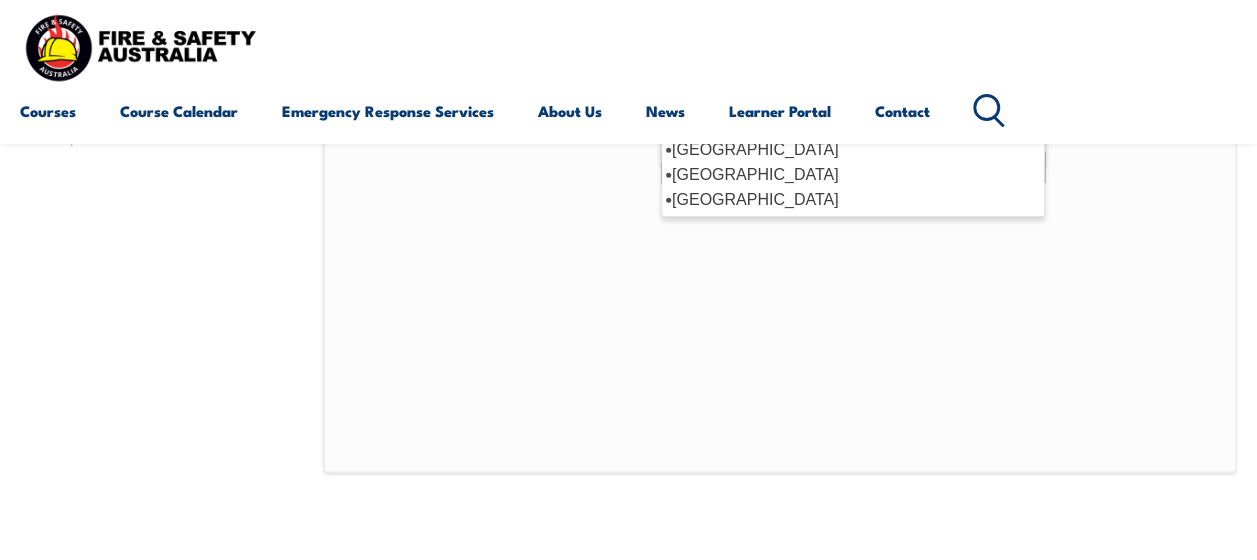 drag, startPoint x: 939, startPoint y: 398, endPoint x: 924, endPoint y: 396, distance: 15.132746 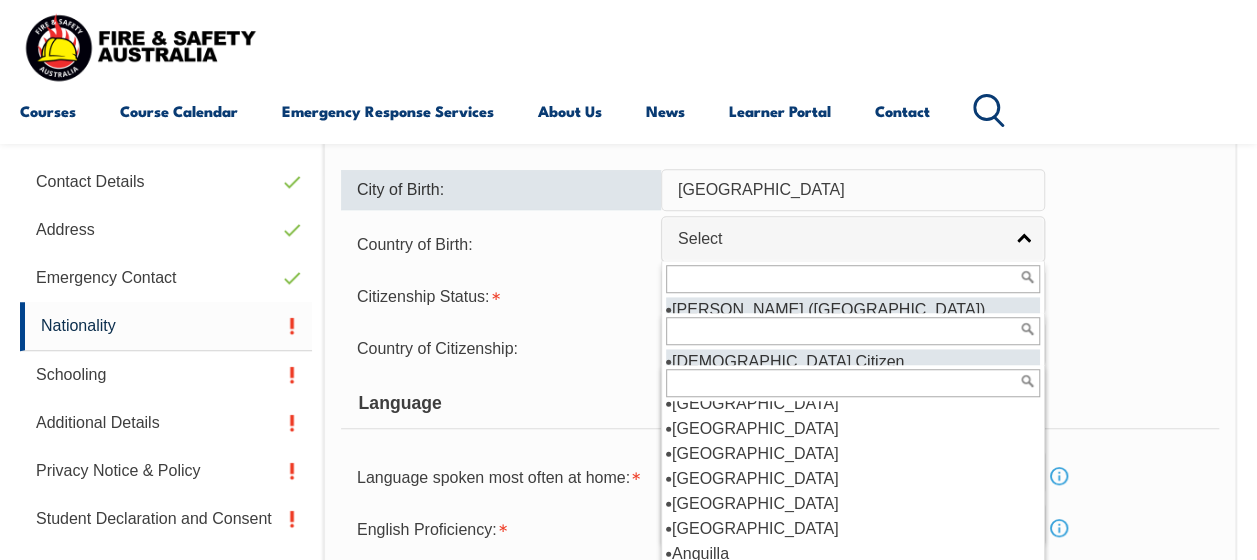 scroll, scrollTop: 581, scrollLeft: 0, axis: vertical 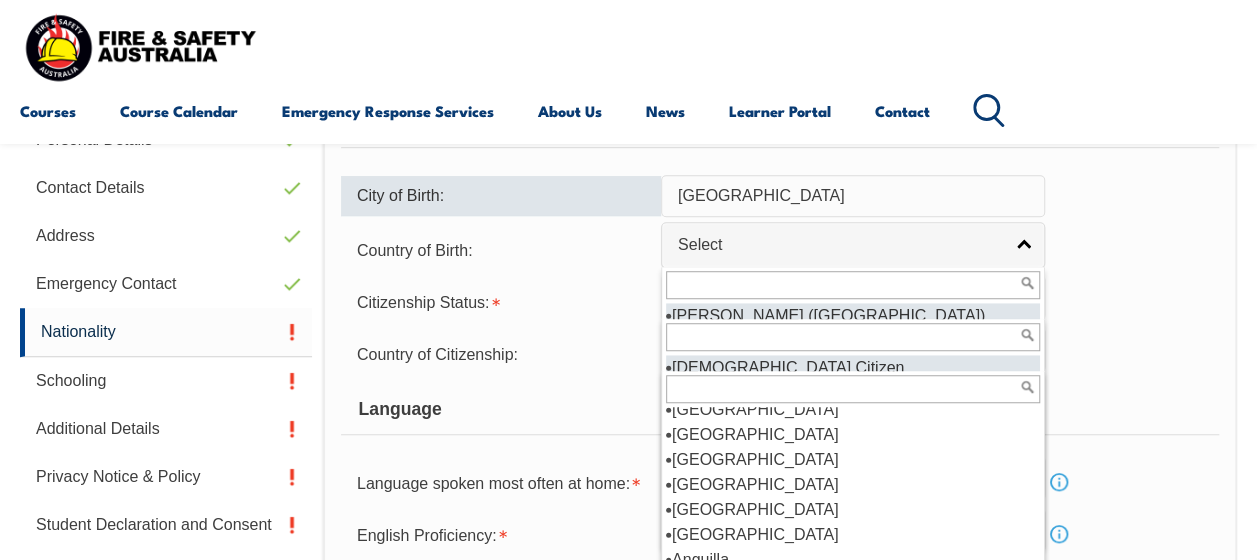 click on "Select" at bounding box center (840, 245) 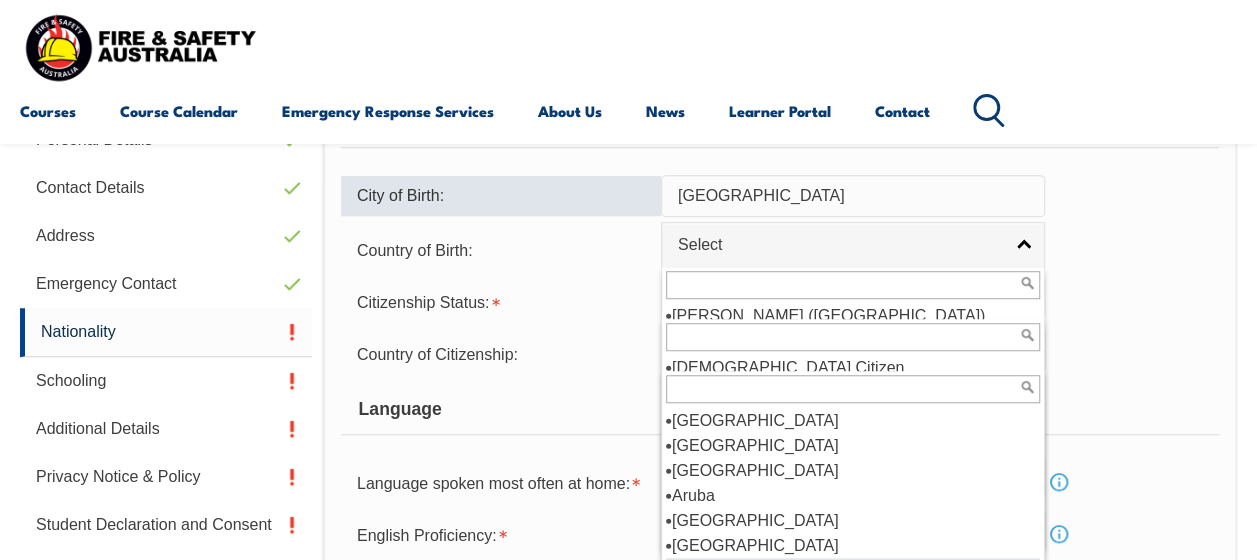 scroll, scrollTop: 324, scrollLeft: 0, axis: vertical 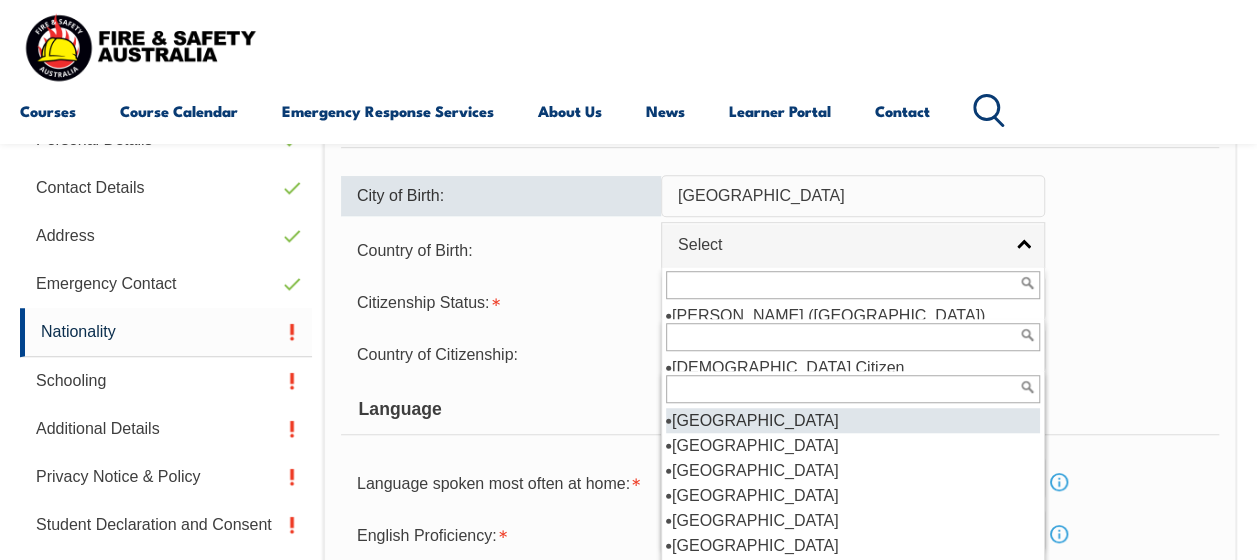 select on "1601" 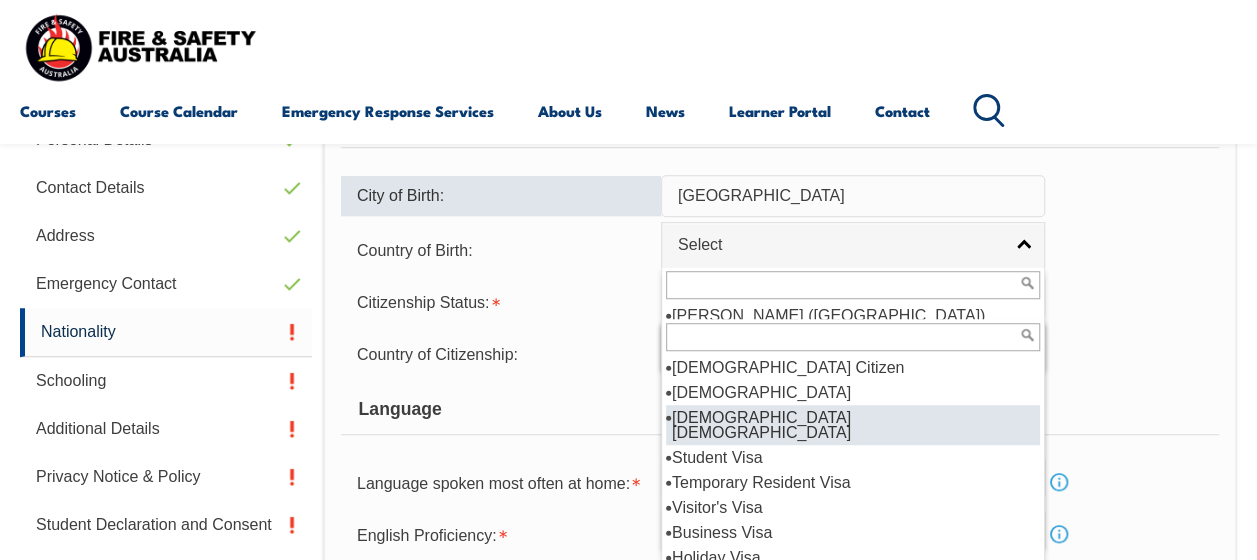 scroll, scrollTop: 0, scrollLeft: 0, axis: both 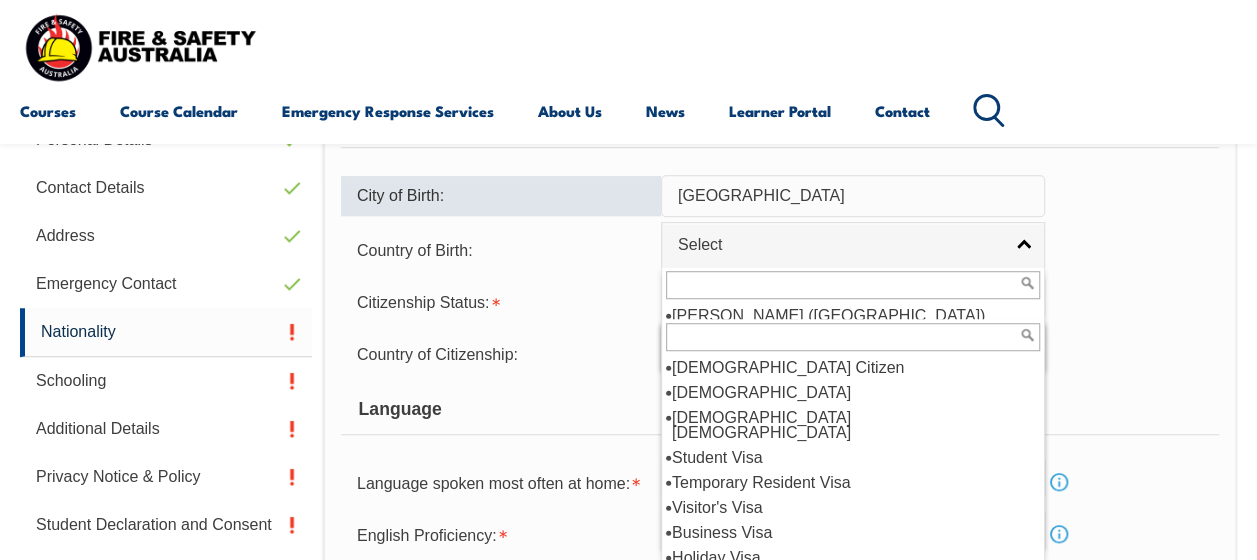 click on "Country of Citizenship:" at bounding box center [501, 353] 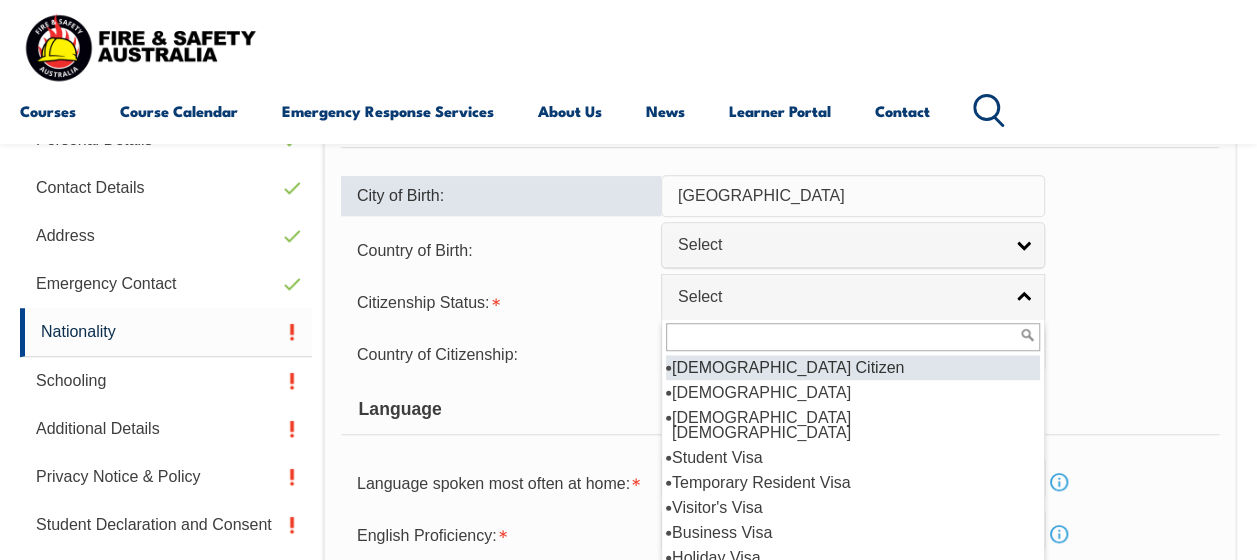 click on "Select" at bounding box center [840, 297] 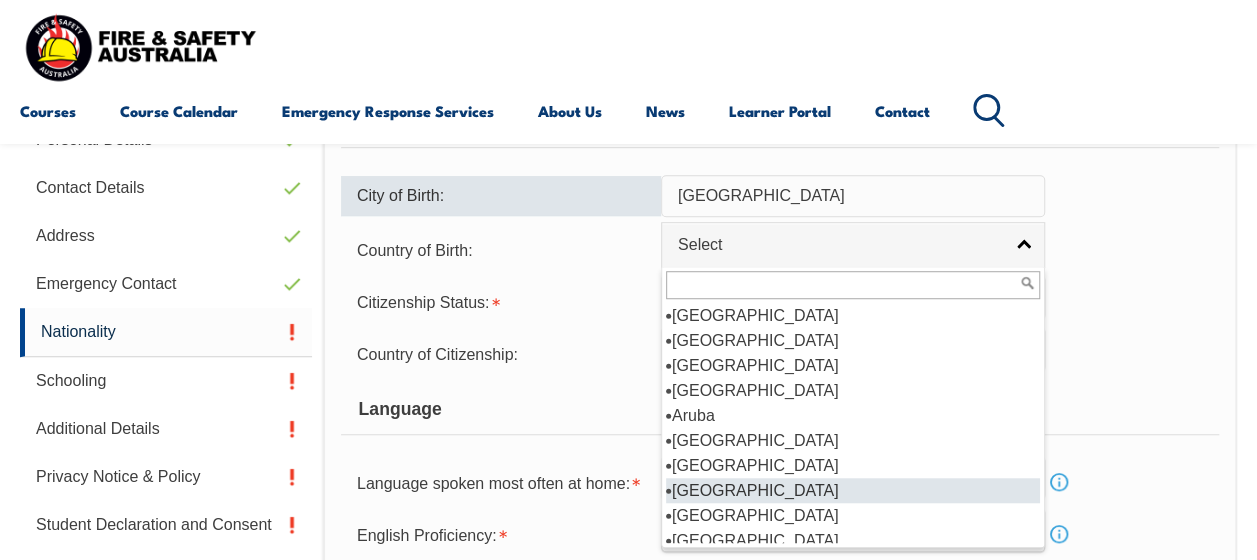 scroll, scrollTop: 300, scrollLeft: 0, axis: vertical 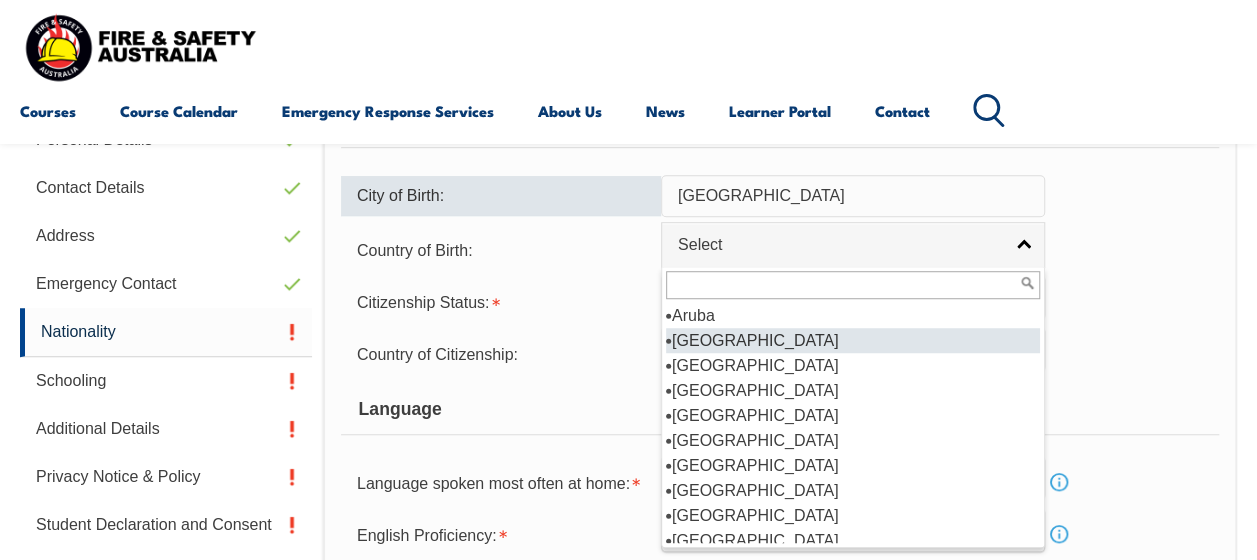click on "Australia" at bounding box center (853, 340) 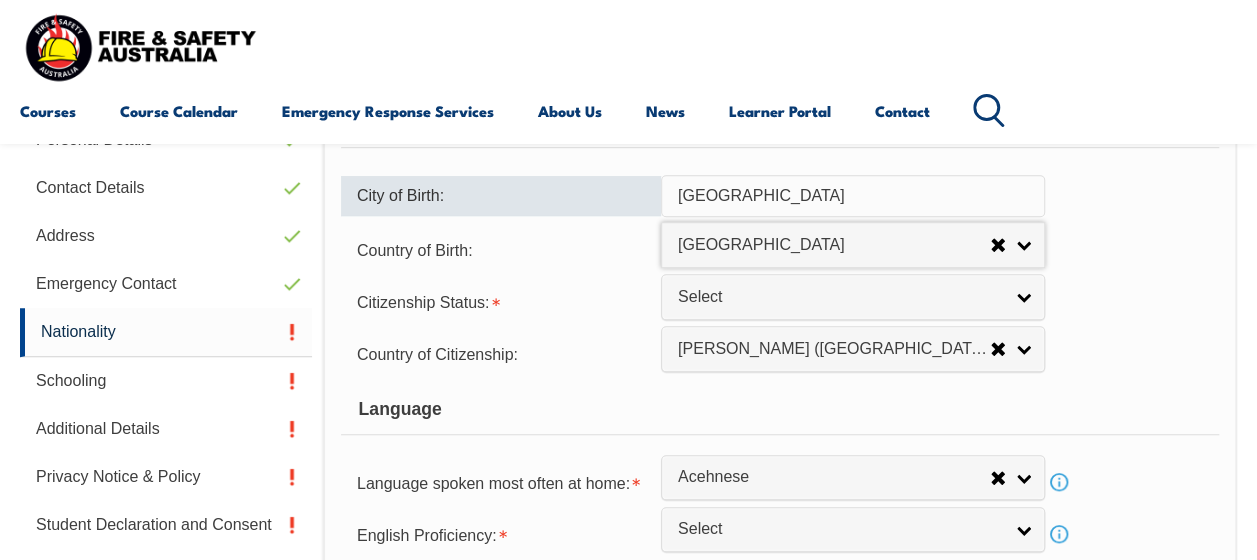 click on "Select" at bounding box center [840, 297] 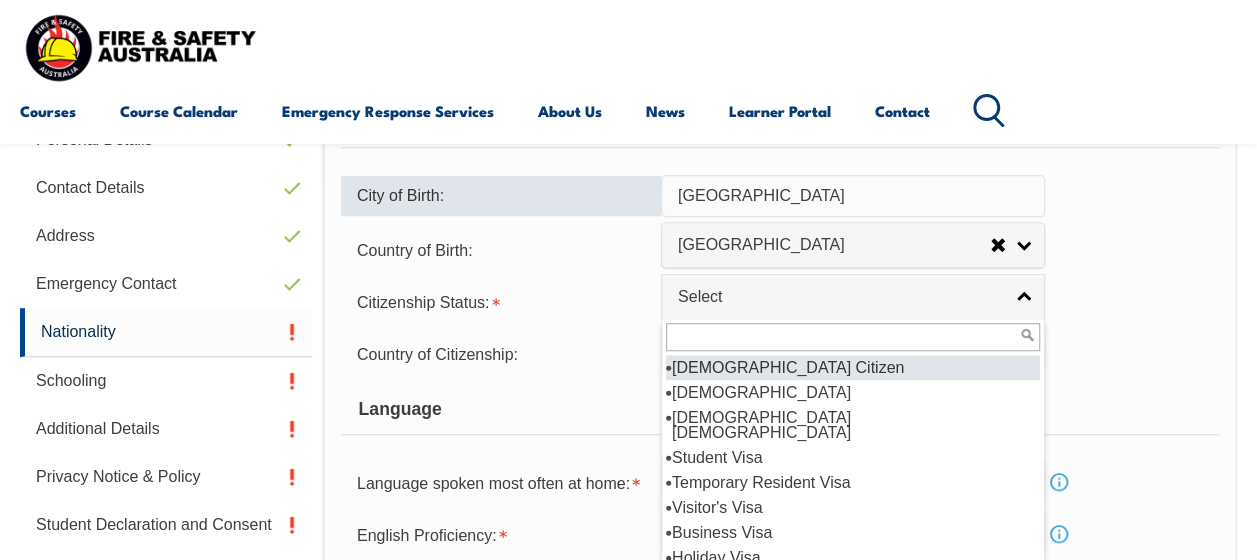 click on "Australian Citizen" at bounding box center (853, 367) 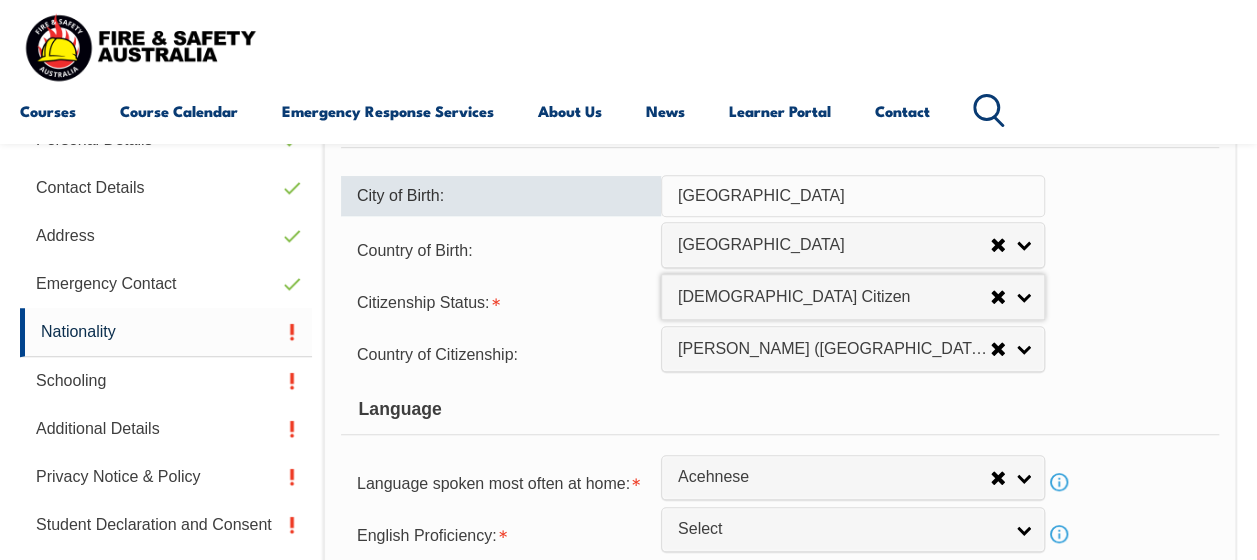 click on "Adelie Land (France)" at bounding box center [834, 349] 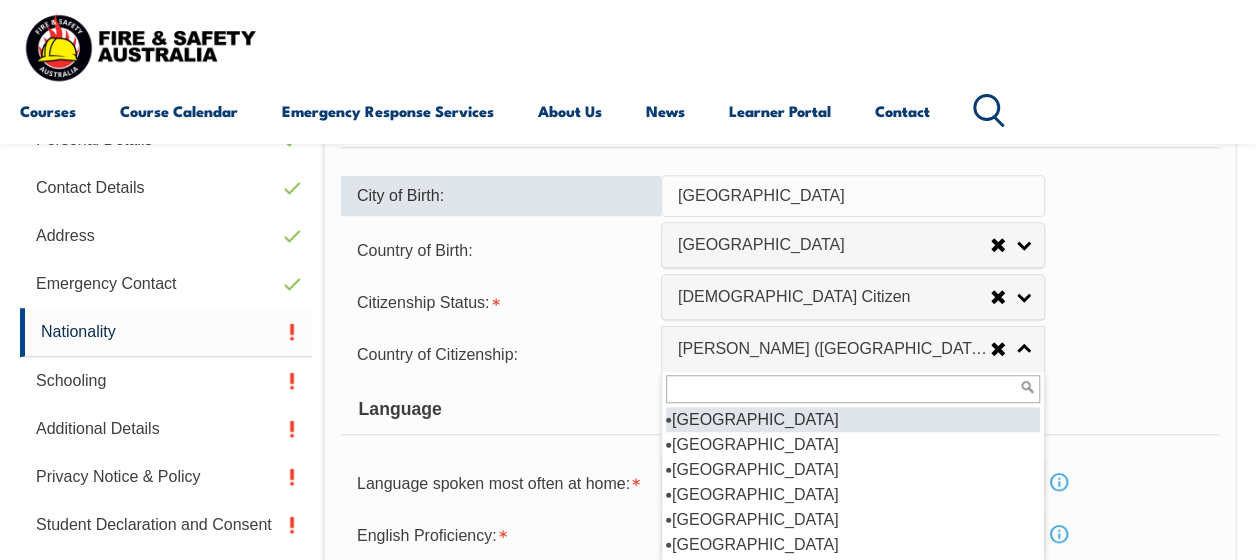 scroll, scrollTop: 300, scrollLeft: 0, axis: vertical 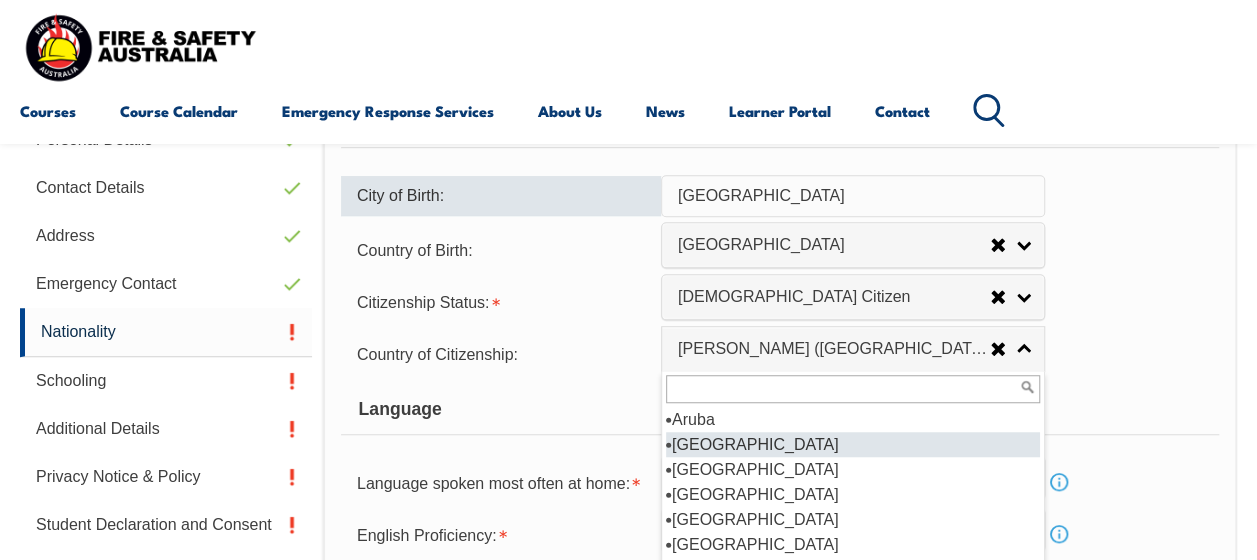 click on "Australia" at bounding box center [853, 444] 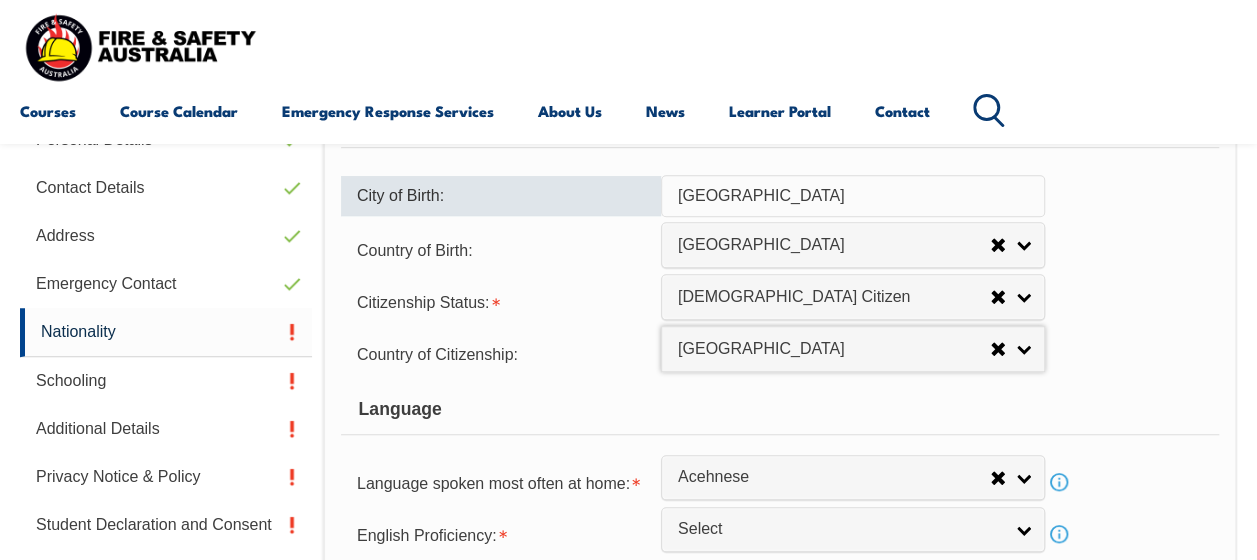 click on "Language" at bounding box center [780, 410] 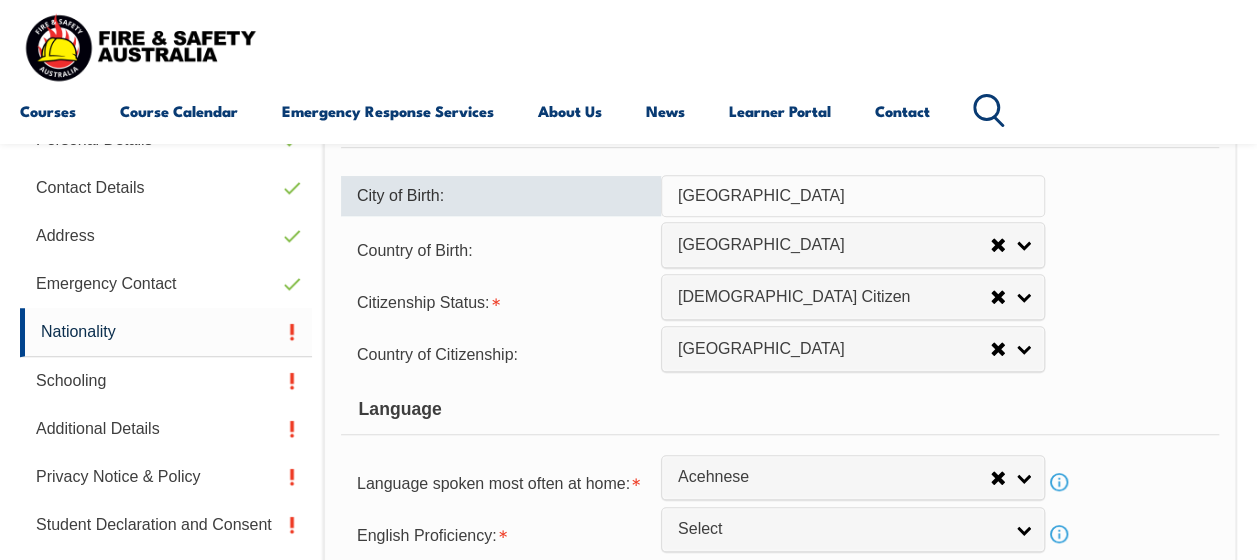 scroll, scrollTop: 681, scrollLeft: 0, axis: vertical 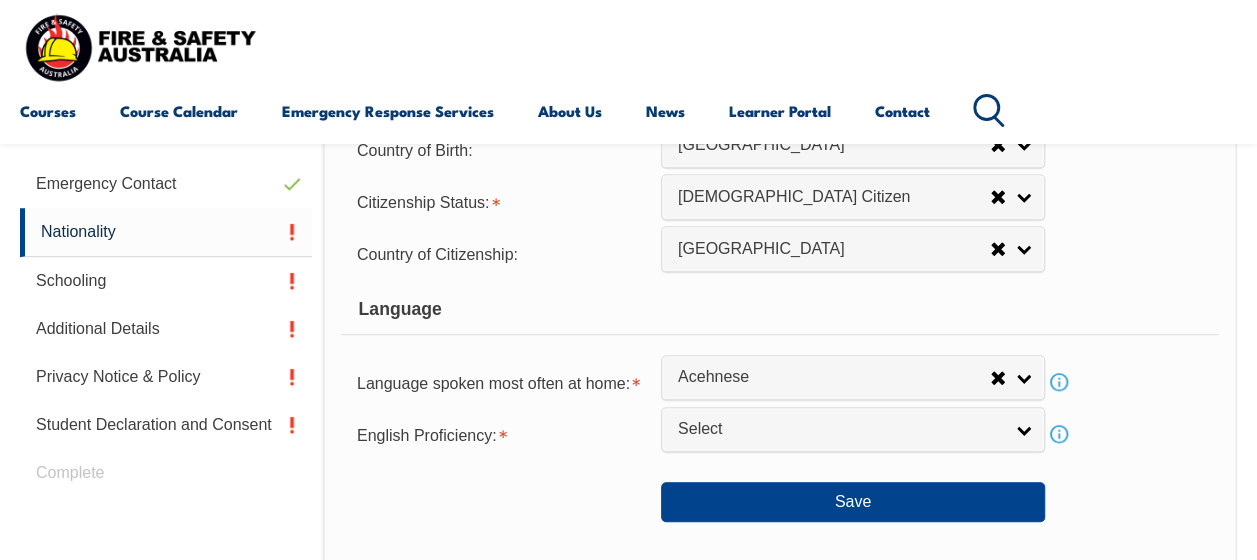 click on "Acehnese" at bounding box center [834, 377] 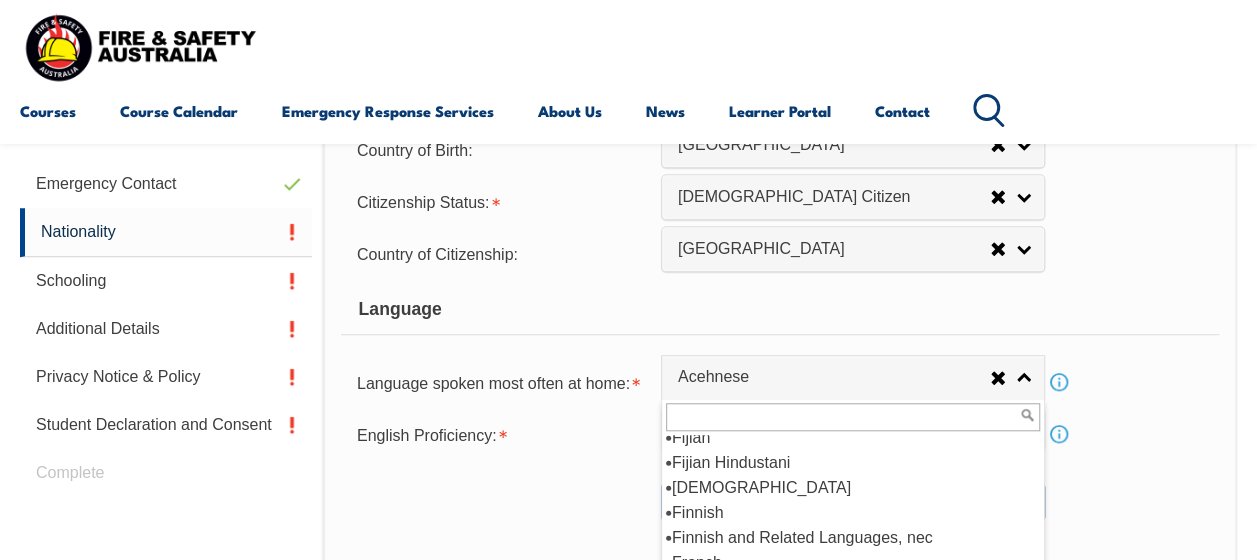 scroll, scrollTop: 2500, scrollLeft: 0, axis: vertical 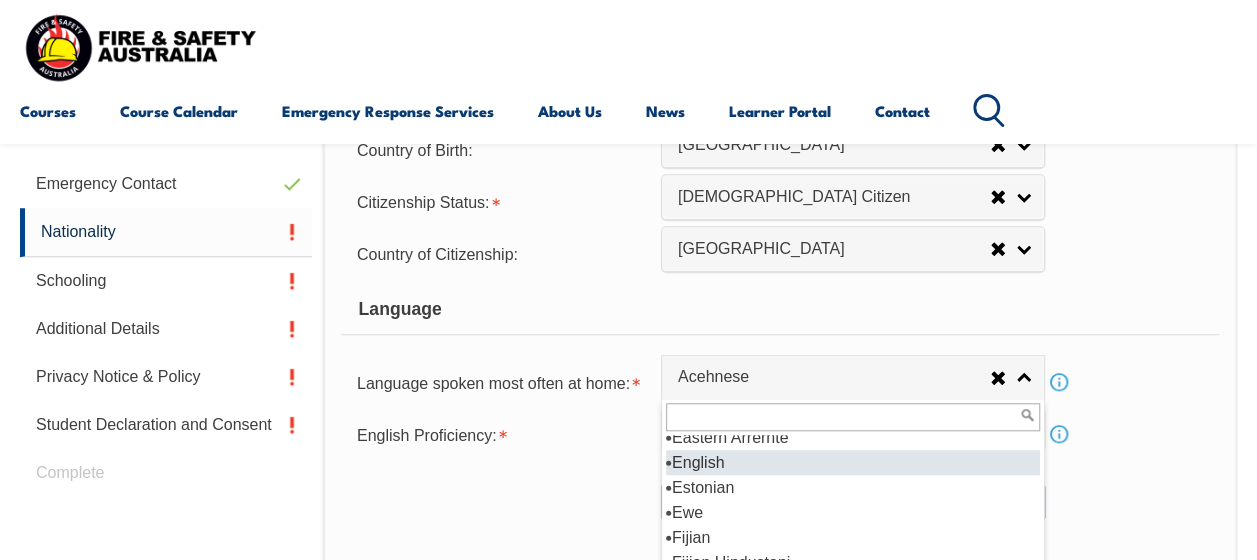 click on "English" at bounding box center (853, 462) 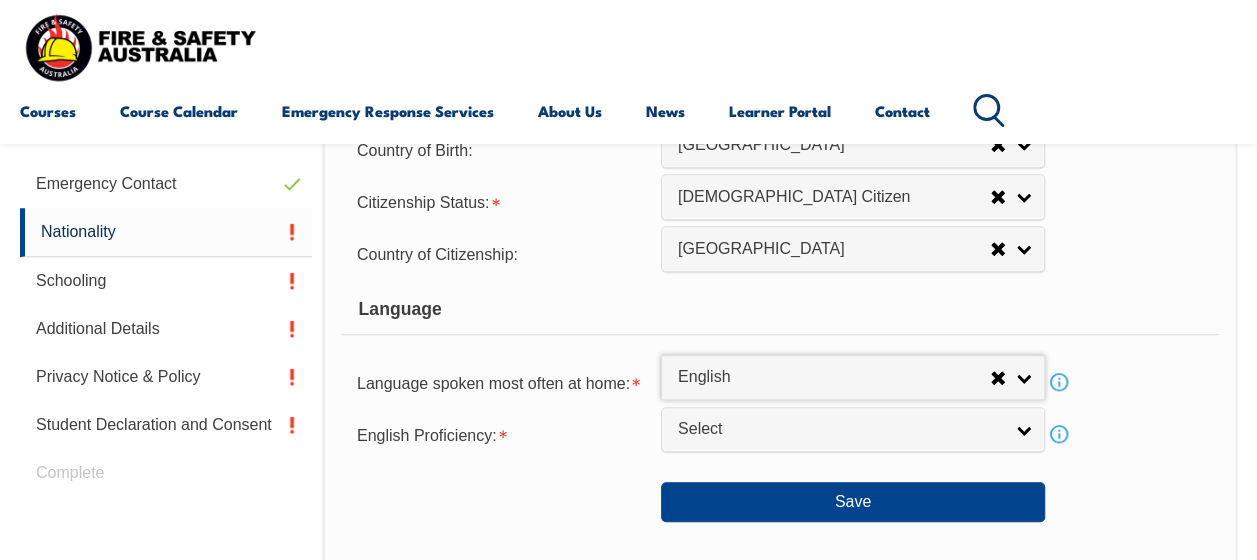 click on "Select" at bounding box center (853, 429) 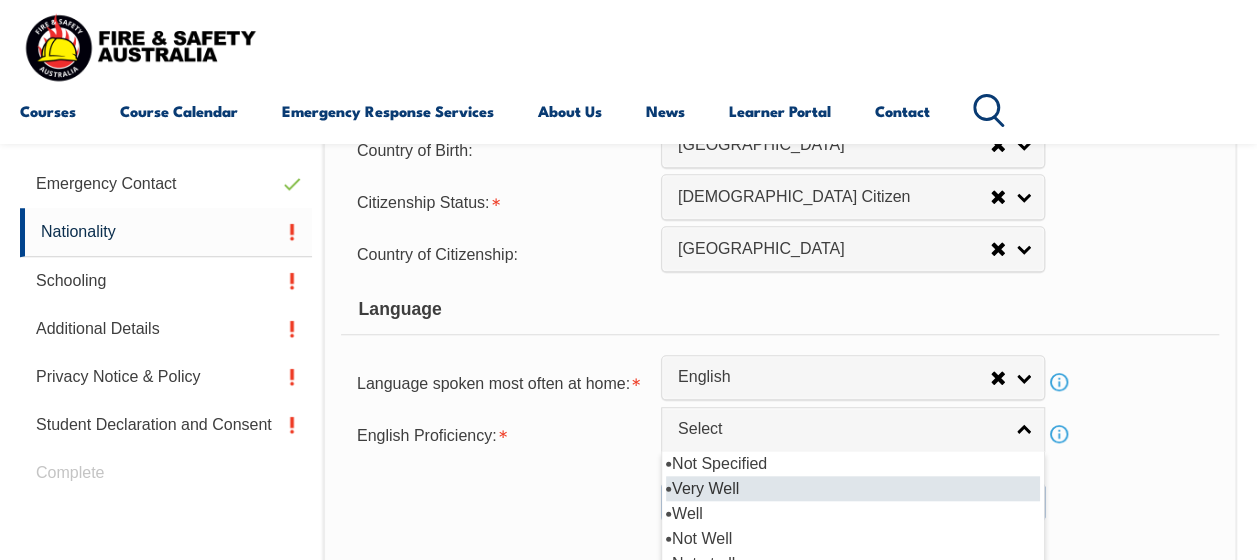 click on "Very Well" at bounding box center [853, 488] 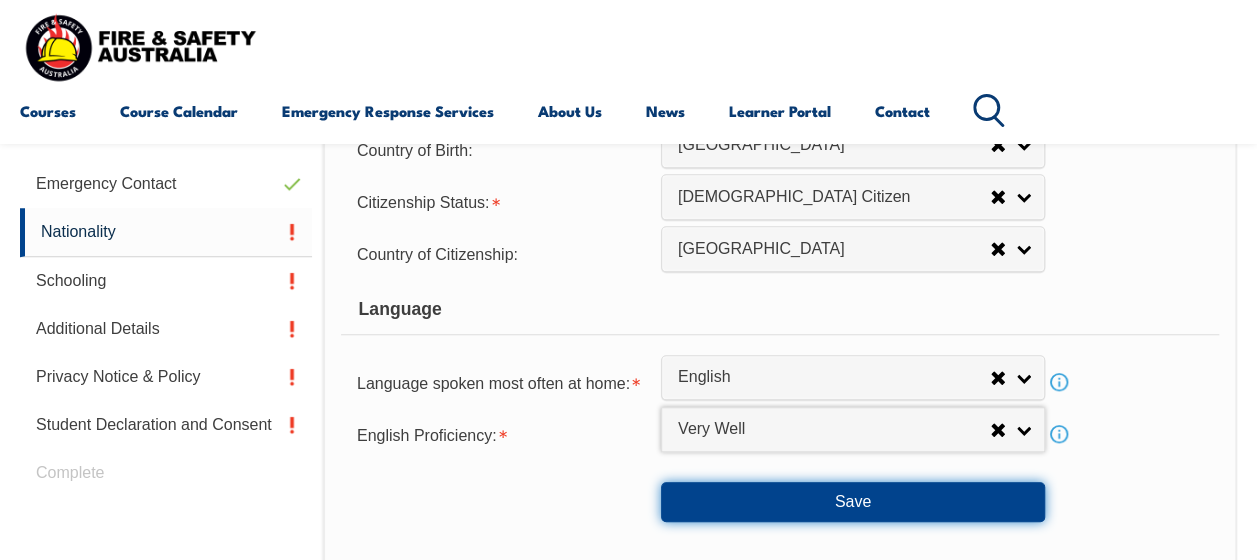 click on "Save" at bounding box center [853, 502] 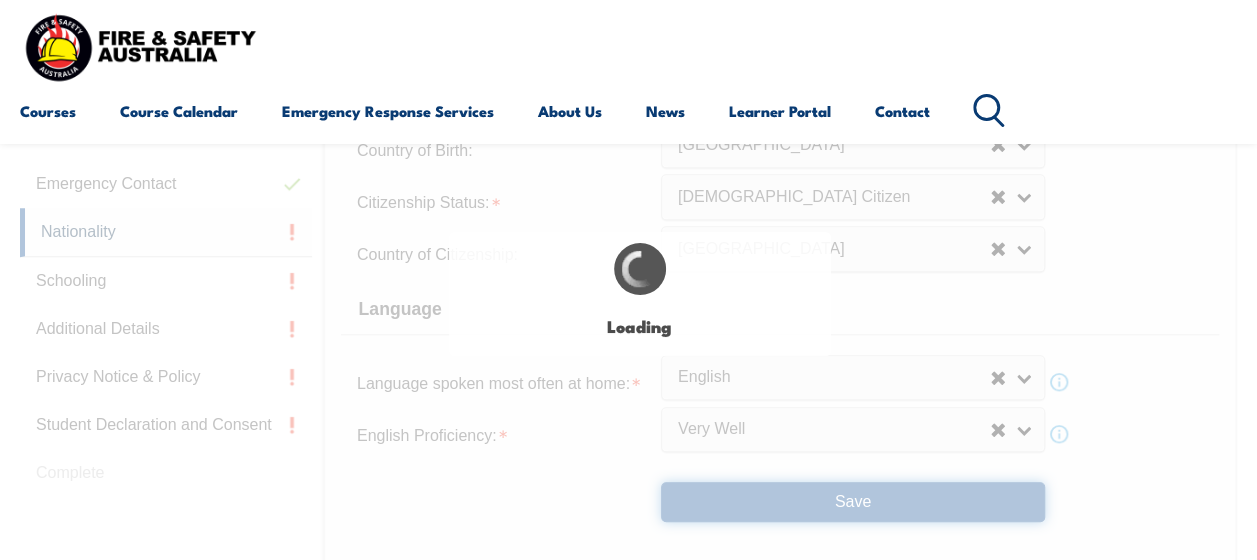 scroll, scrollTop: 0, scrollLeft: 0, axis: both 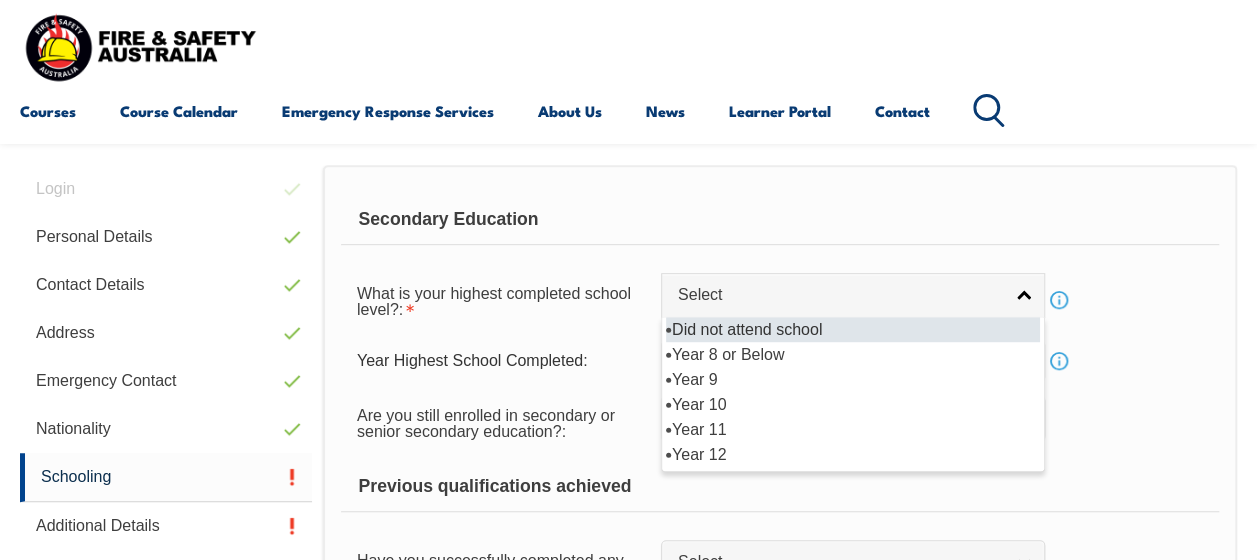 click on "Select" at bounding box center (840, 295) 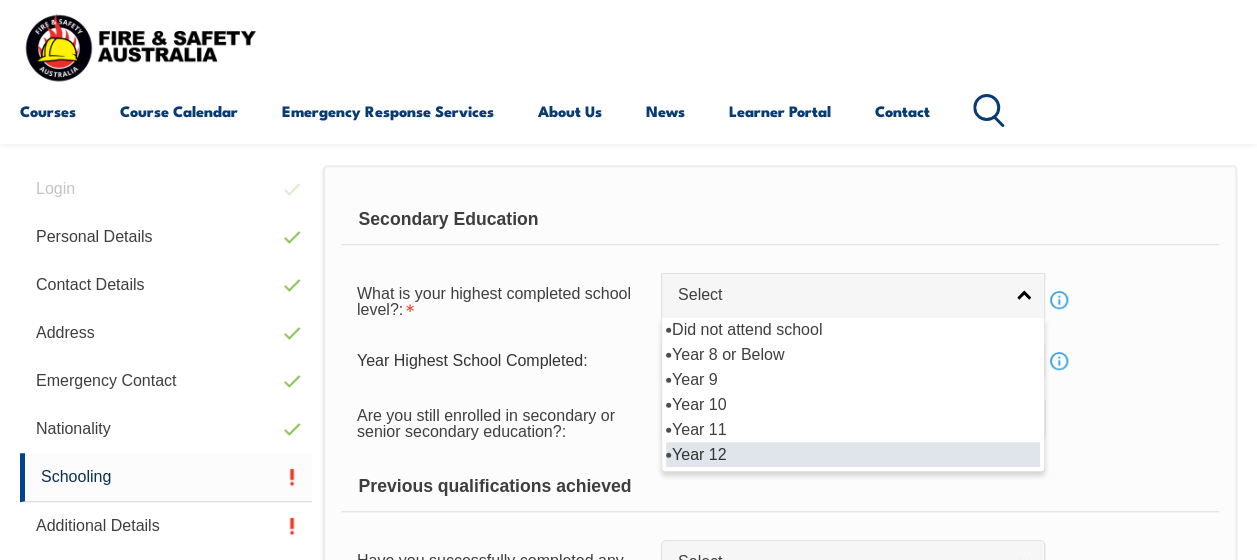 click on "Year 12" at bounding box center [853, 454] 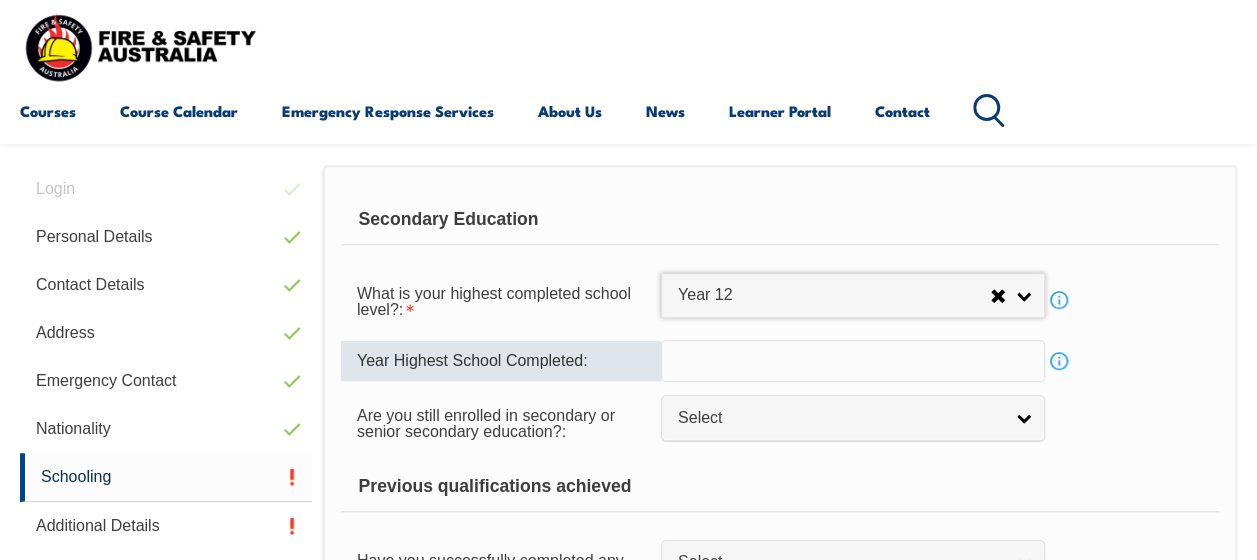 click at bounding box center (853, 361) 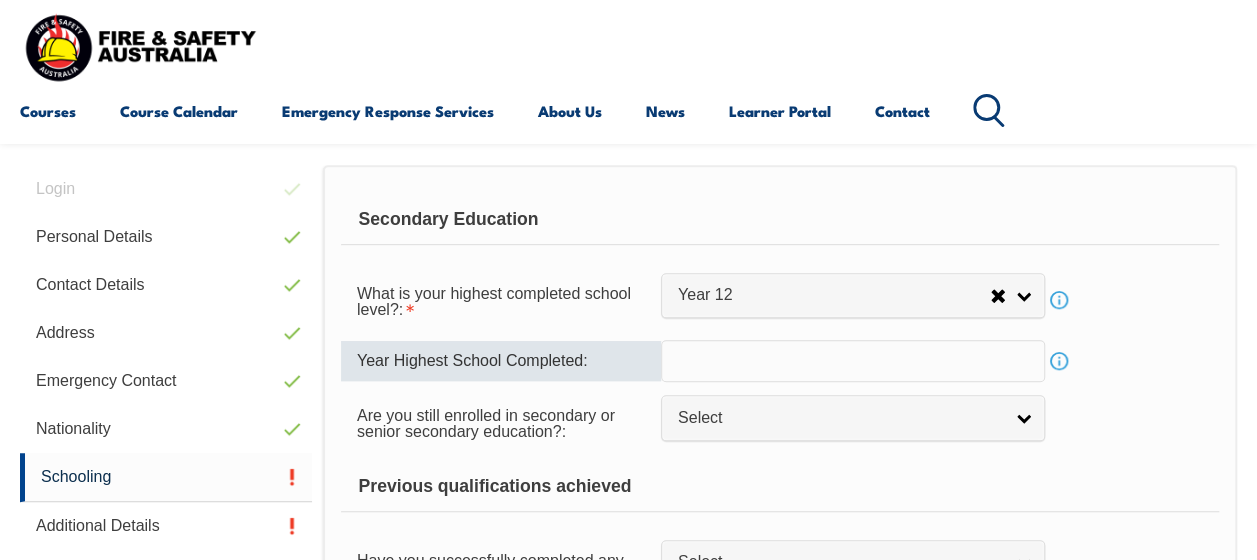 type on "1992" 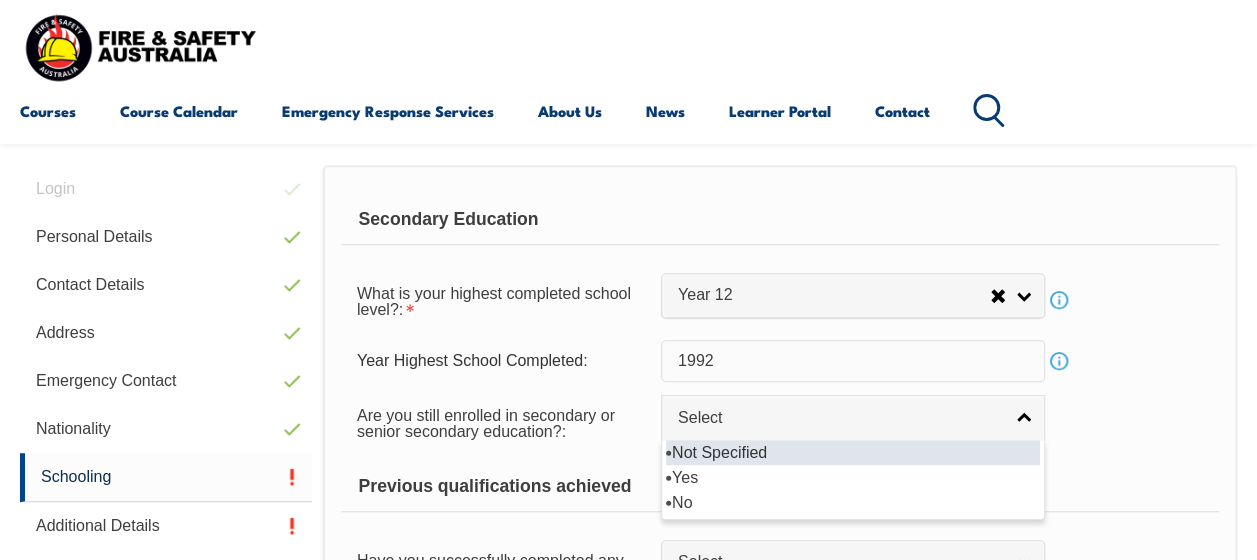 click on "Select" at bounding box center (840, 418) 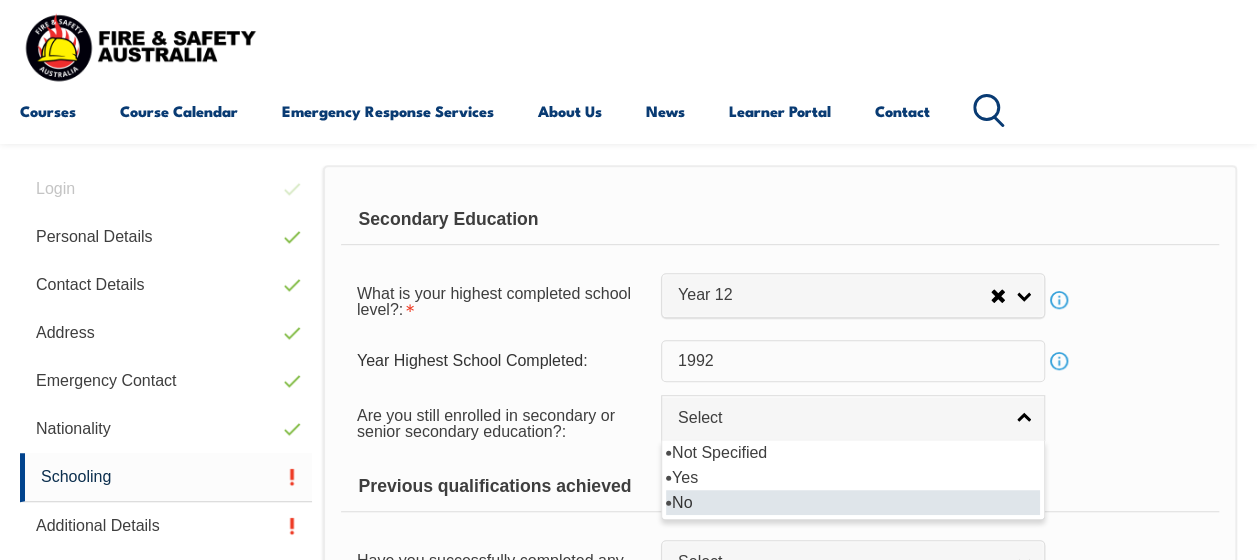 click on "No" at bounding box center [853, 502] 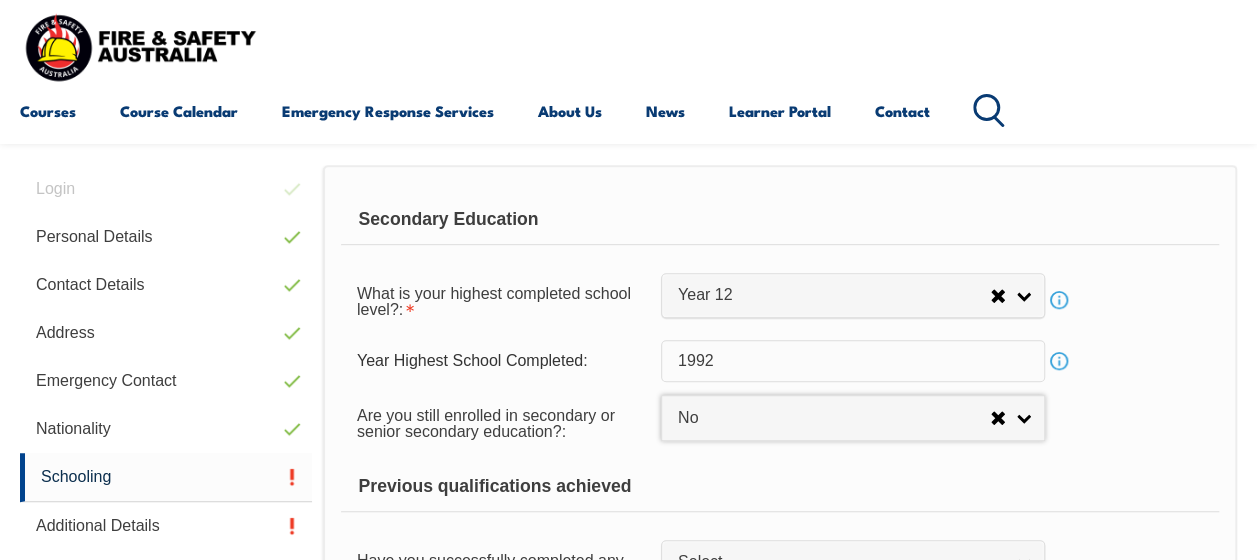 click on "Previous qualifications achieved" at bounding box center [780, 487] 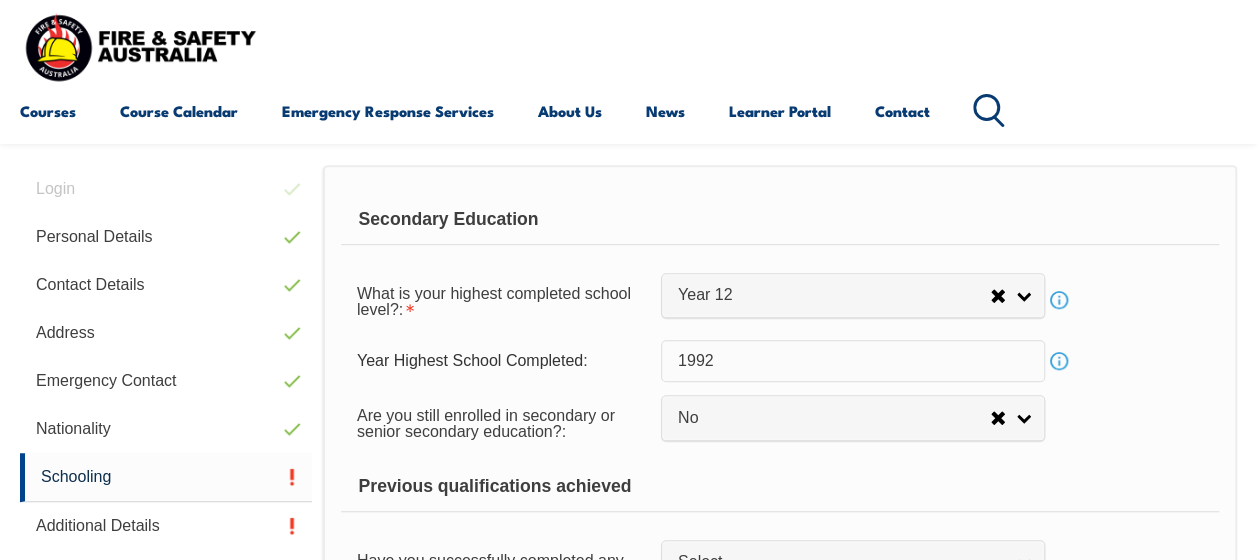 scroll, scrollTop: 784, scrollLeft: 0, axis: vertical 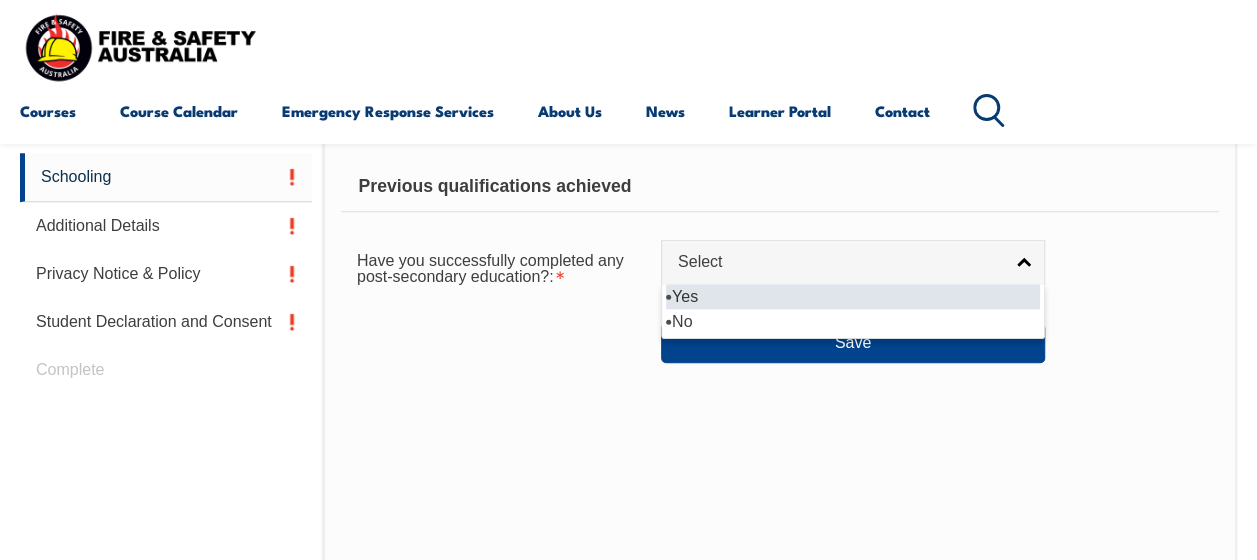 click on "Select" at bounding box center (840, 262) 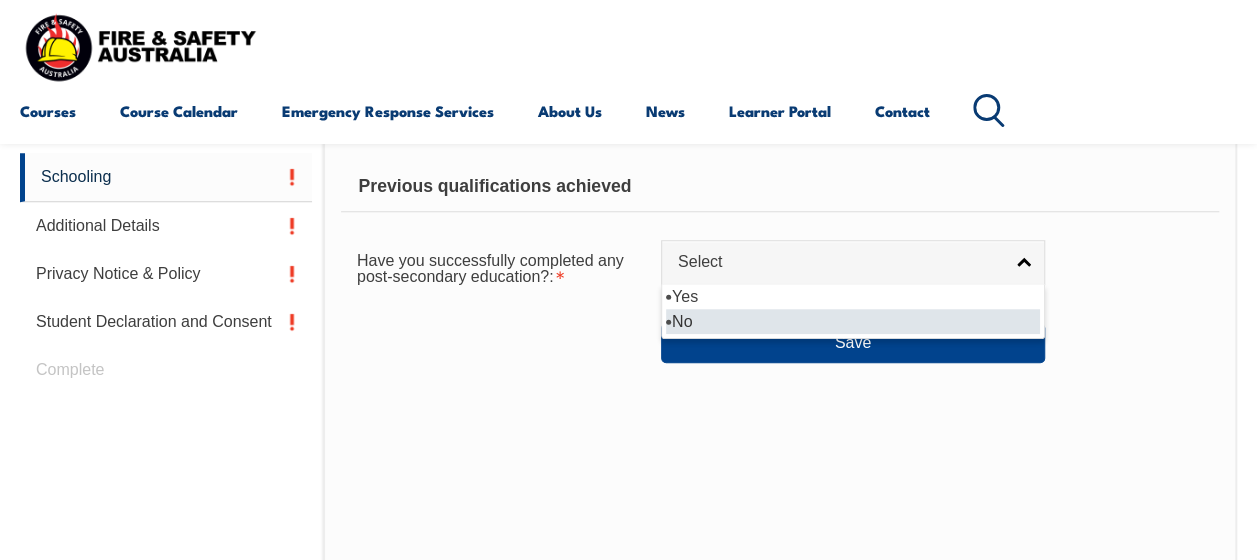 click on "No" at bounding box center (853, 321) 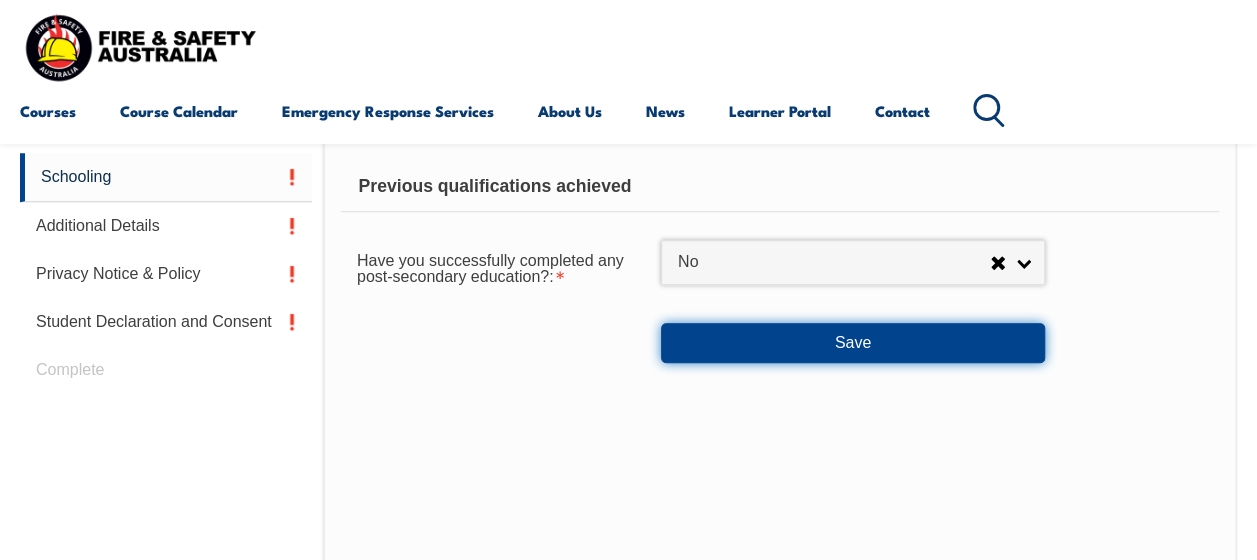 click on "Save" at bounding box center [853, 343] 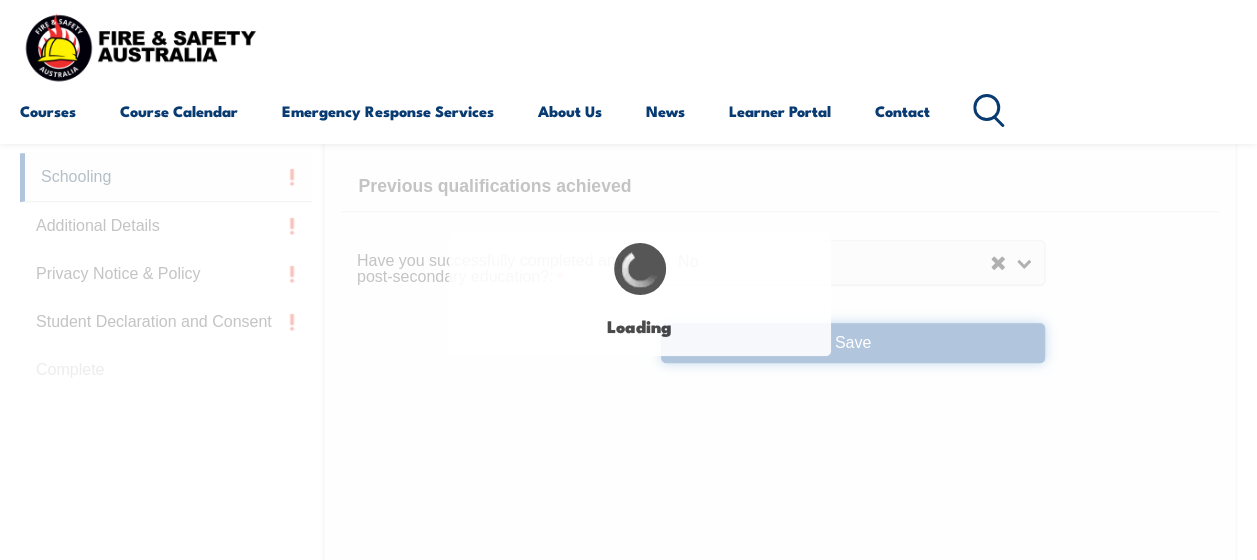 select 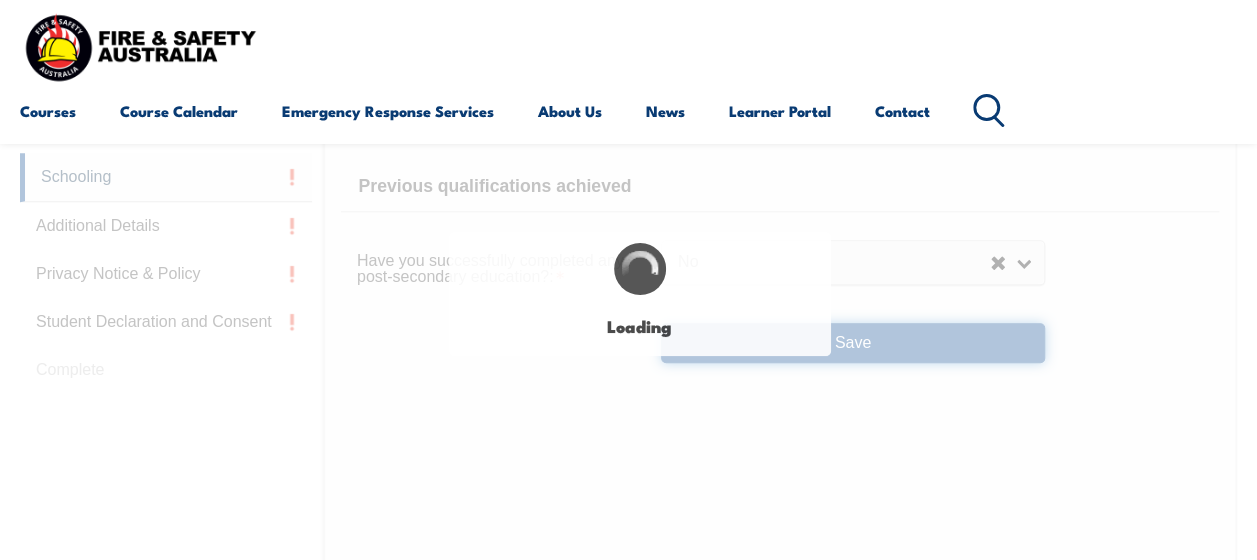 select on "false" 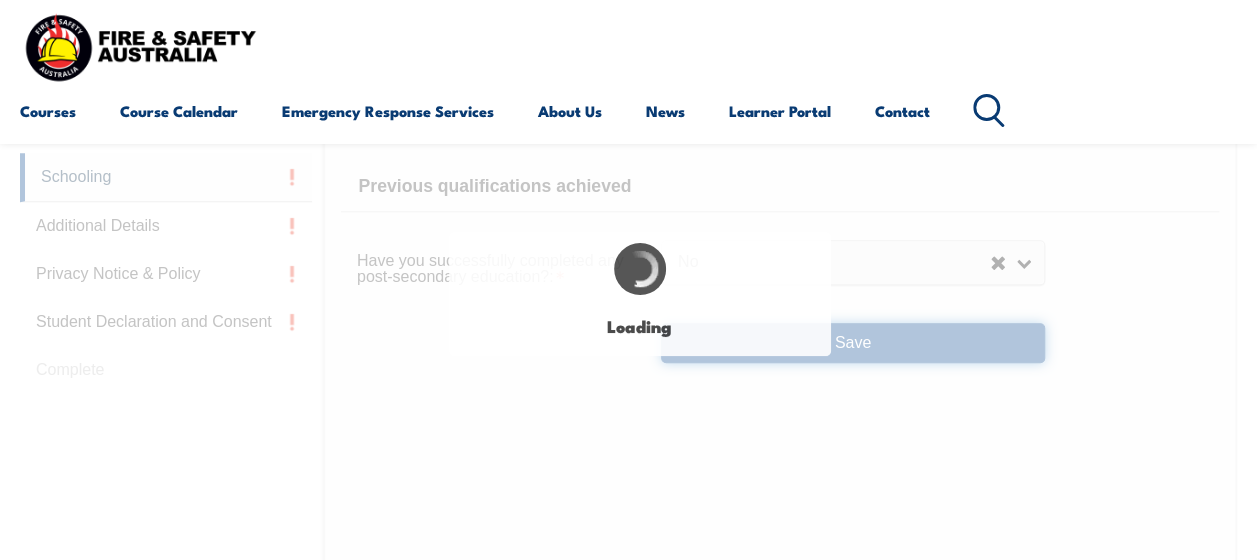 select on "false" 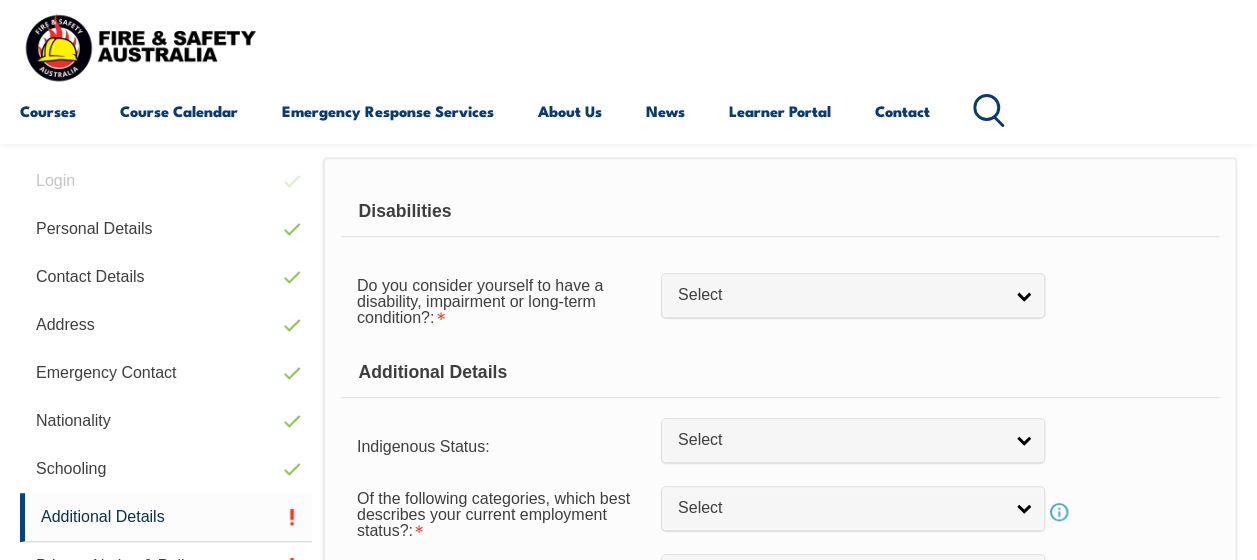 scroll, scrollTop: 485, scrollLeft: 0, axis: vertical 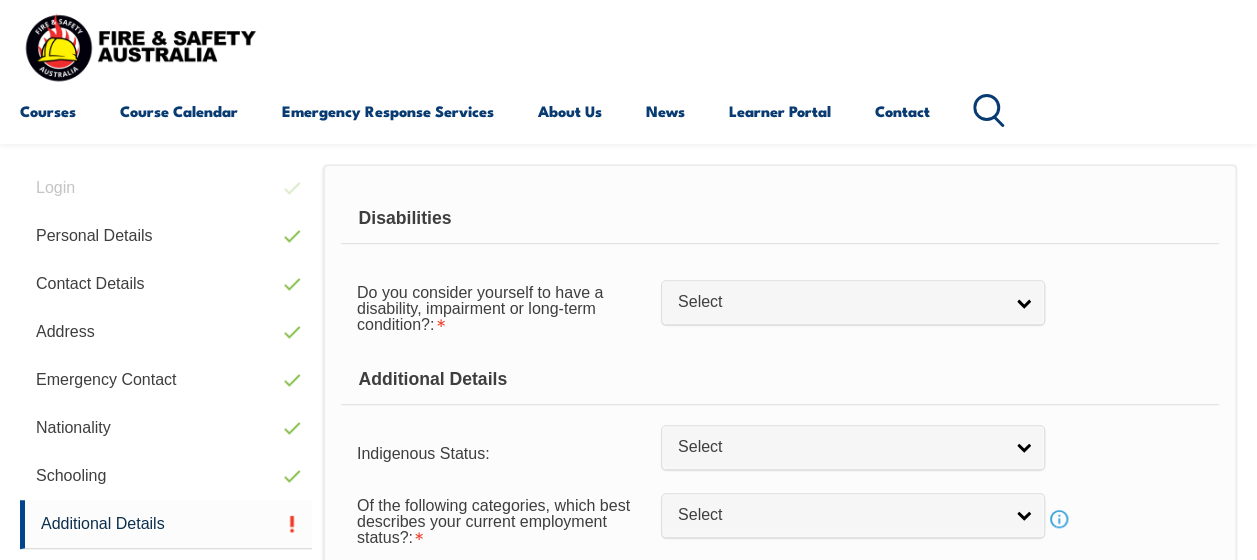 click on "Select" at bounding box center [840, 302] 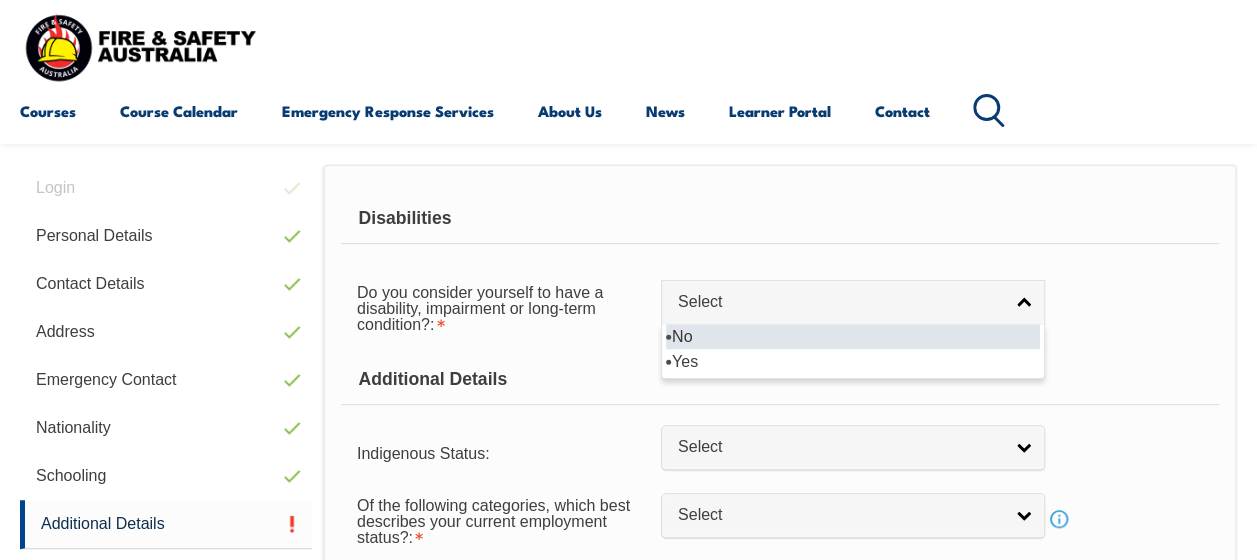 click on "No" at bounding box center (853, 336) 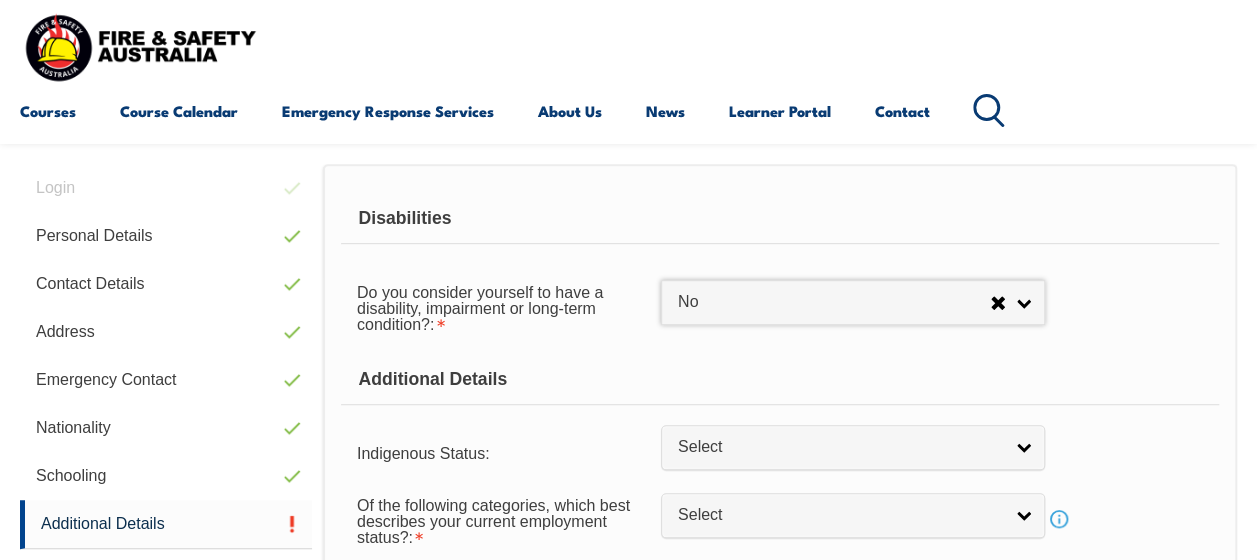 click on "Select" at bounding box center [840, 447] 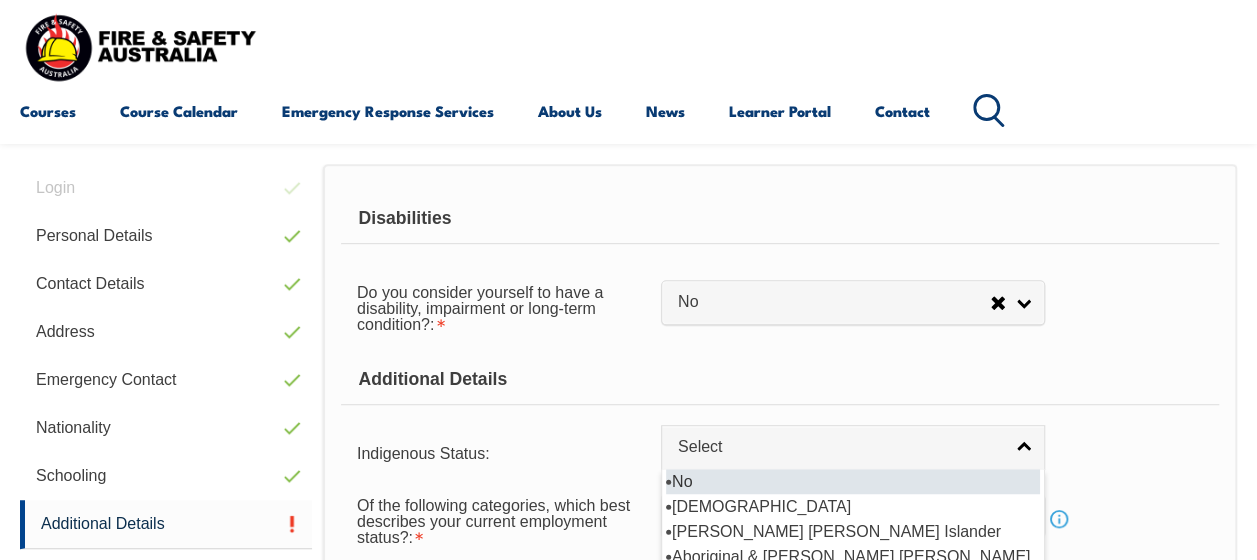 click on "No" at bounding box center (853, 481) 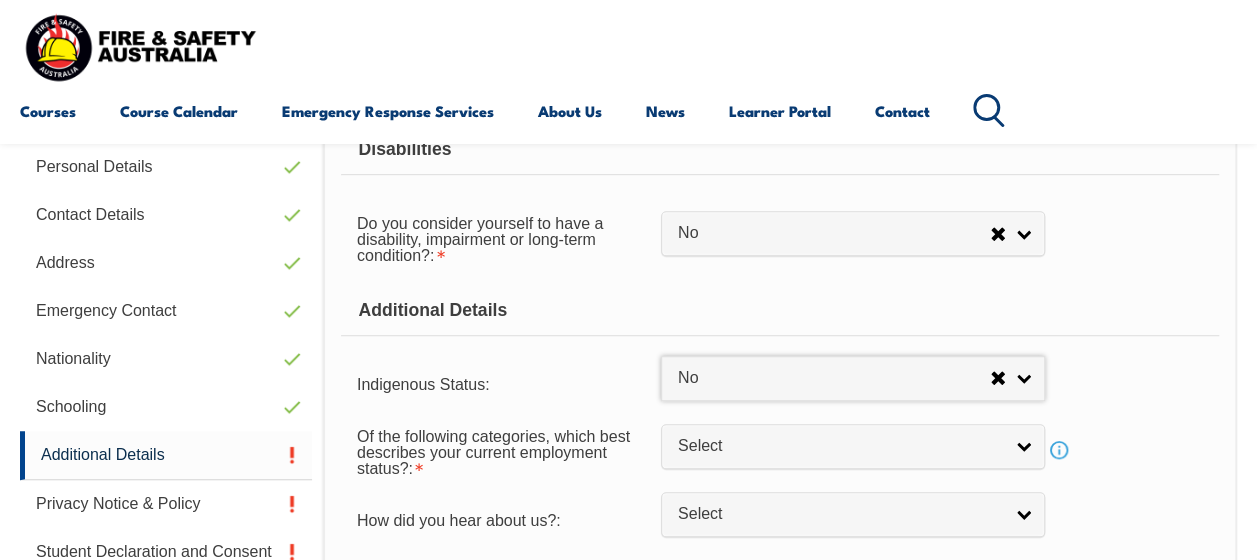 scroll, scrollTop: 585, scrollLeft: 0, axis: vertical 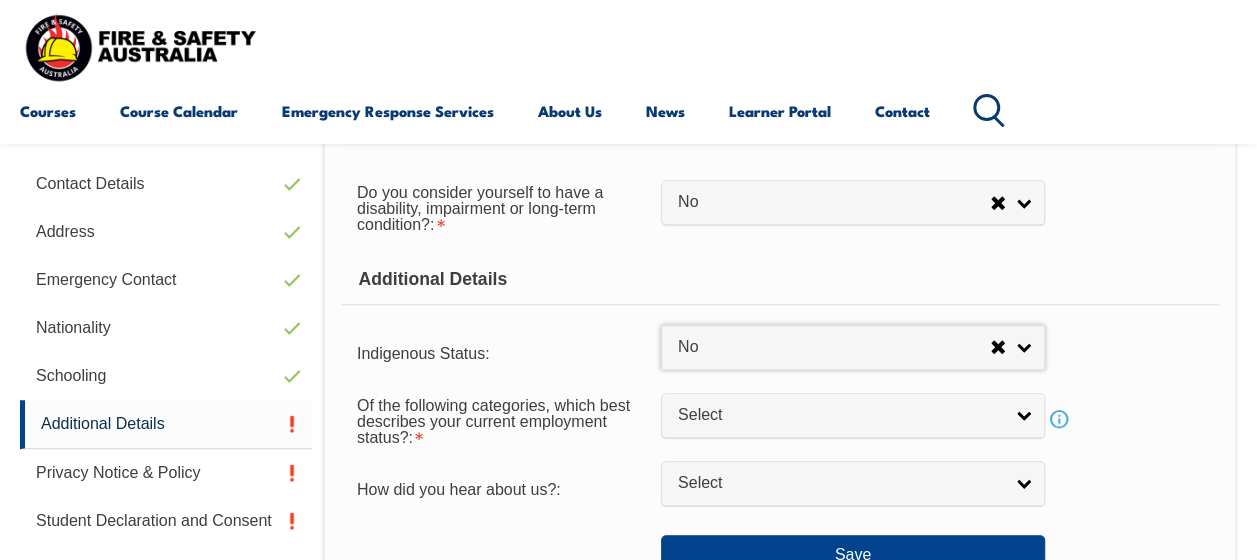 click on "Select" at bounding box center (840, 415) 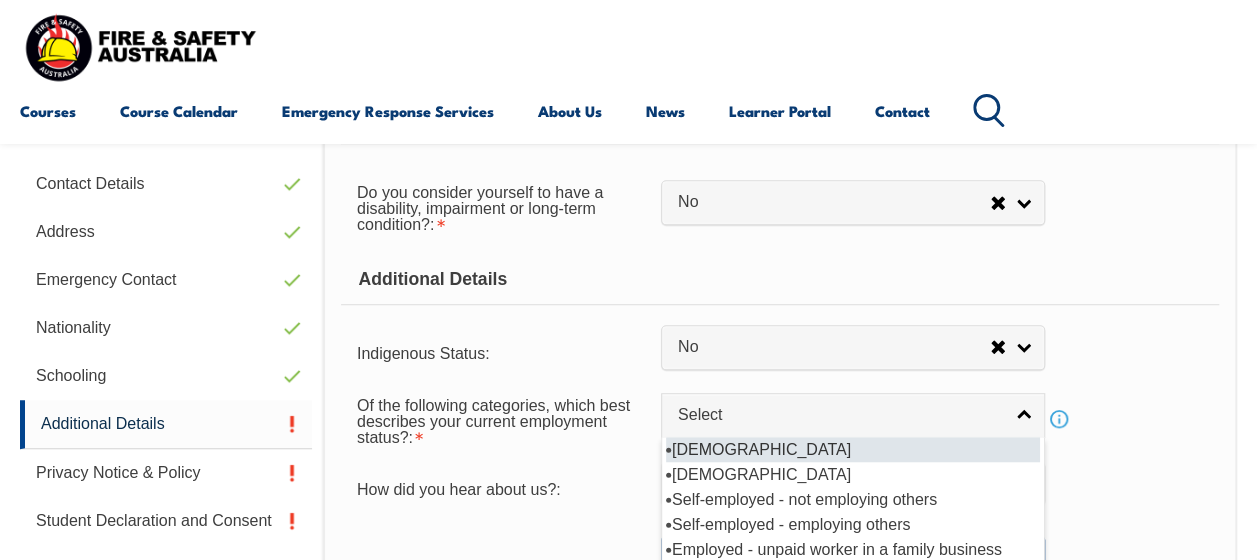 click on "Full-time employee" at bounding box center [853, 449] 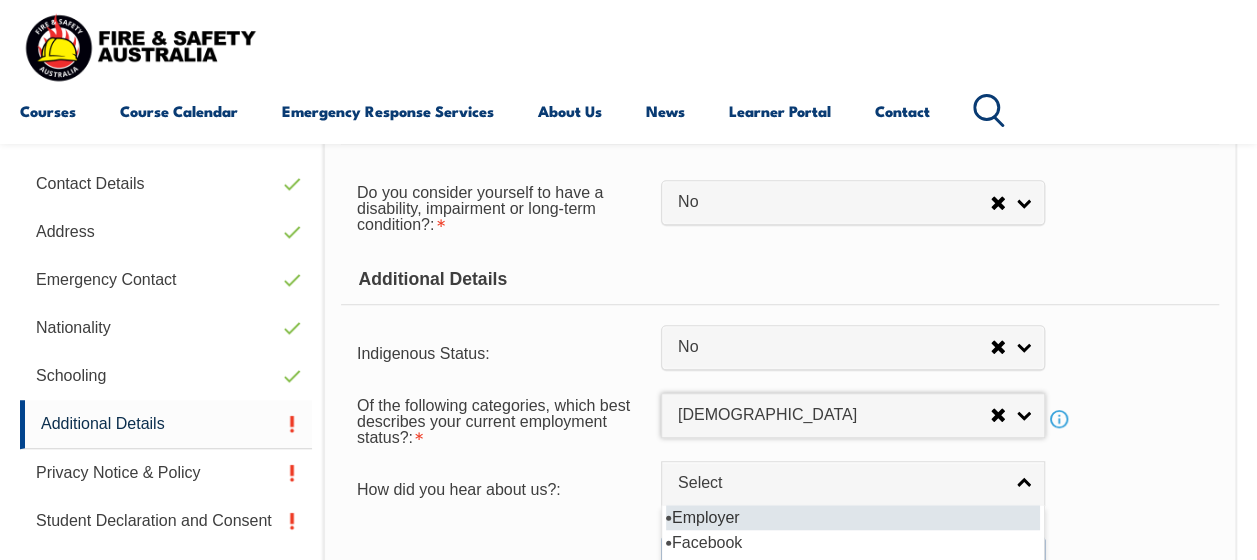 click on "Select" at bounding box center (840, 483) 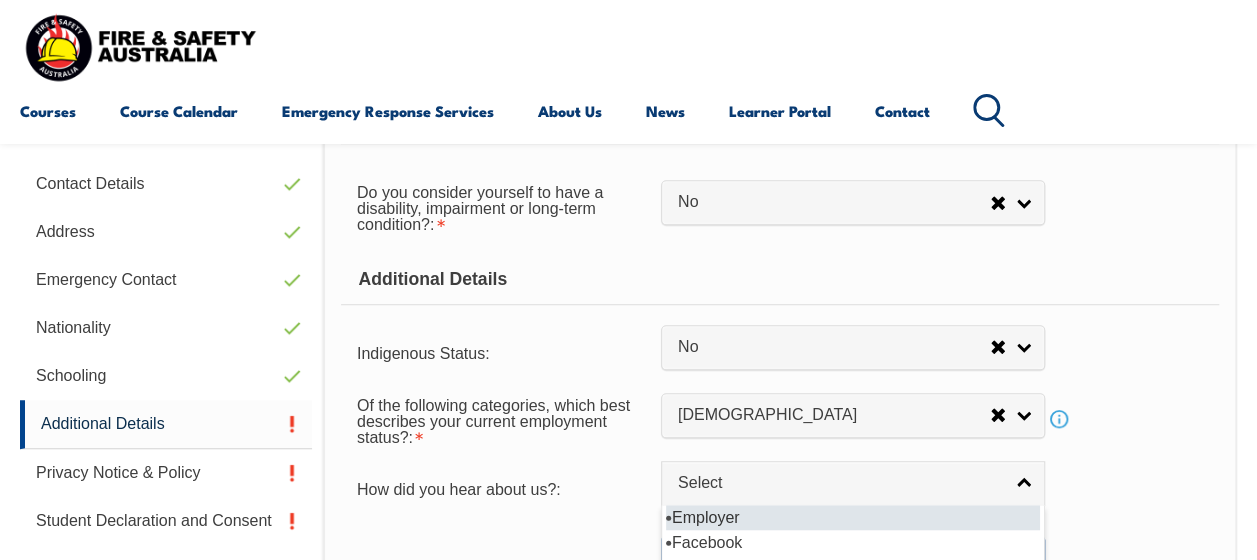 click on "Employer" at bounding box center (853, 517) 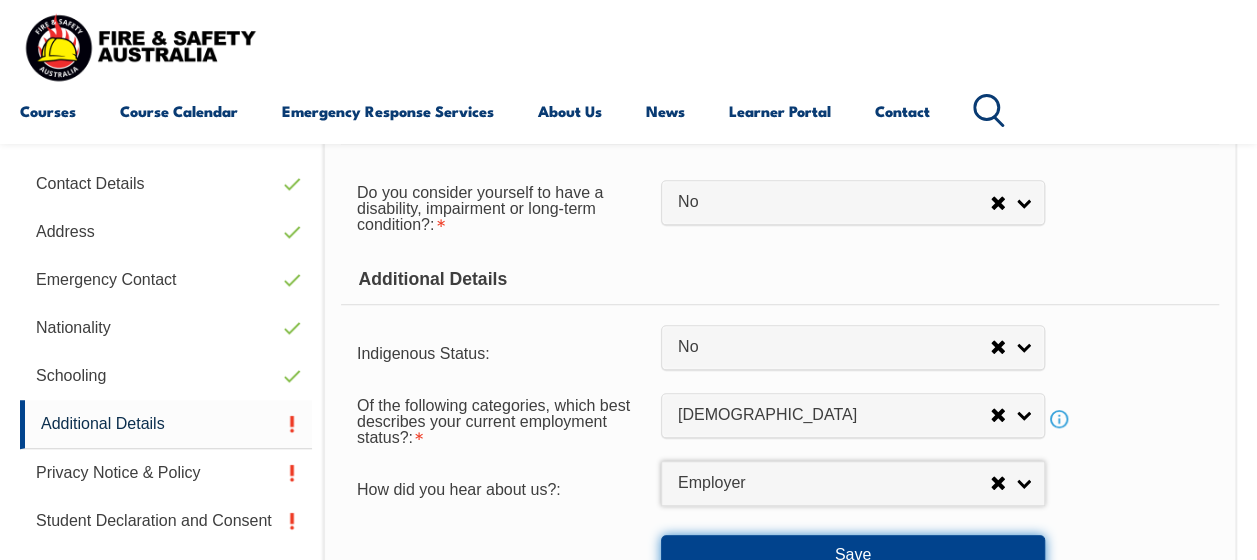 click on "Save" at bounding box center (853, 555) 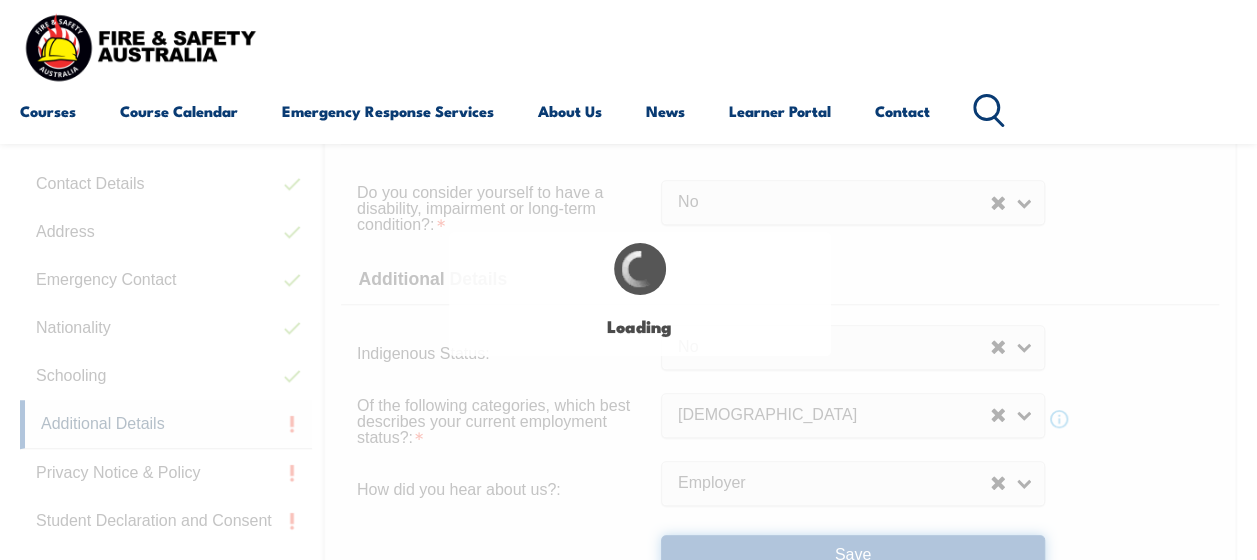 select on "false" 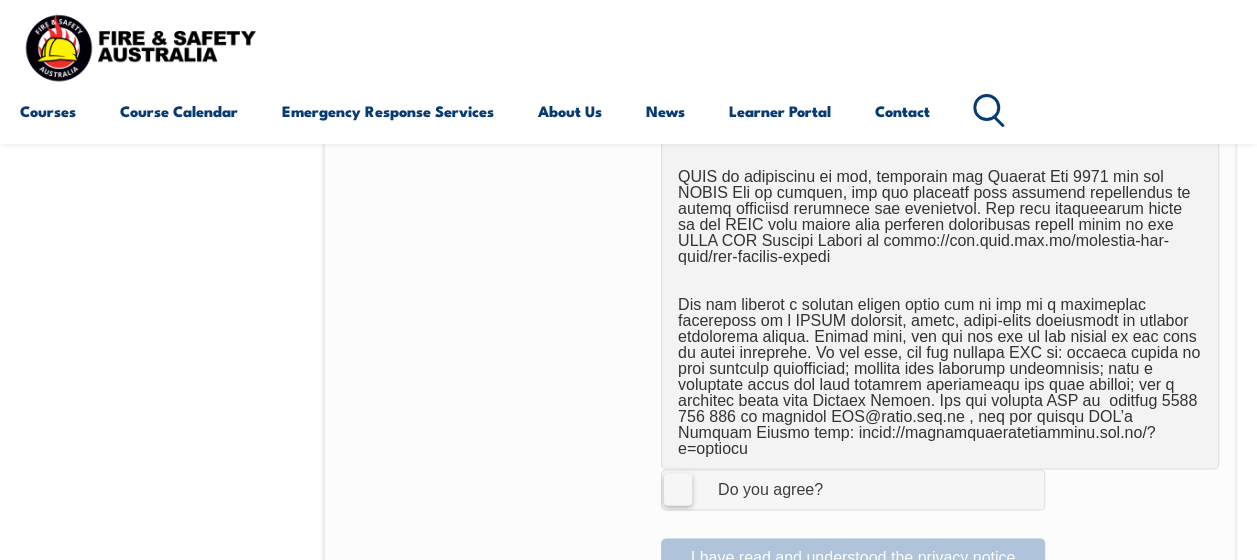 scroll, scrollTop: 1384, scrollLeft: 0, axis: vertical 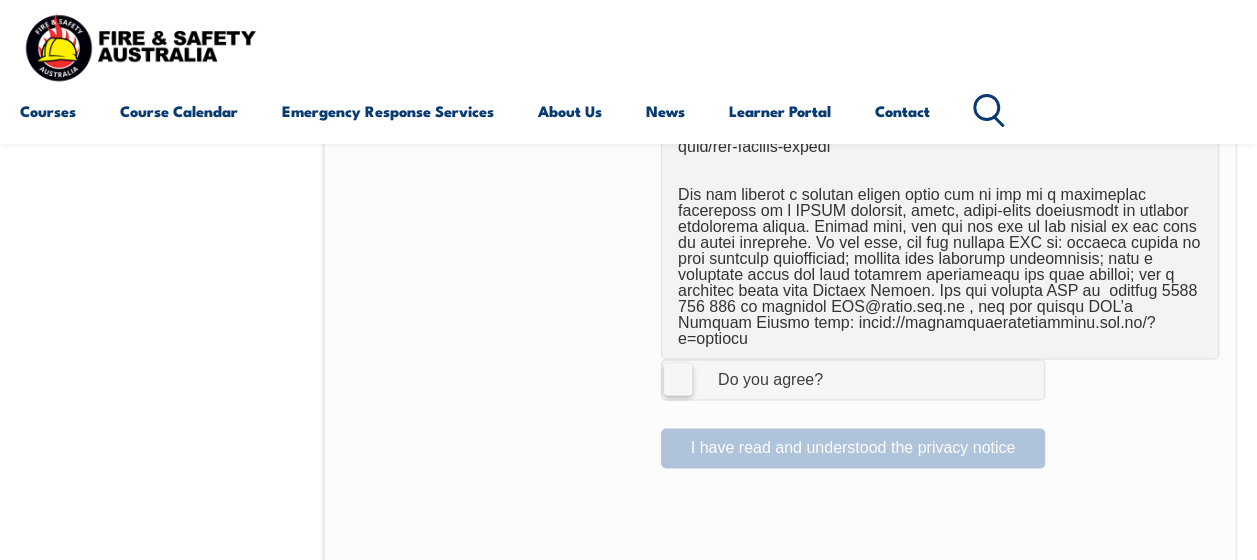 click on "I Agree Do you agree?" at bounding box center (853, 379) 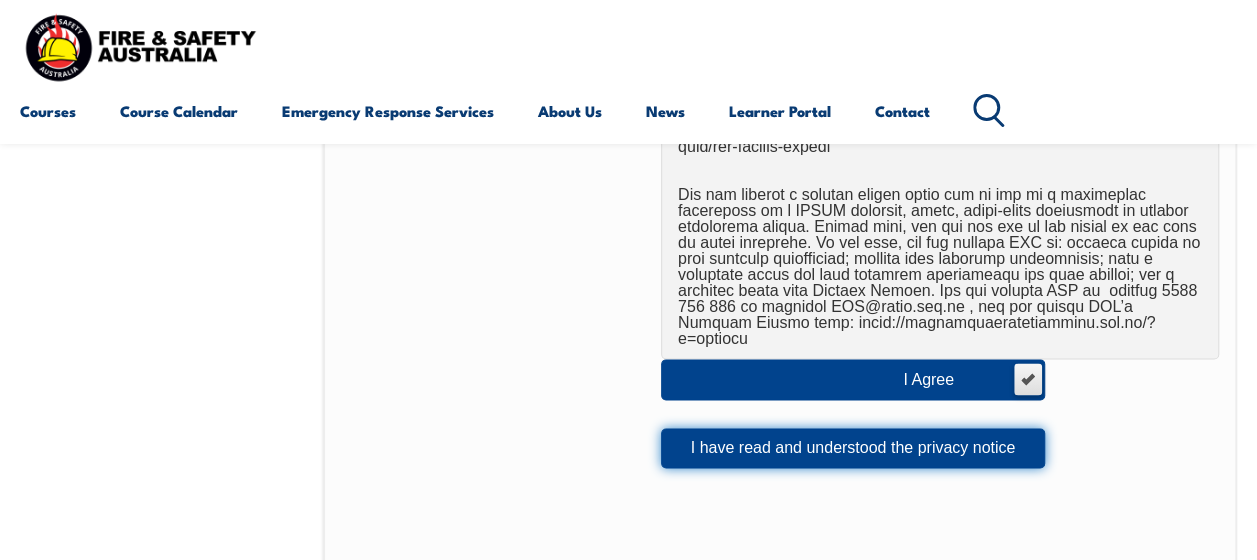click on "I have read and understood the privacy notice" at bounding box center [853, 448] 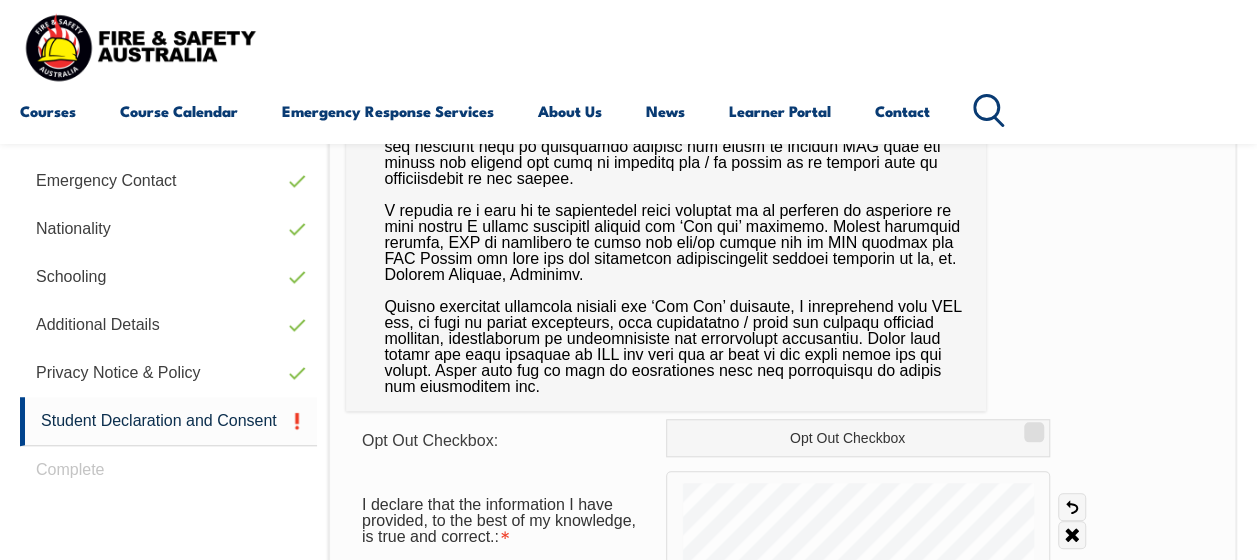 scroll, scrollTop: 784, scrollLeft: 0, axis: vertical 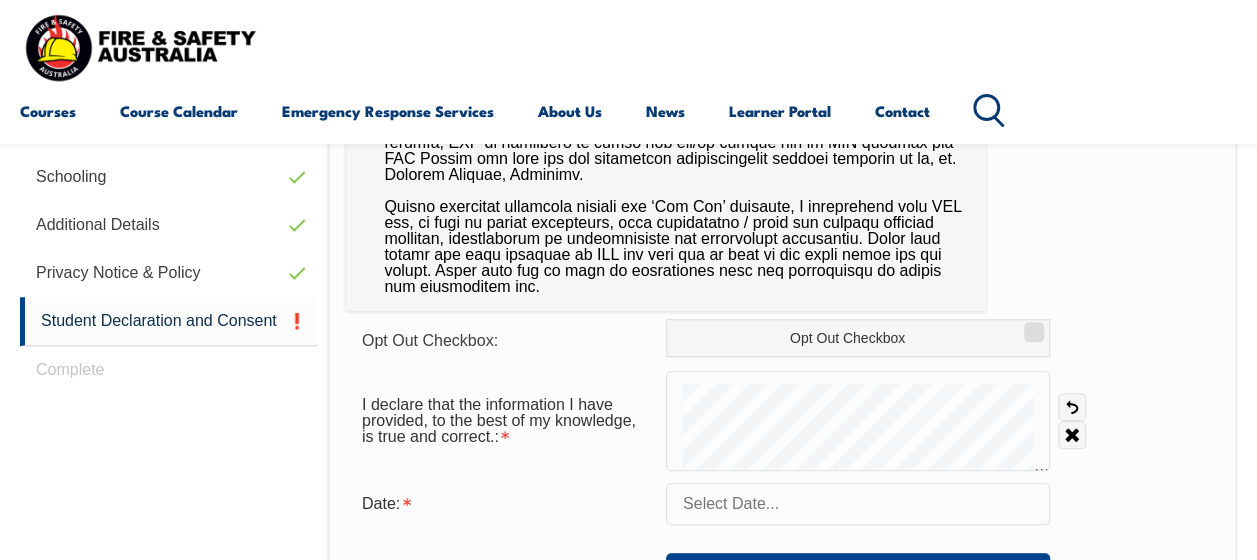 click at bounding box center (858, 504) 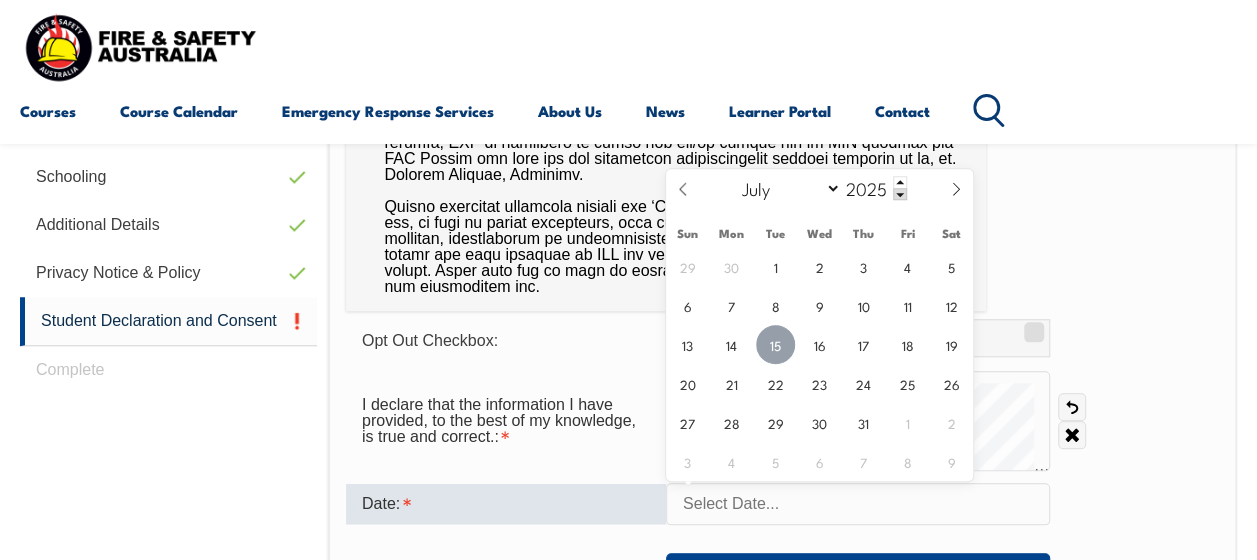 click on "15" at bounding box center (775, 344) 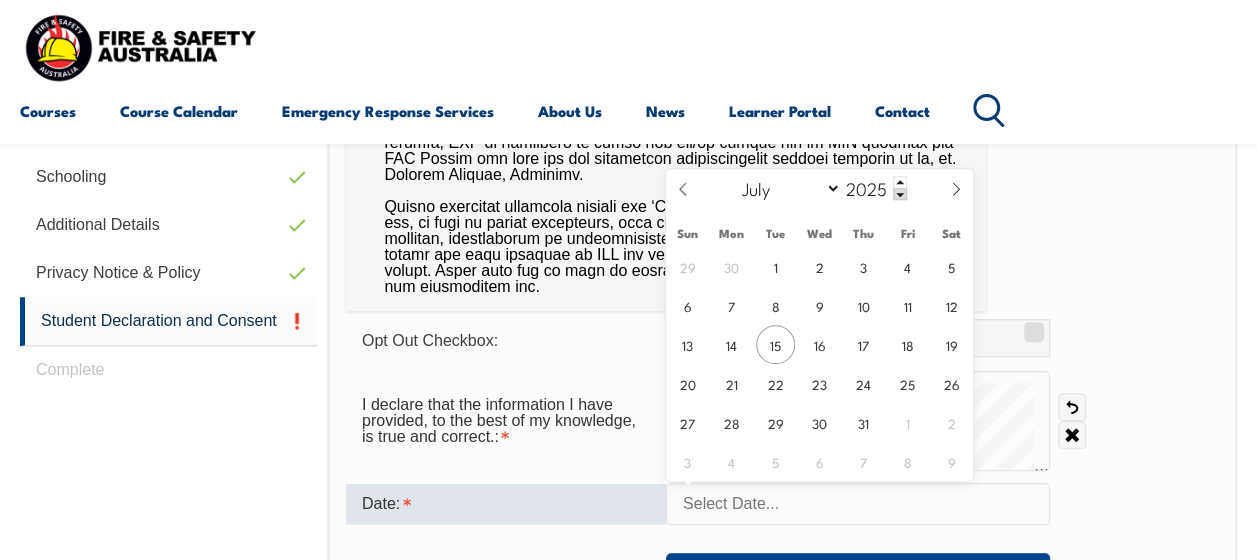 type on "July 15, 2025" 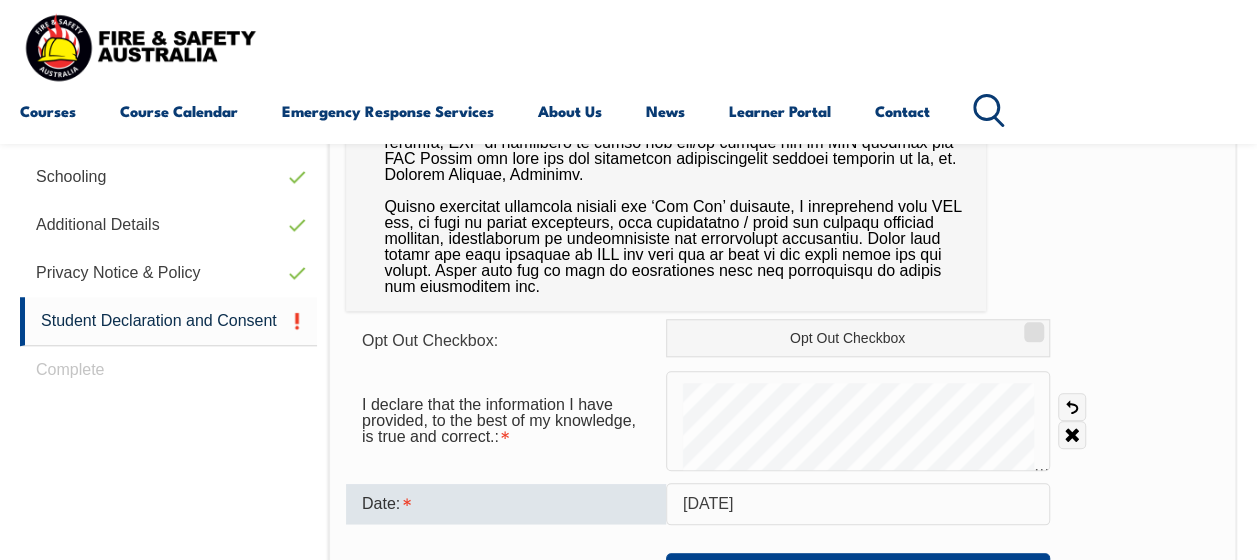 click on "Date: July 15, 2025" at bounding box center (782, 504) 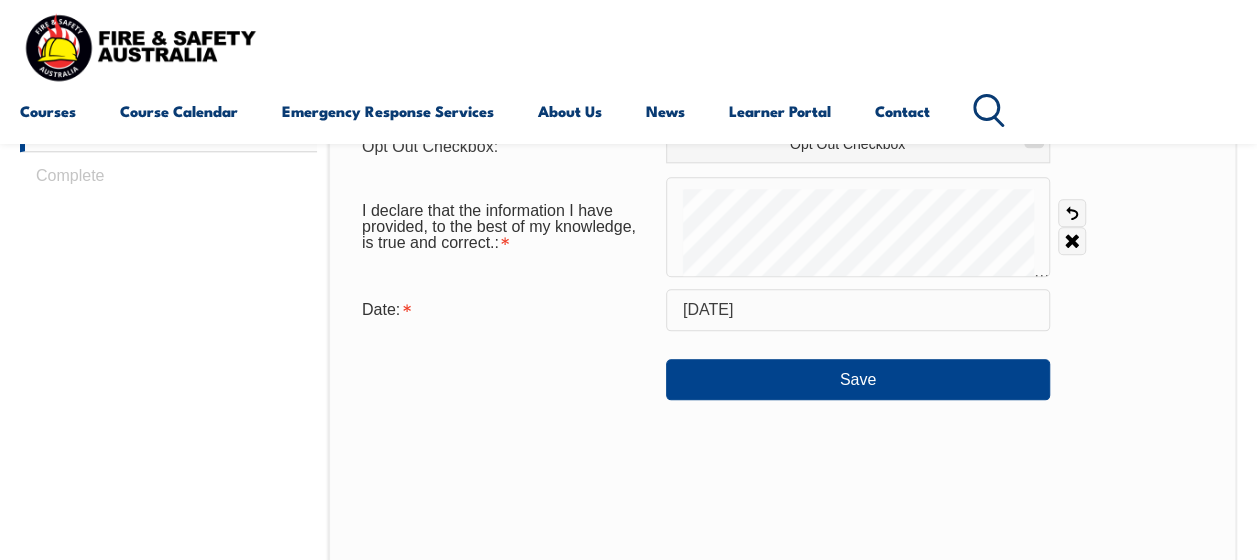 scroll, scrollTop: 984, scrollLeft: 0, axis: vertical 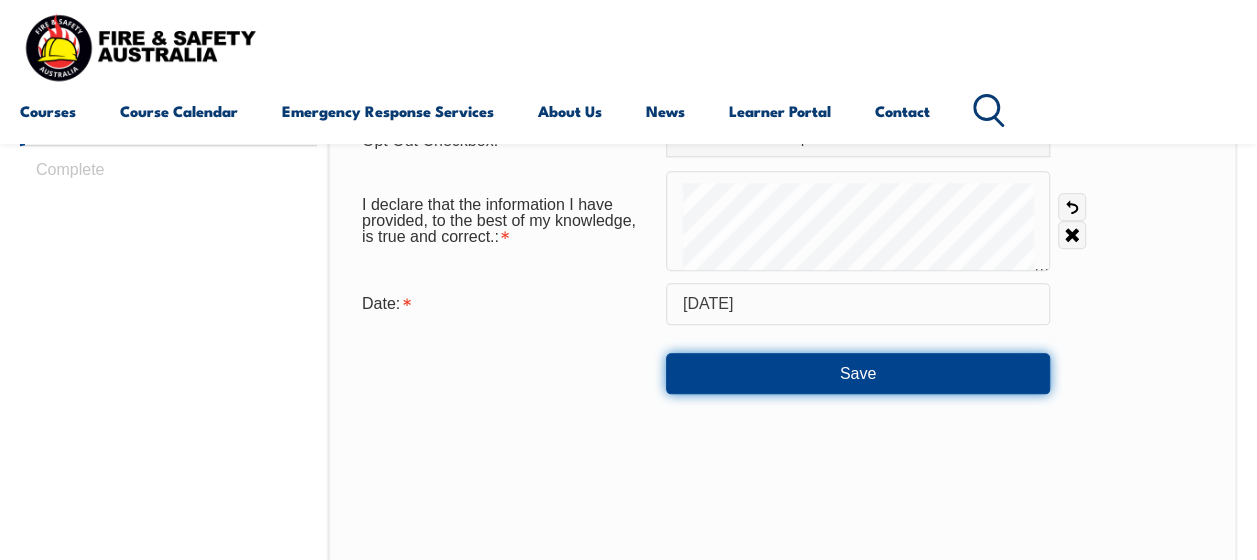 click on "Save" at bounding box center [858, 373] 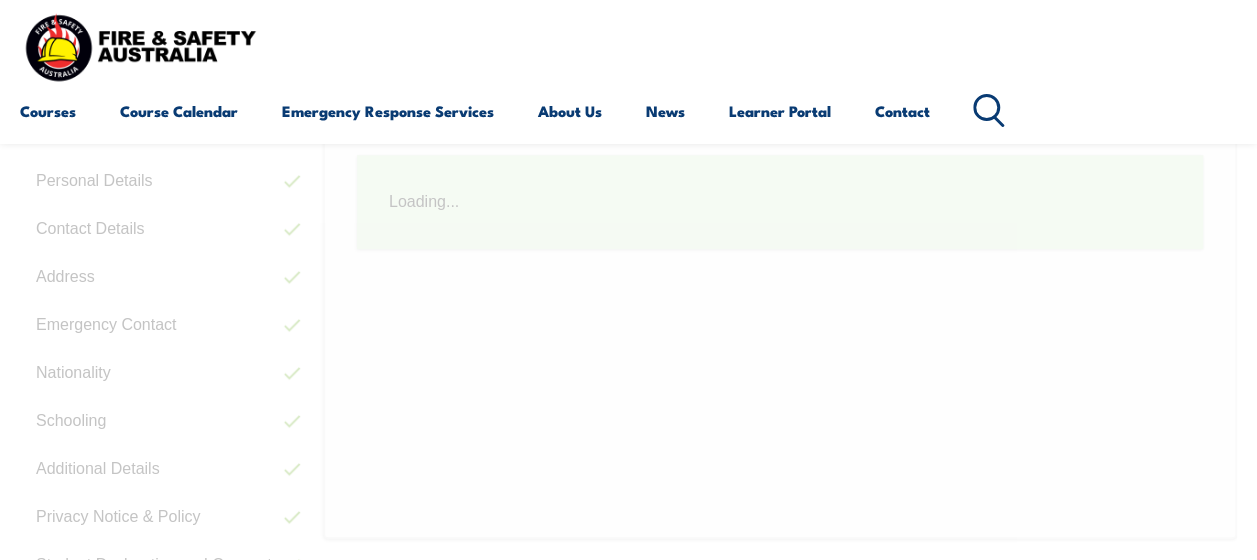 scroll, scrollTop: 485, scrollLeft: 0, axis: vertical 